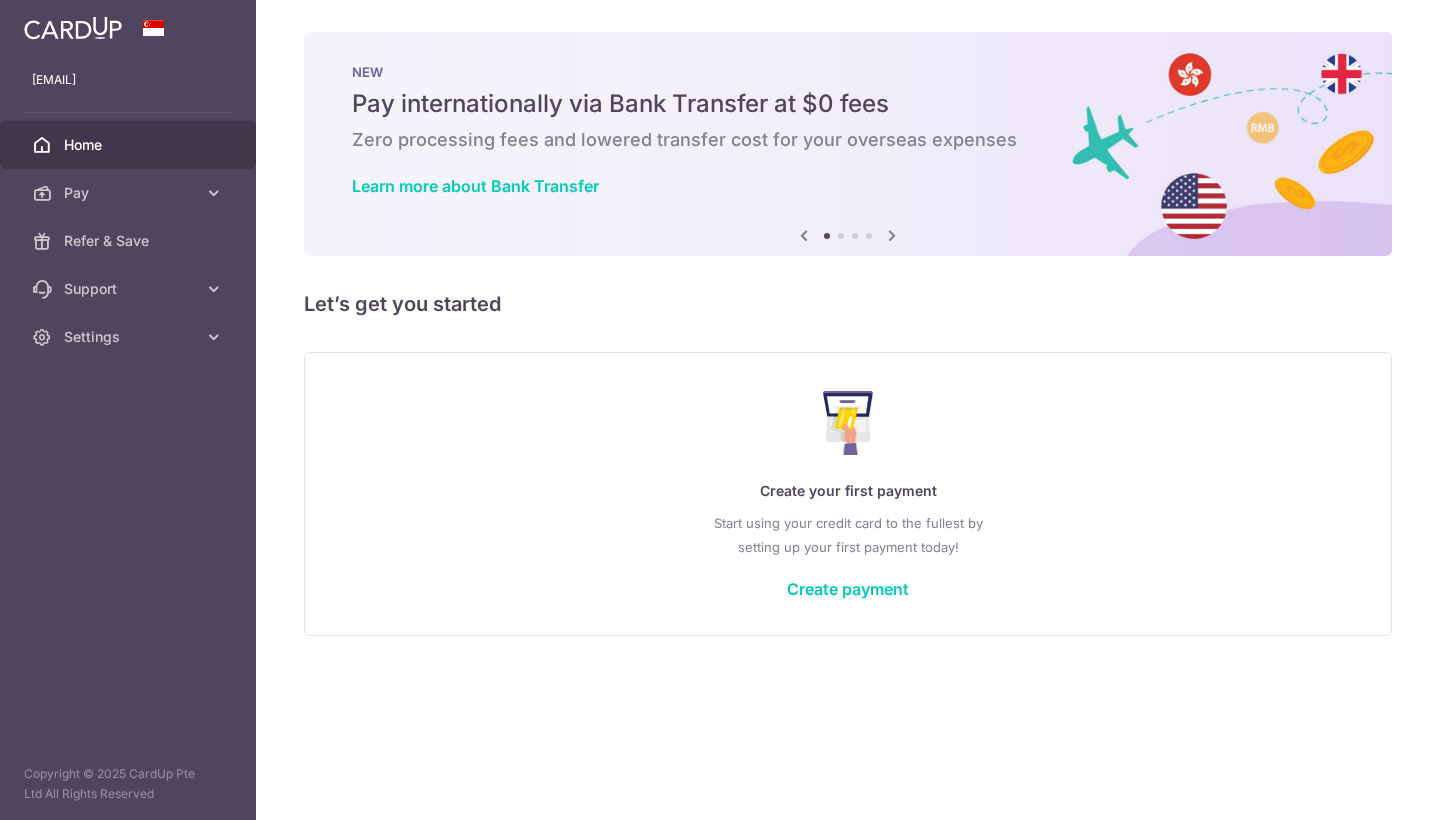 scroll, scrollTop: 0, scrollLeft: 0, axis: both 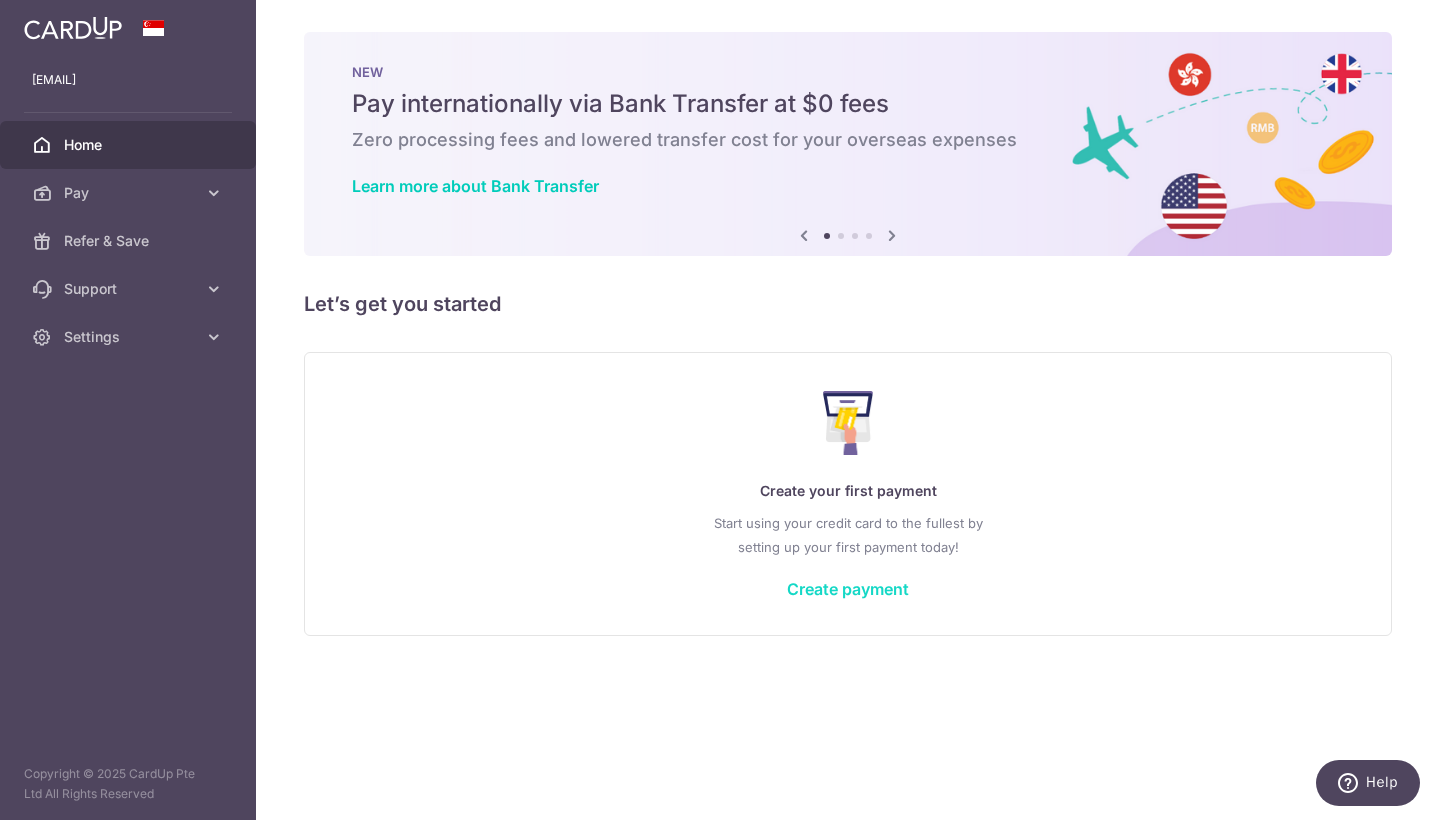 click on "Create payment" at bounding box center [848, 589] 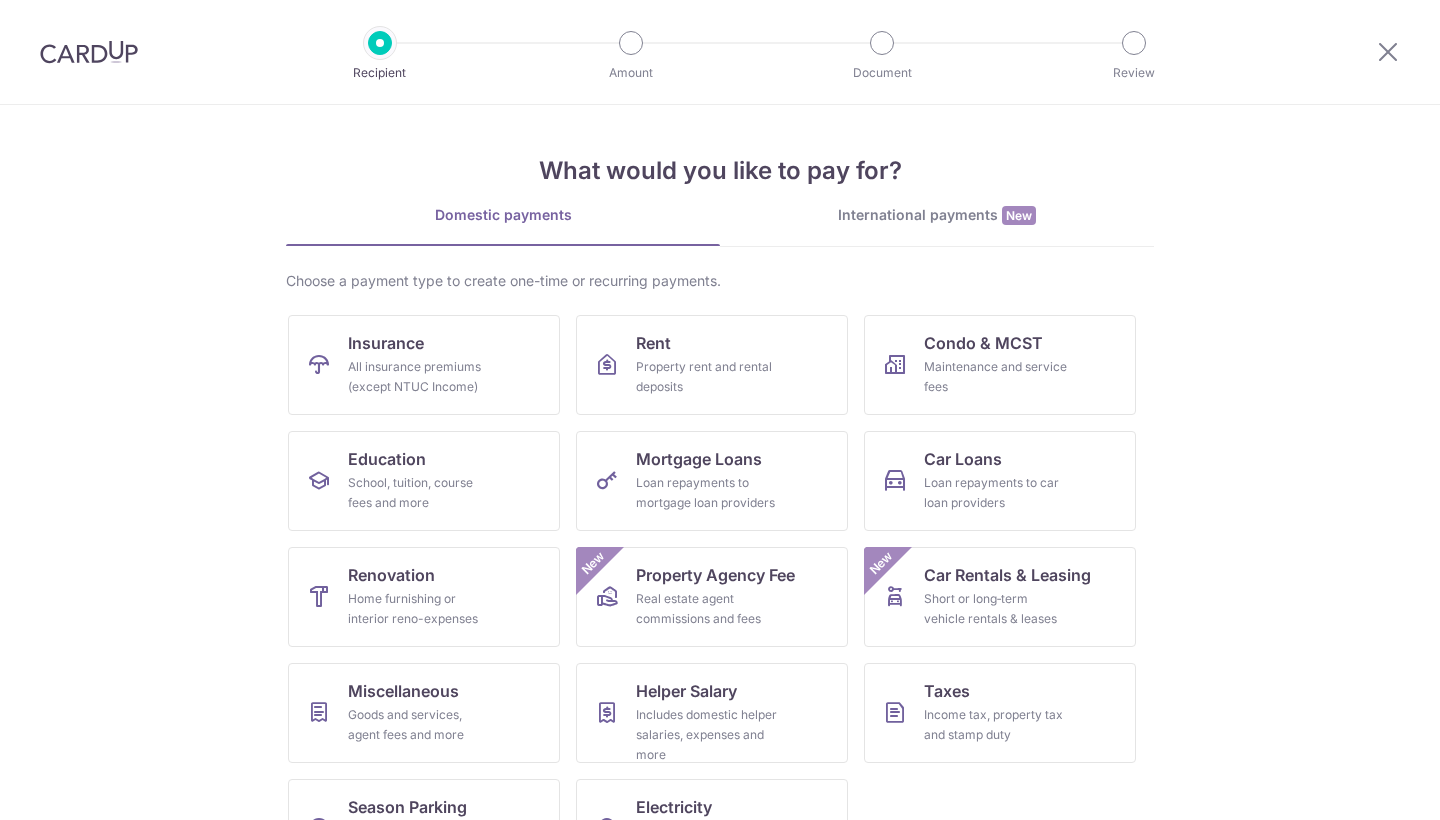scroll, scrollTop: 0, scrollLeft: 0, axis: both 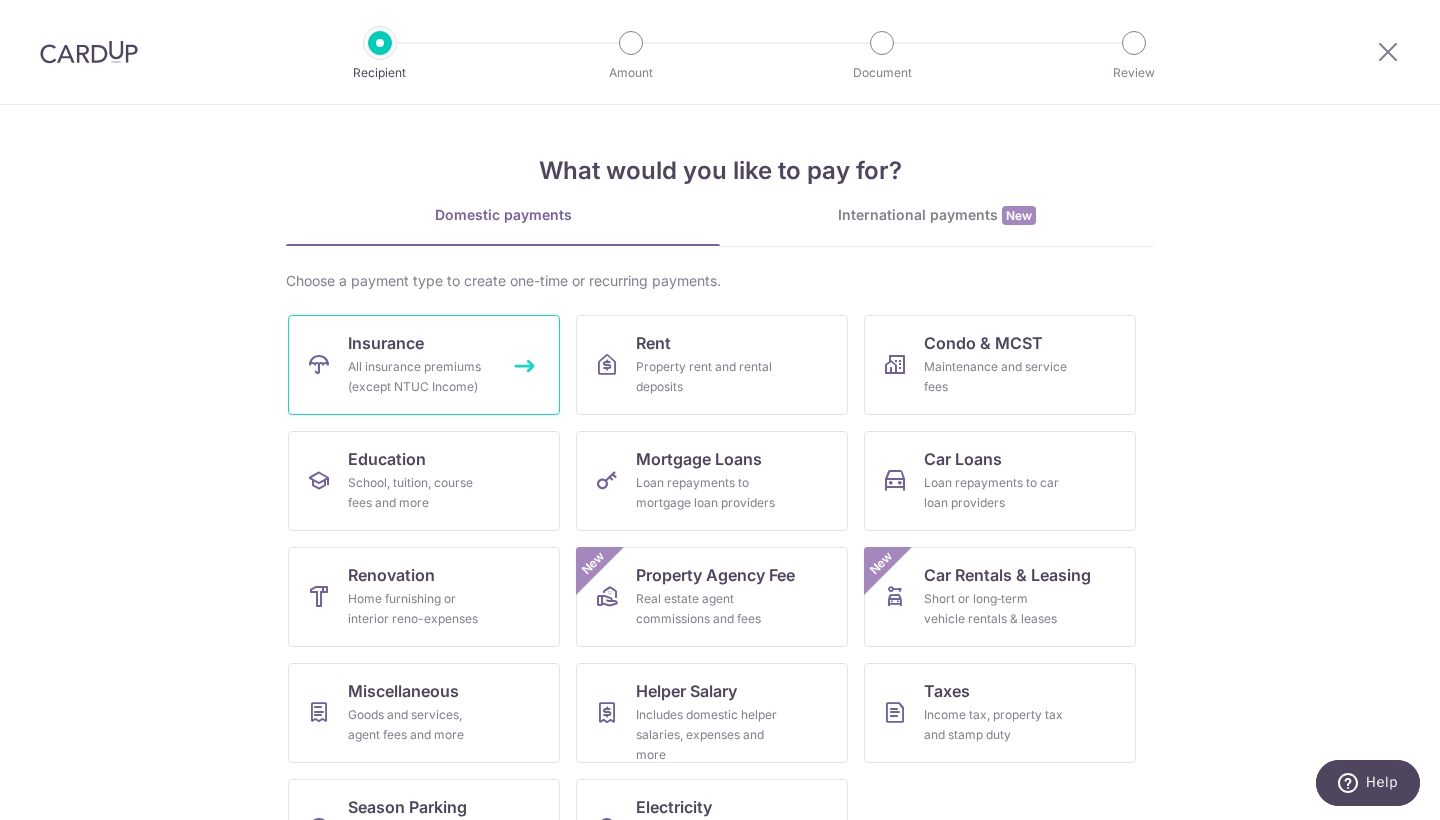 click on "All insurance premiums (except NTUC Income)" at bounding box center [420, 377] 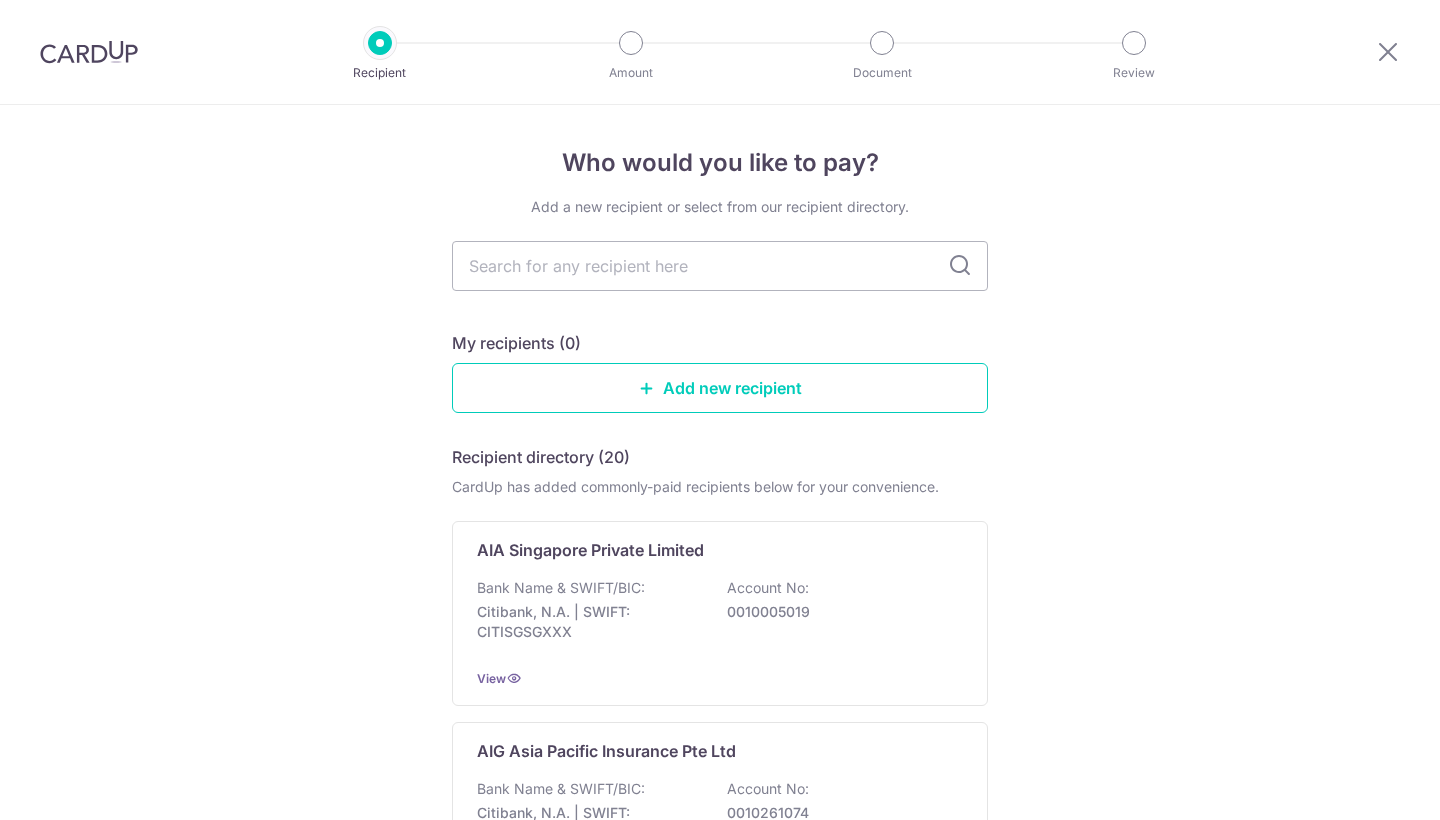 scroll, scrollTop: 0, scrollLeft: 0, axis: both 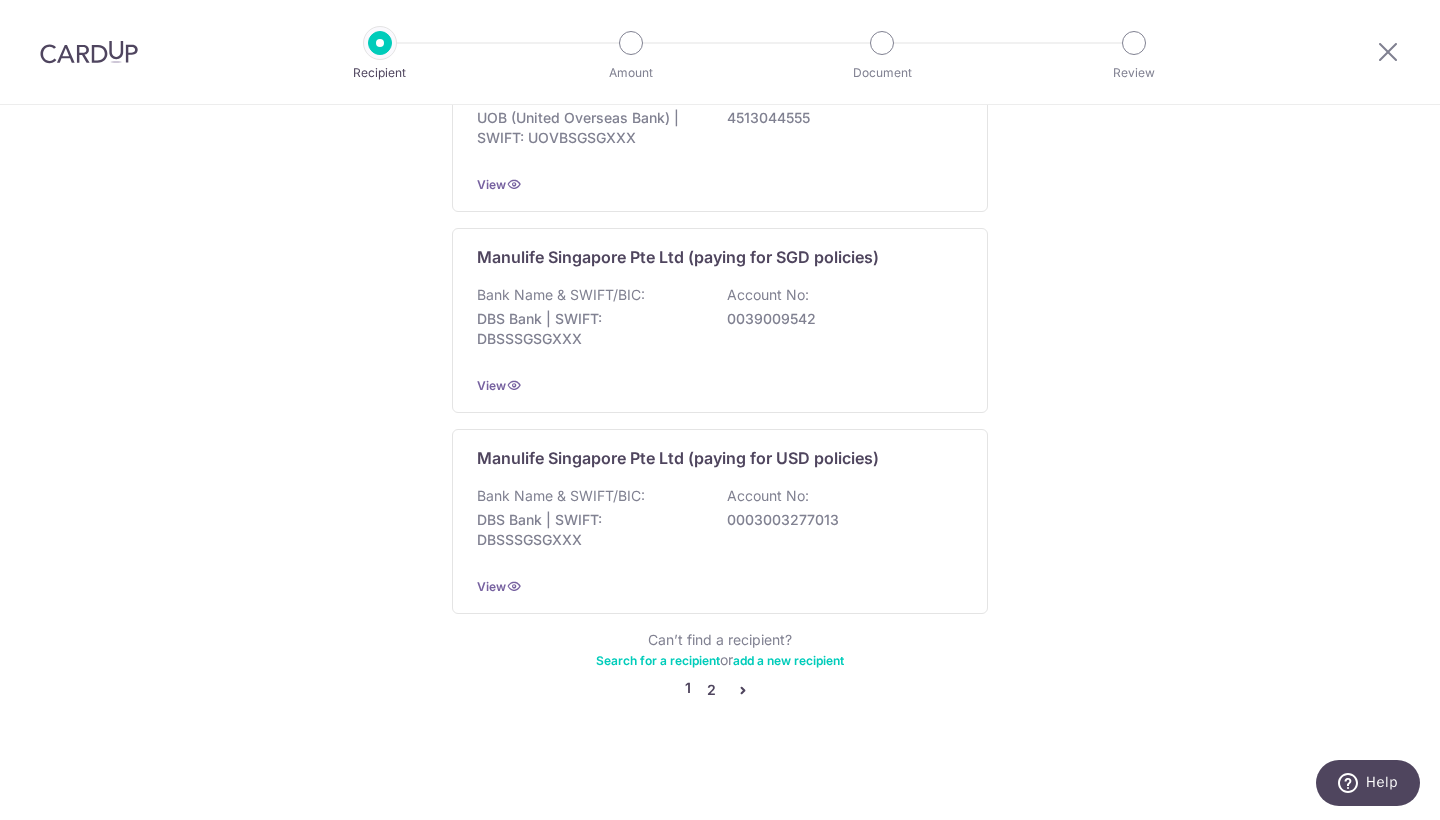click on "2" at bounding box center [711, 690] 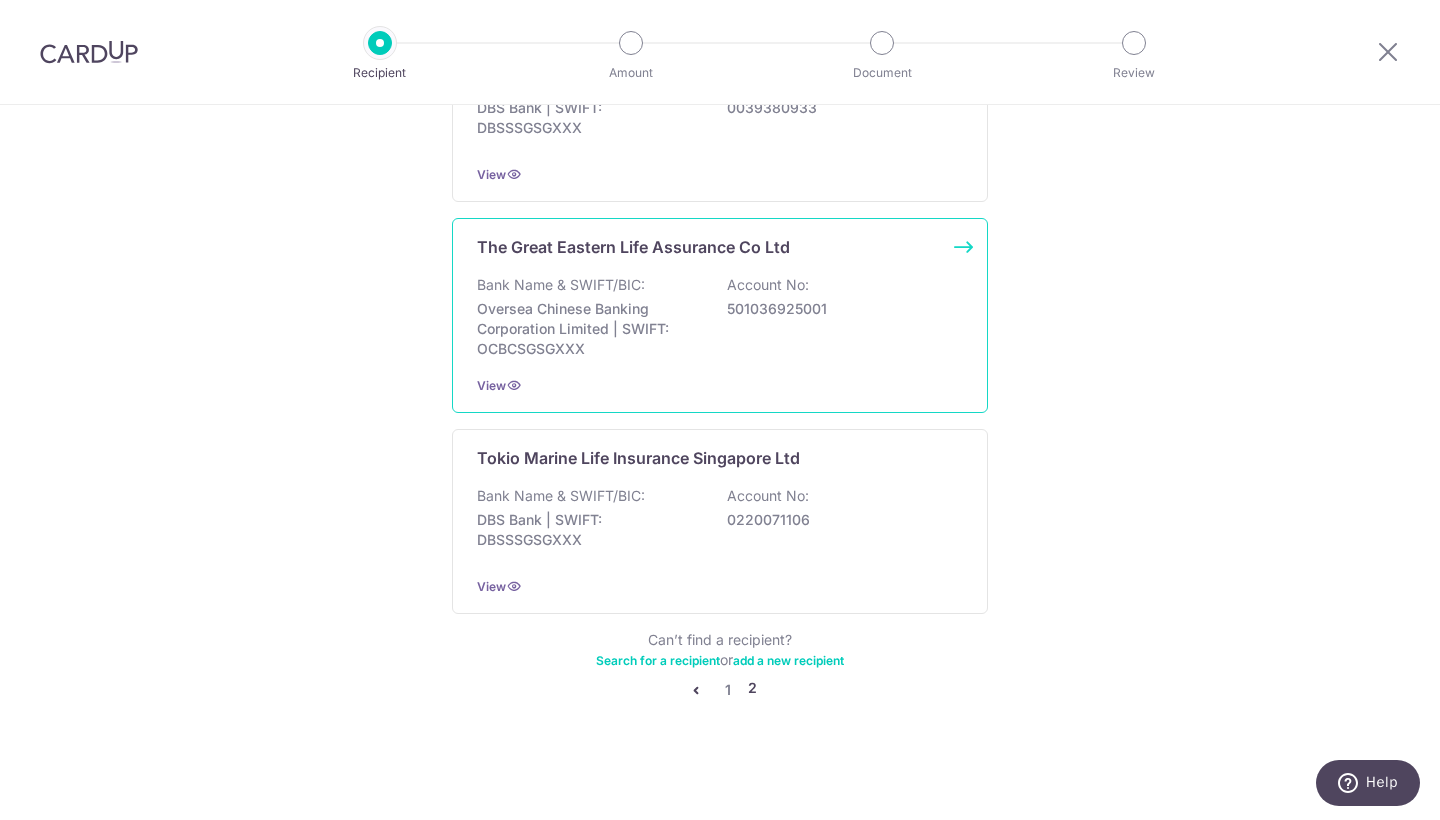 scroll, scrollTop: 1921, scrollLeft: 0, axis: vertical 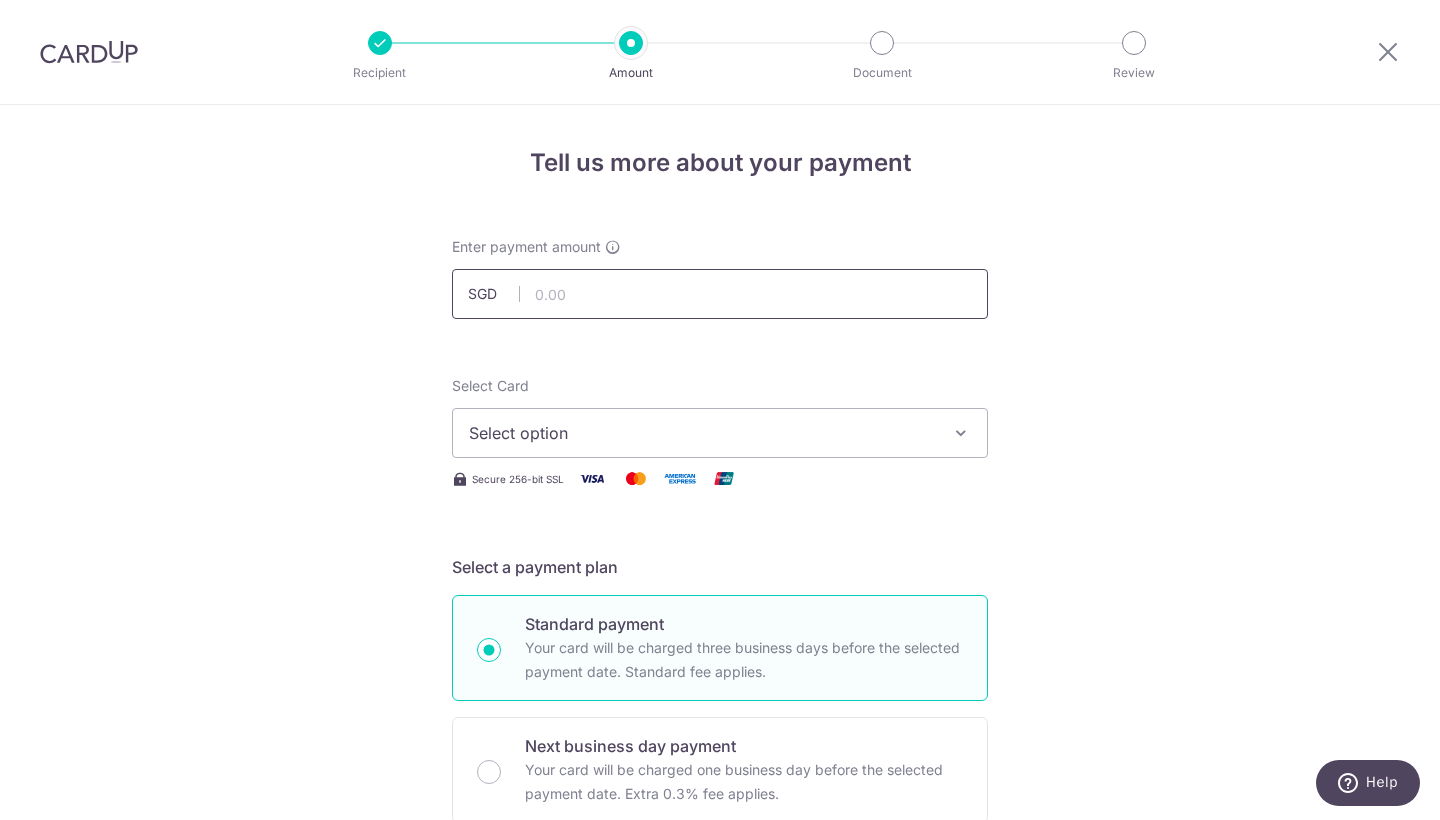 click at bounding box center (720, 294) 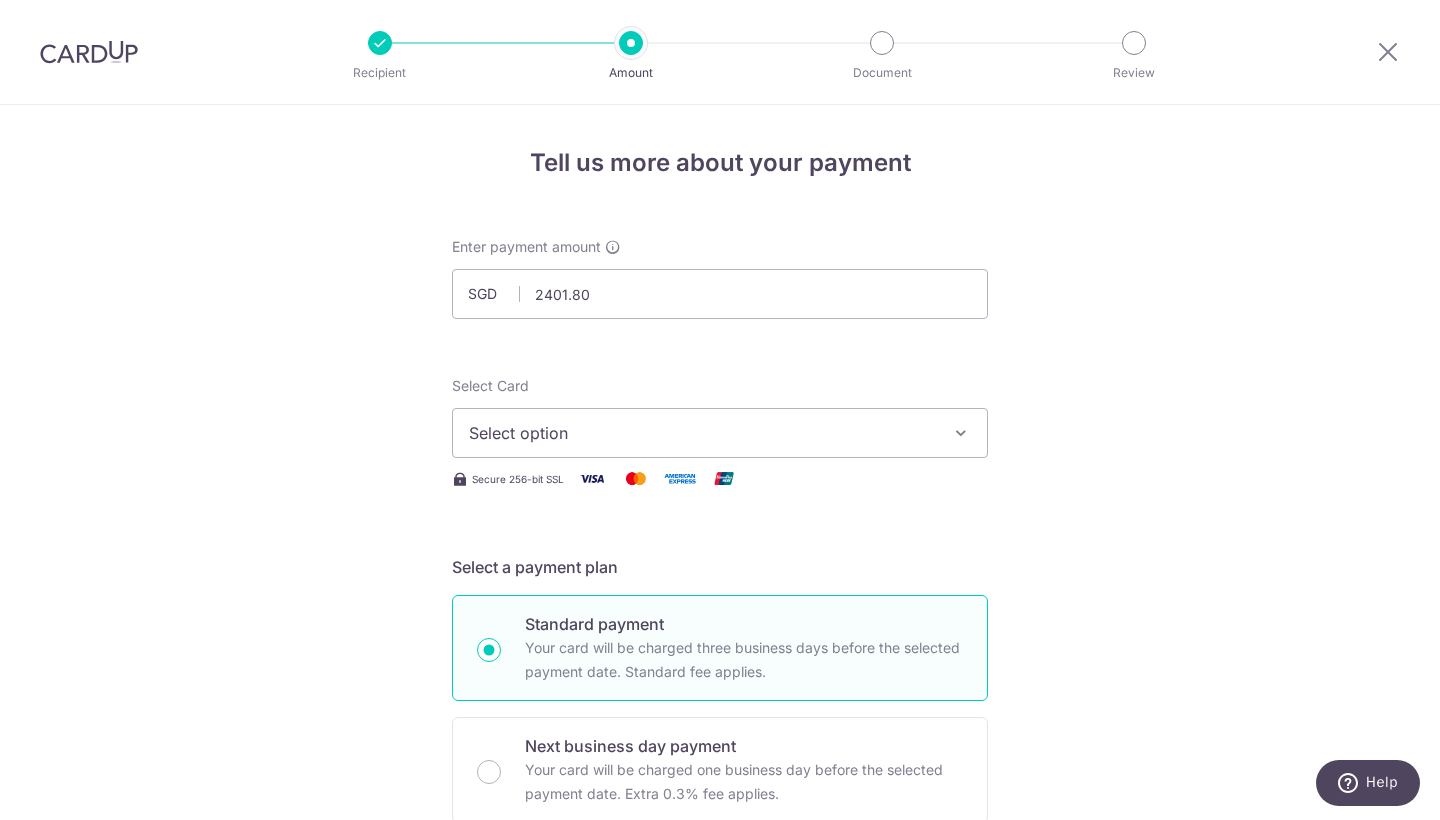 type on "2,401.80" 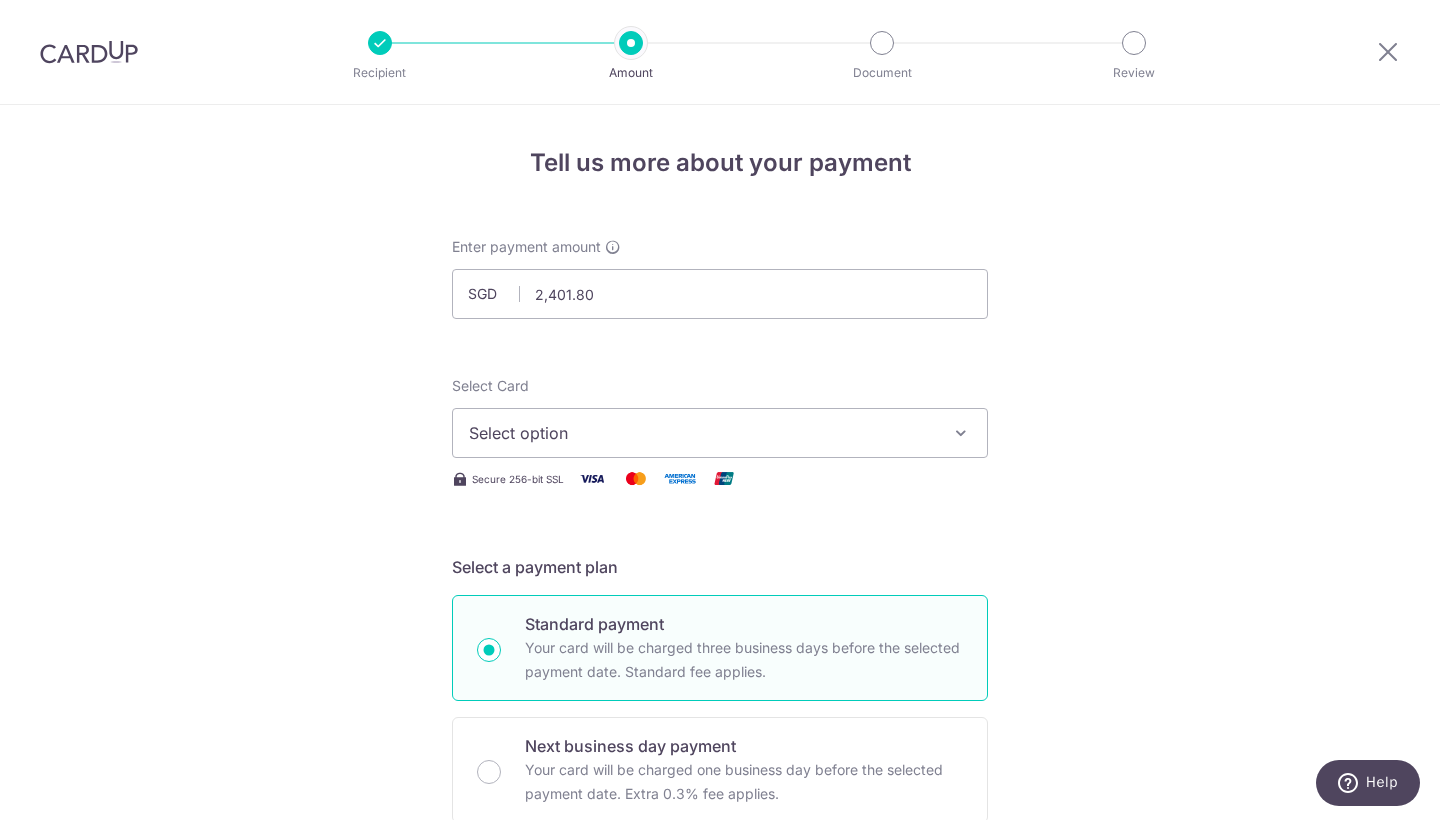 click on "Select option" at bounding box center (720, 433) 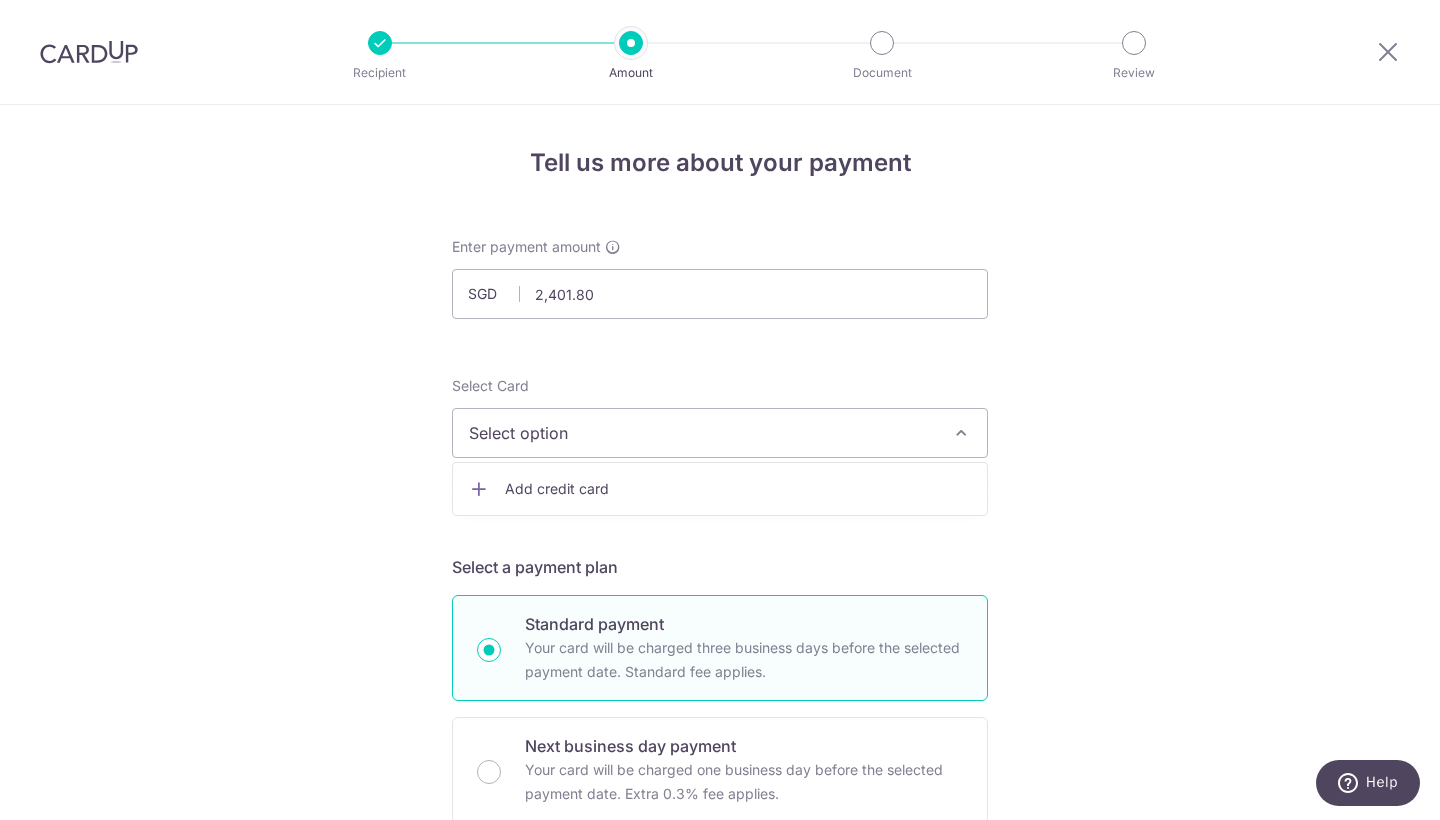 click on "Select option" at bounding box center [702, 433] 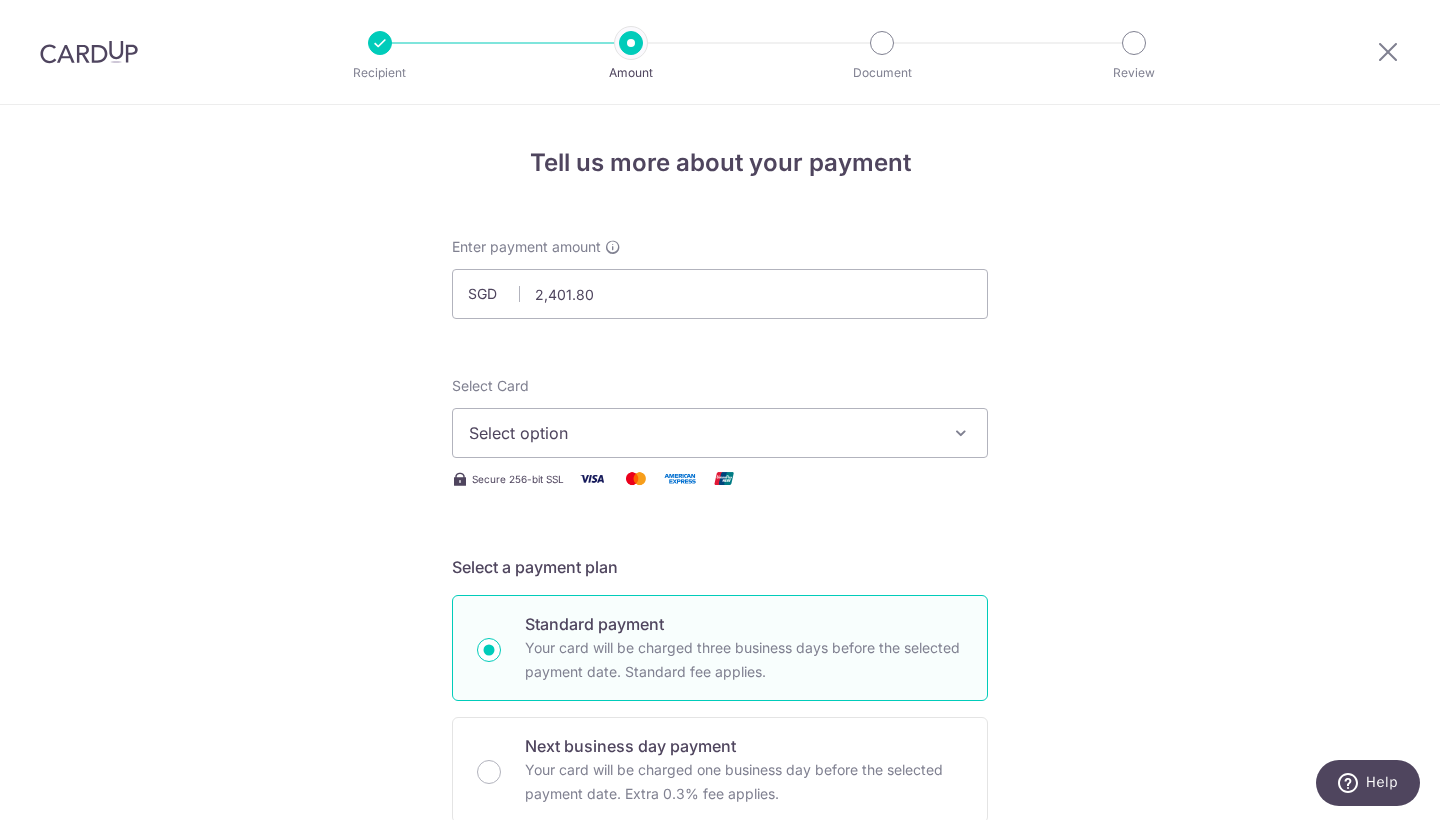 click on "Select option" at bounding box center [702, 433] 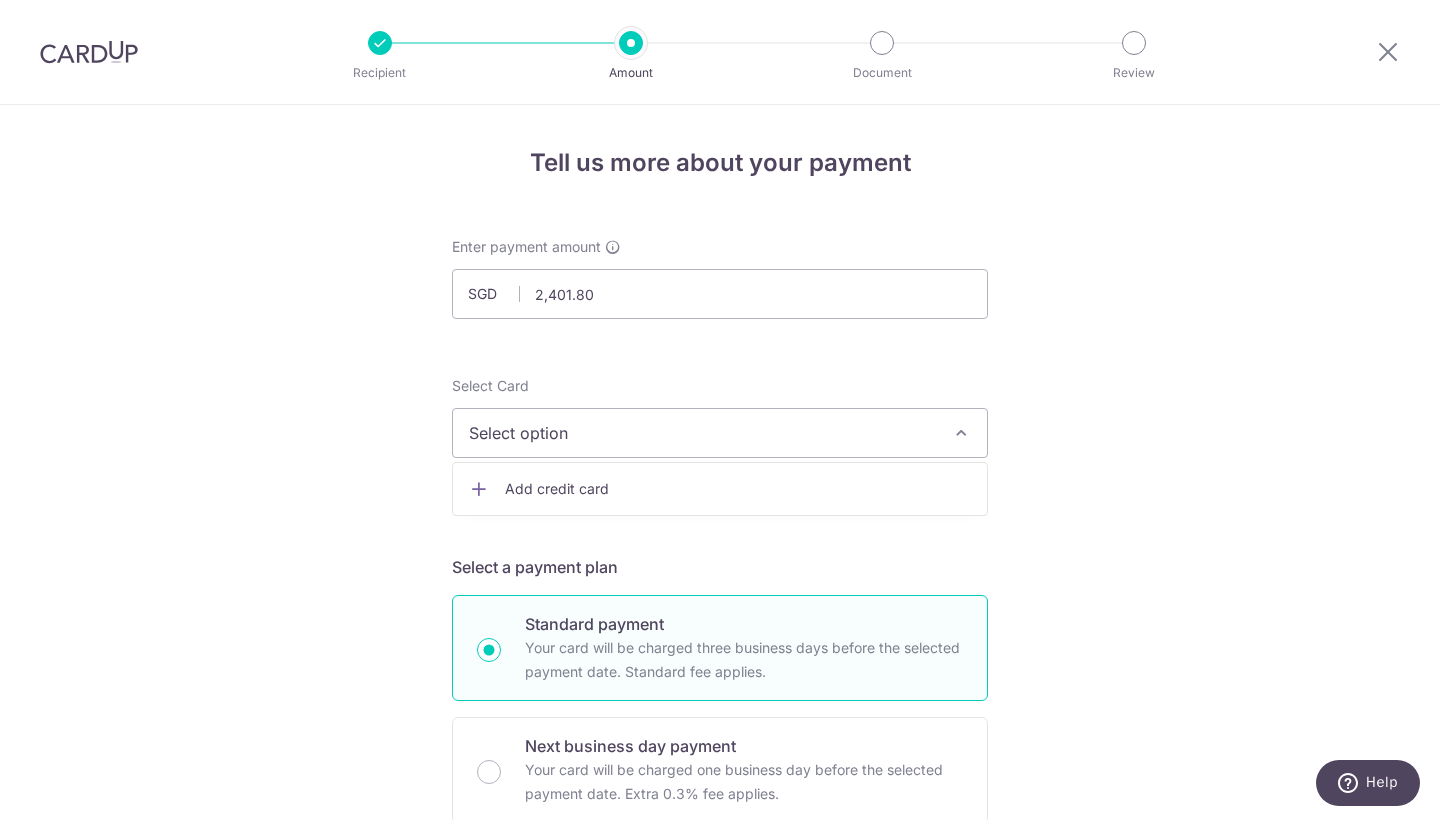 click on "Add credit card" at bounding box center [738, 489] 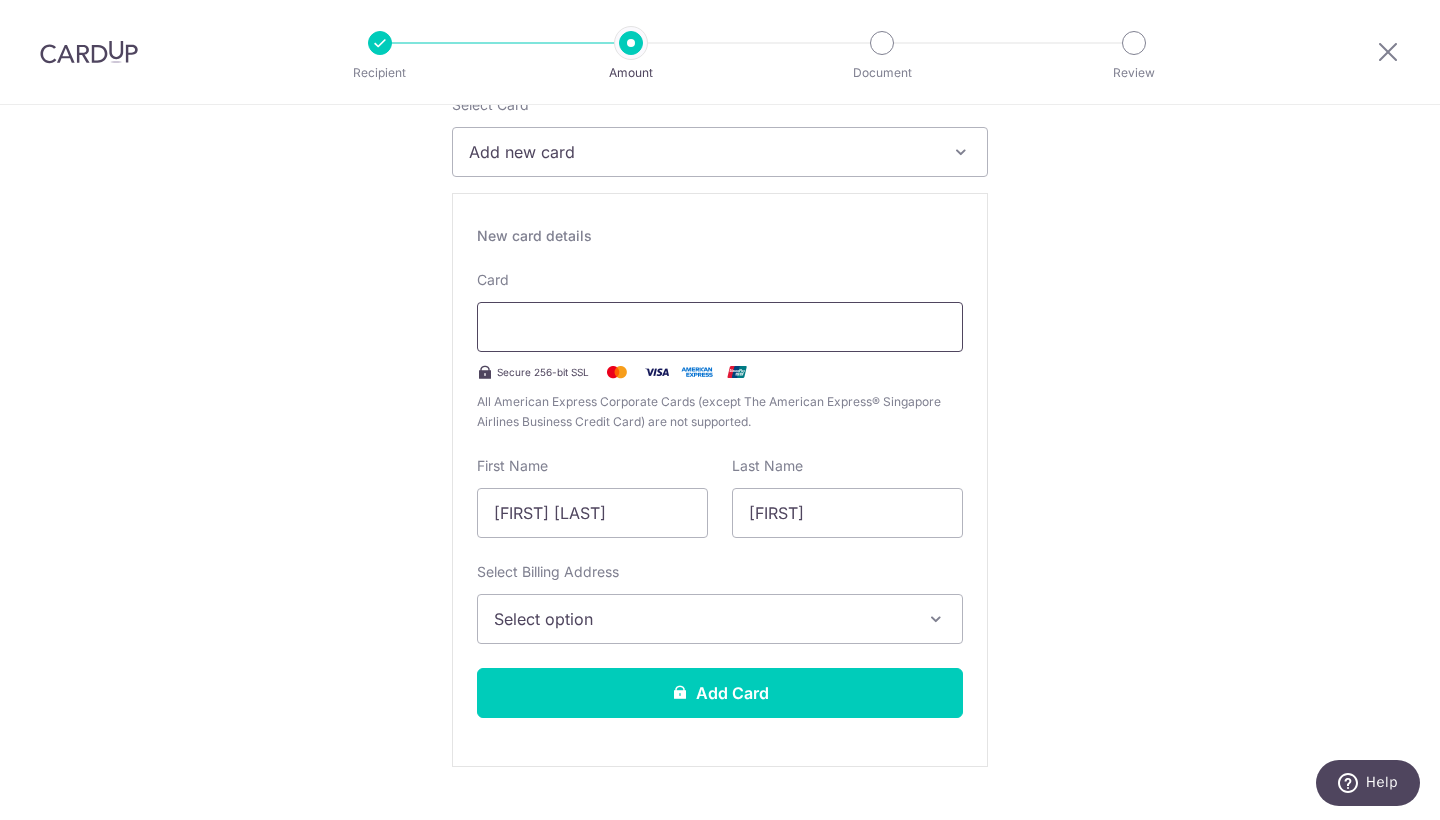 scroll, scrollTop: 282, scrollLeft: 0, axis: vertical 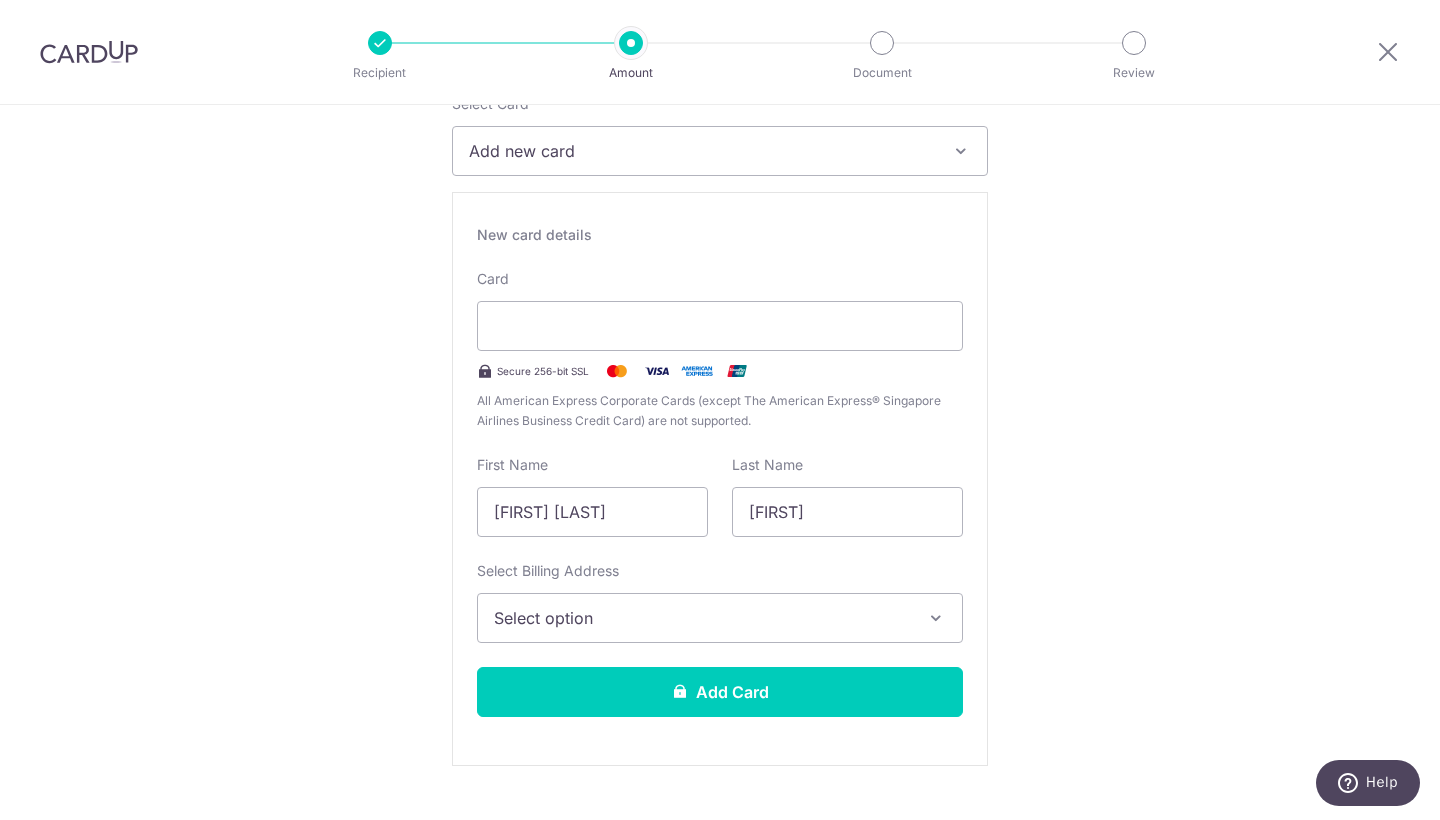 click on "Select option" at bounding box center (702, 618) 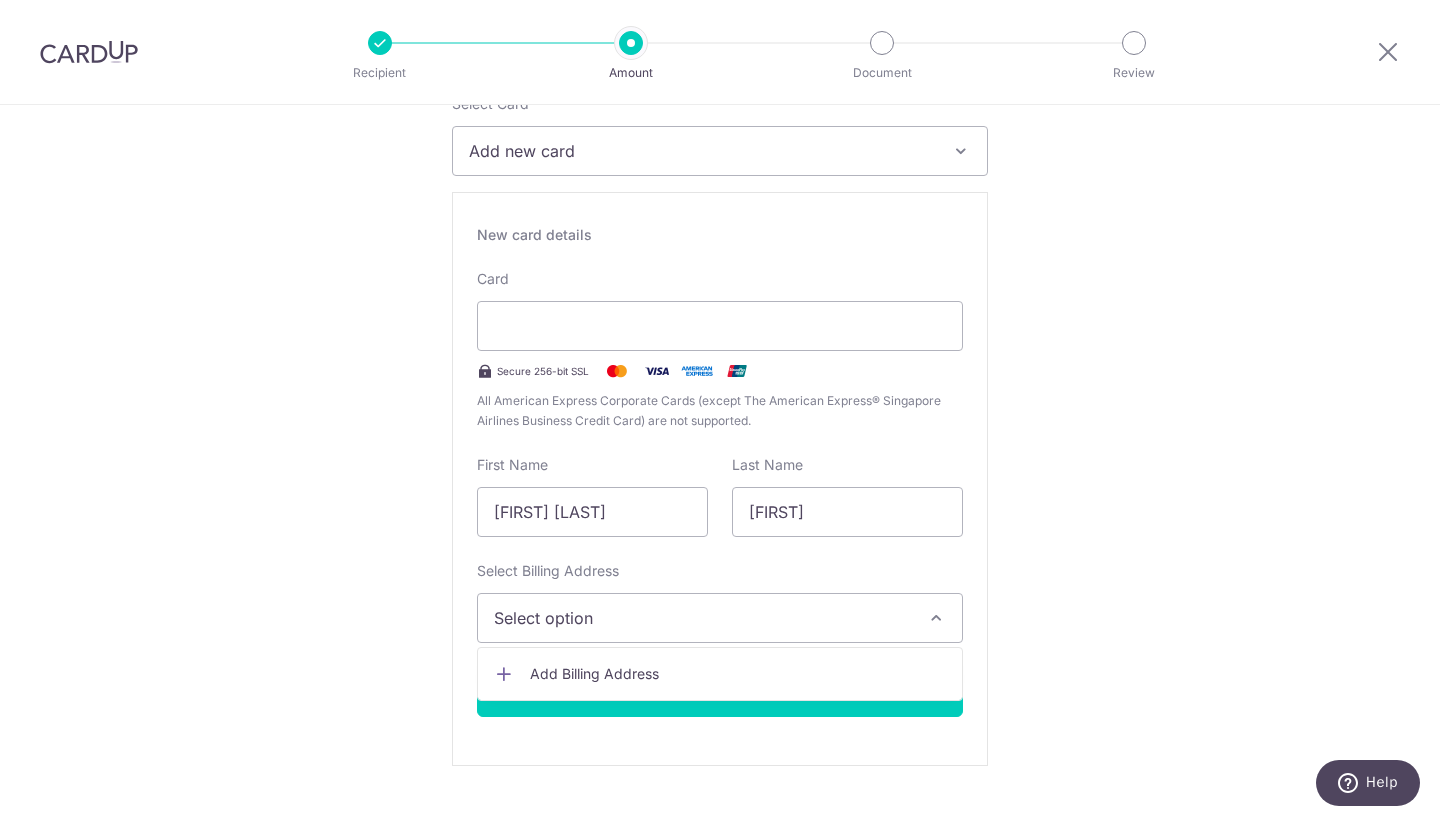 click on "Add Billing Address" at bounding box center [720, 674] 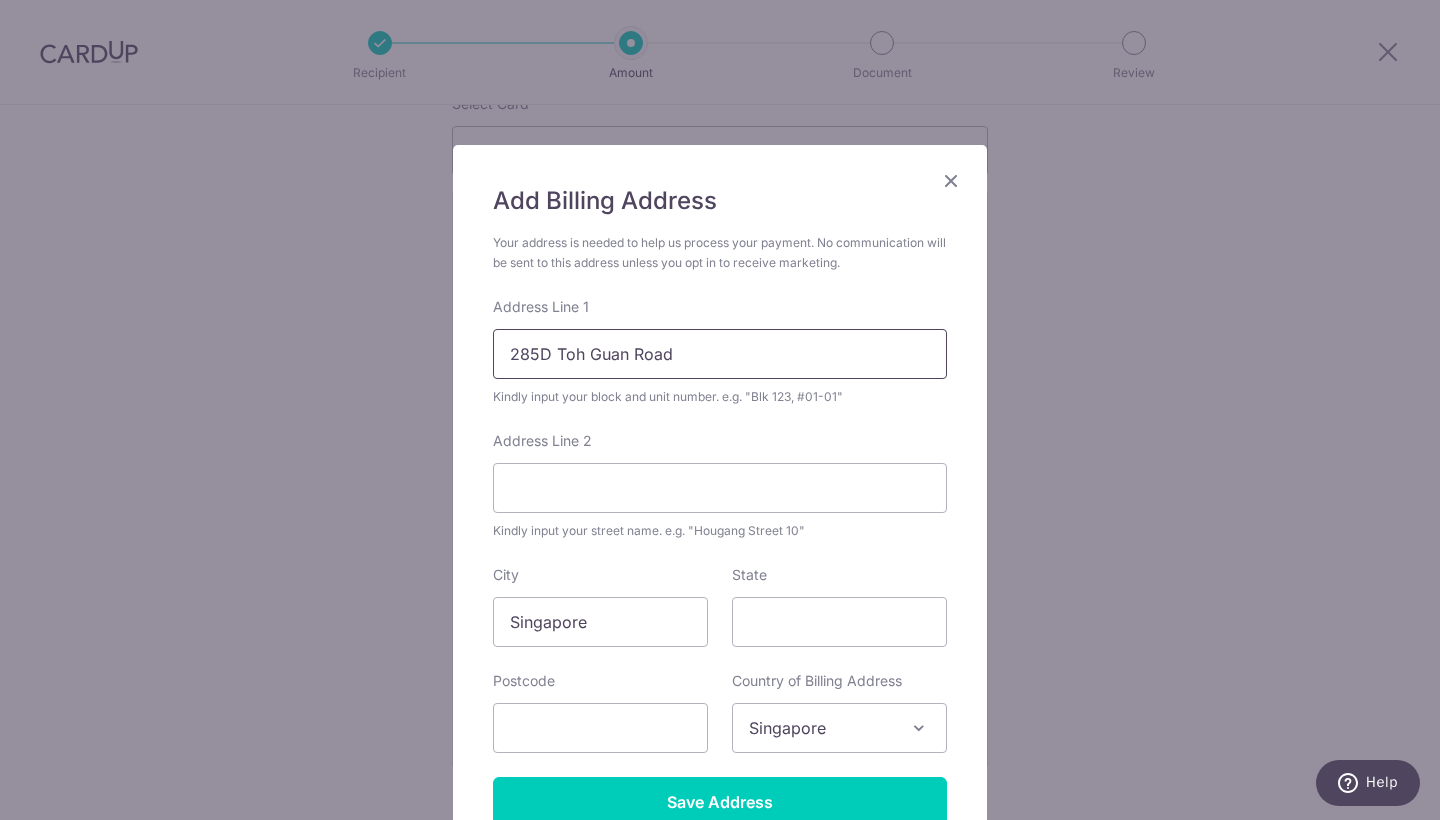 type on "285D Toh Guan Road" 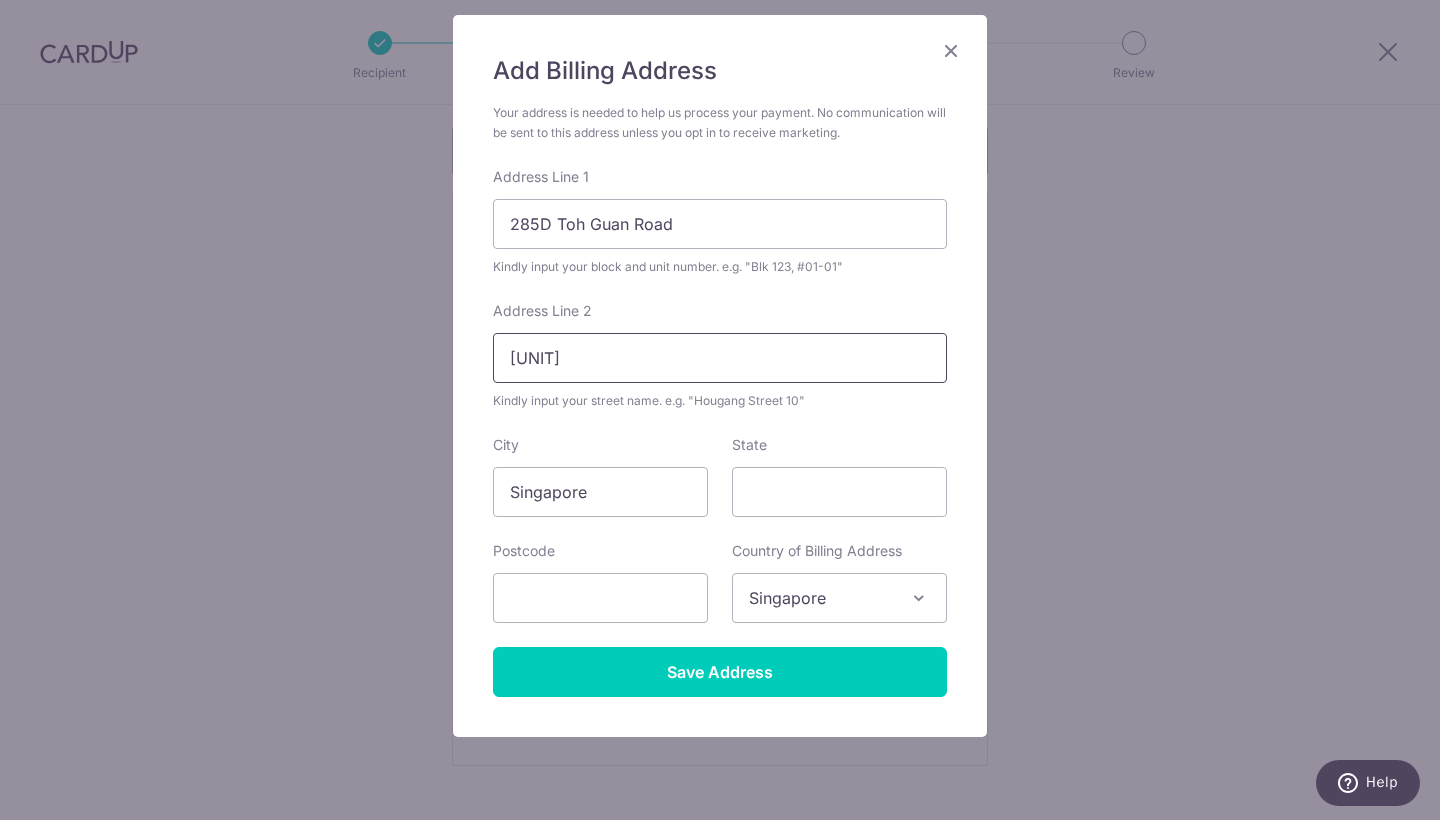 scroll, scrollTop: 145, scrollLeft: 0, axis: vertical 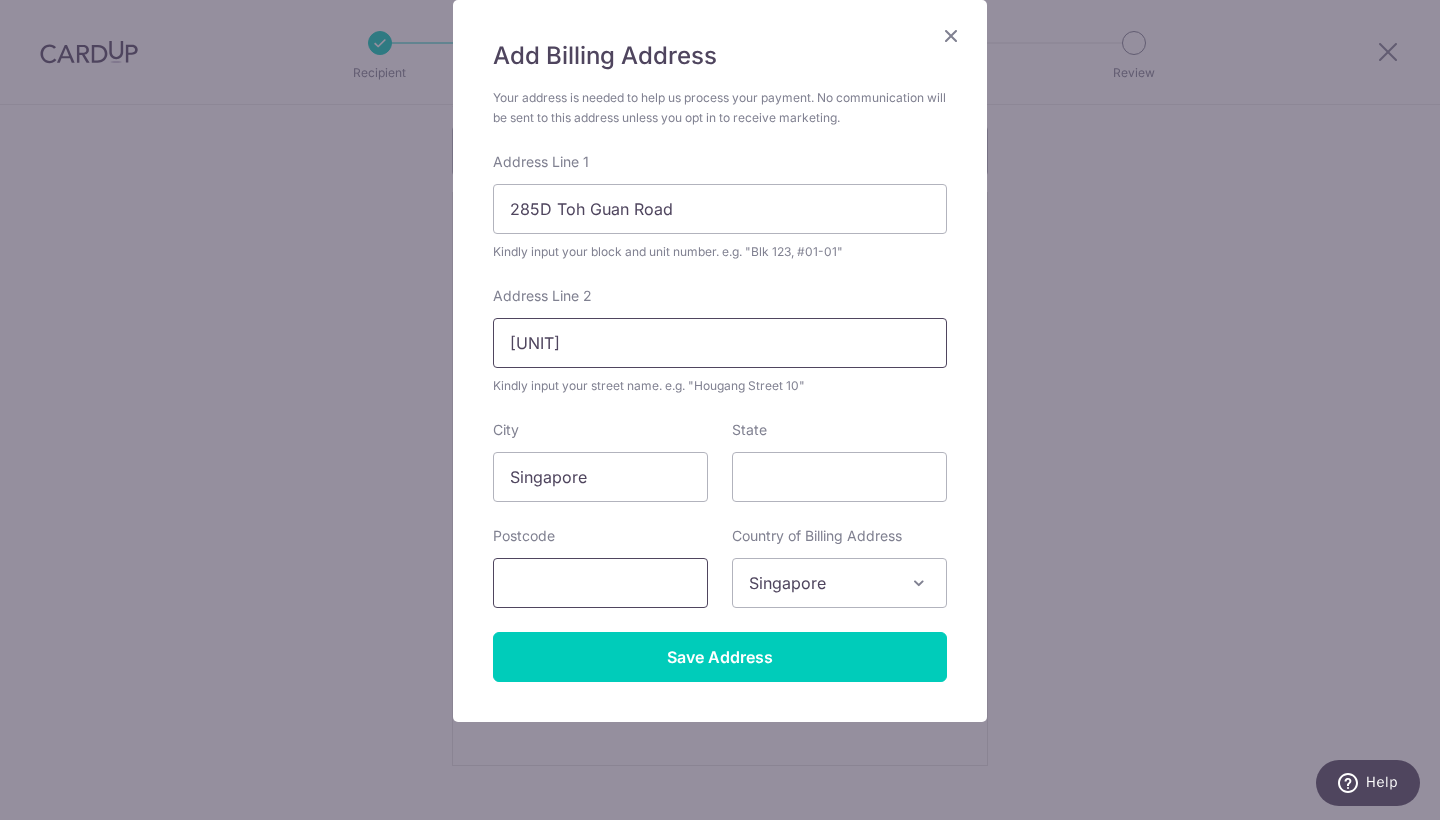 type on "#15-62" 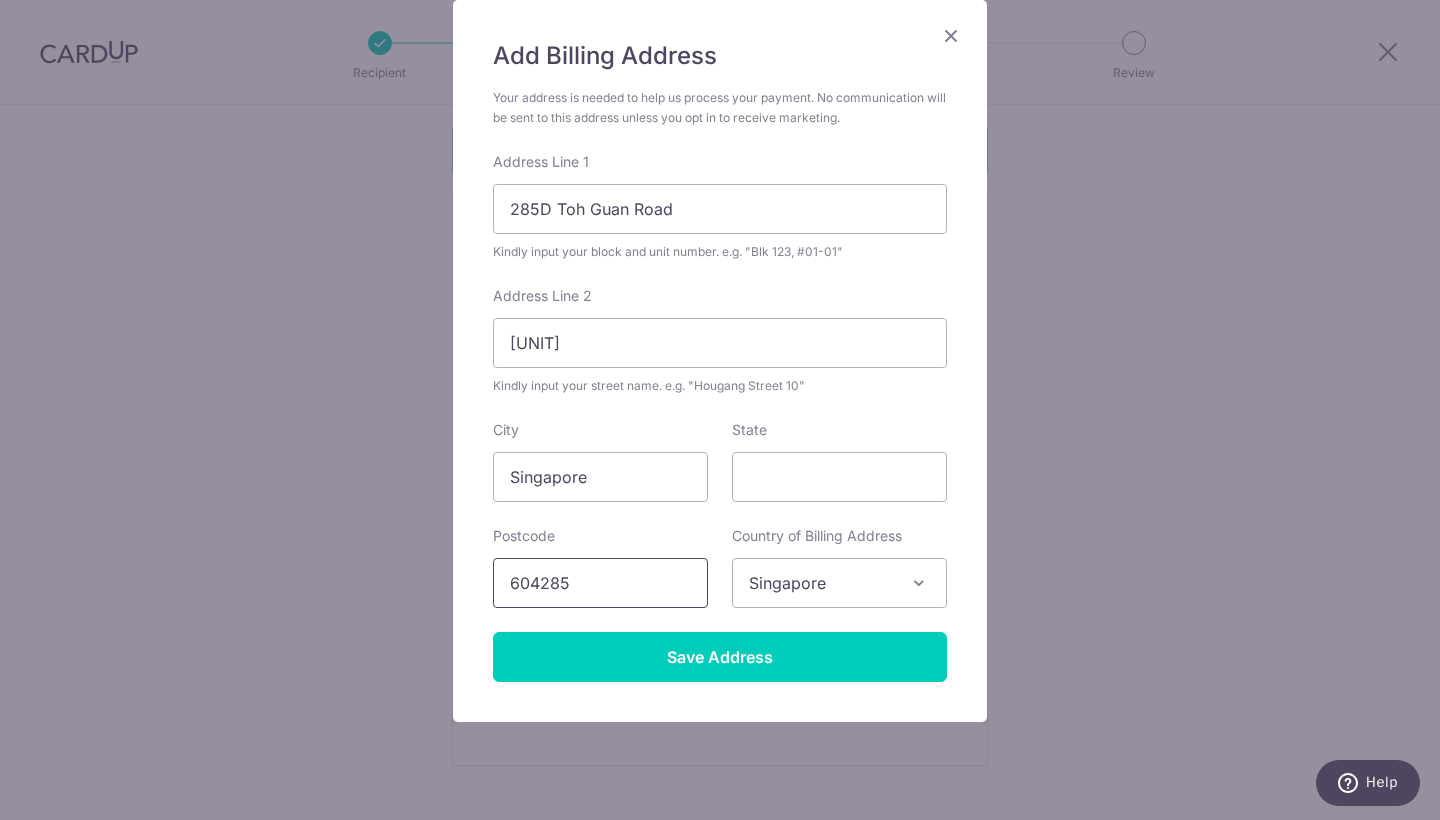 type on "604285" 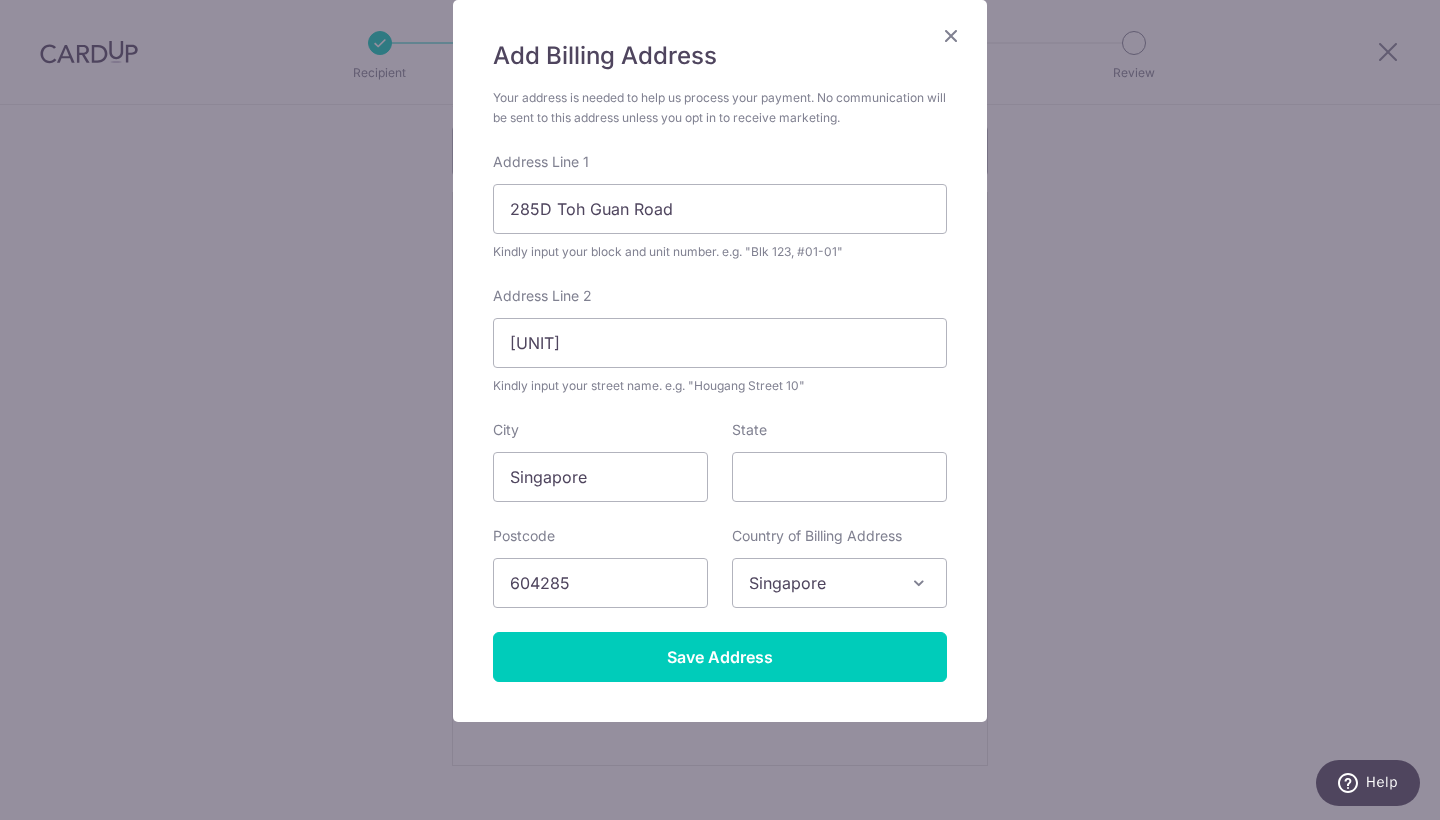 click on "Add Billing Address
Your address is needed to help us process your payment. No communication will be sent to this address unless you opt in to receive marketing.
Address Line 1
285D Toh Guan Road
Kindly input your block and unit number. e.g. "Blk 123, #01-01"
Address Line 2
#15-62
Kindly input your street name. e.g. "Hougang Street 10"
City
Singapore
State
Postcode
604285
Country of Billing Address
Select Country Afghanistan
Aland Islands
Albania
Algeria
American Samoa
Andorra
Angola
Anguilla
Antarctica
Antigua and Barbuda
Argentina
Armenia
Aruba
Australia
Austria
Azerbaijan
Bahamas" at bounding box center (720, 361) 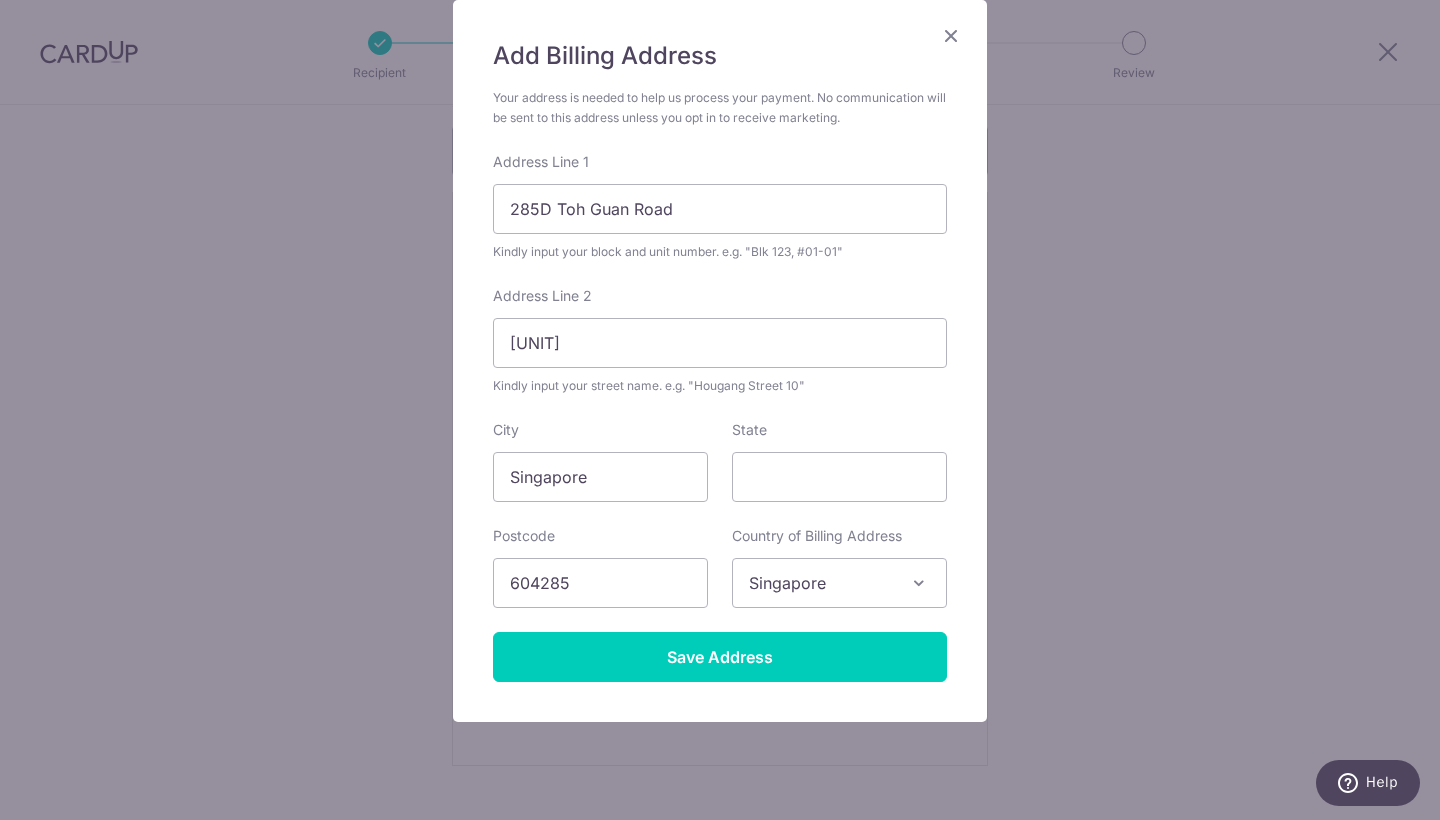 click on "Save Address" at bounding box center (720, 657) 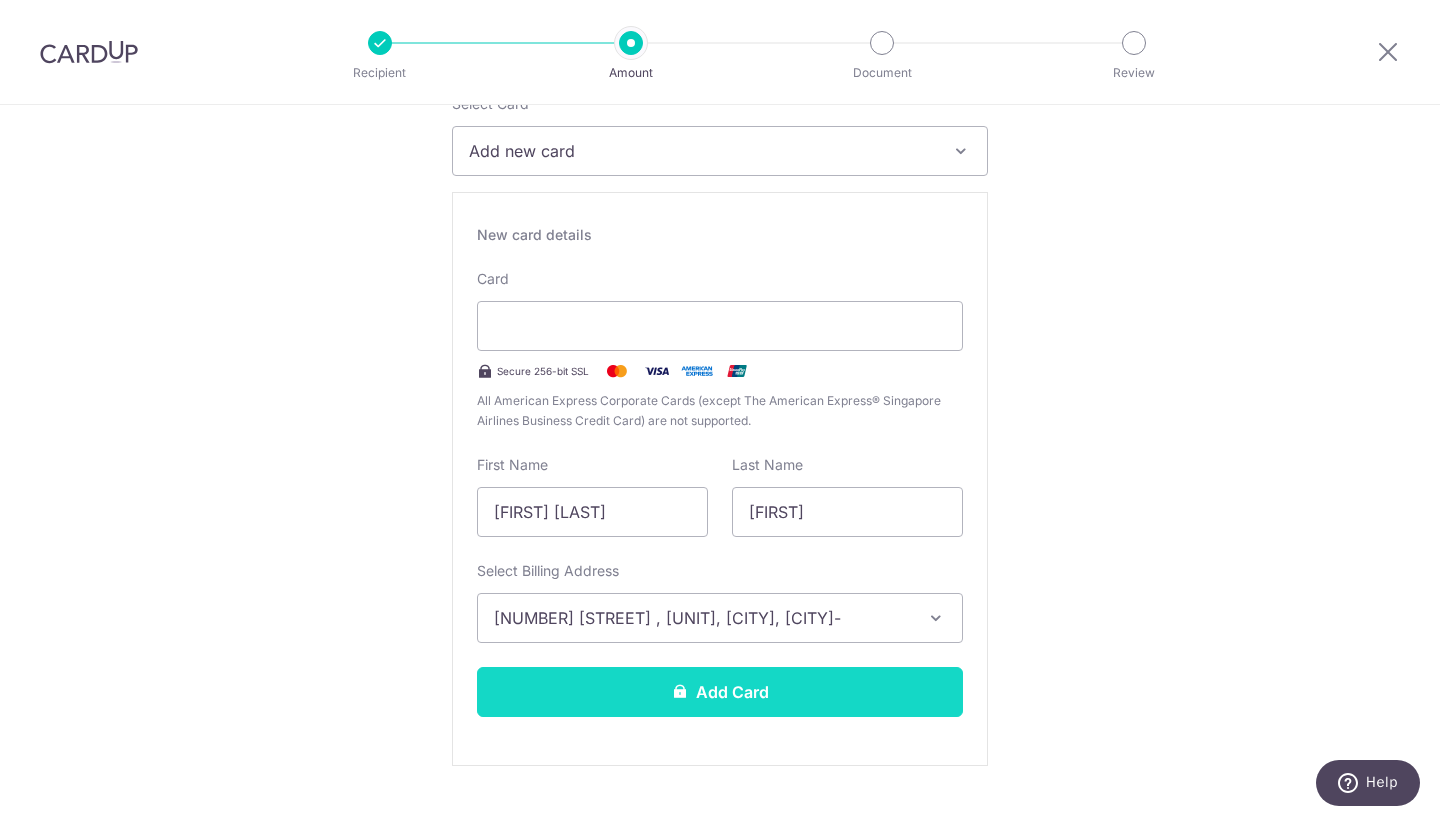click on "Add Card" at bounding box center (720, 692) 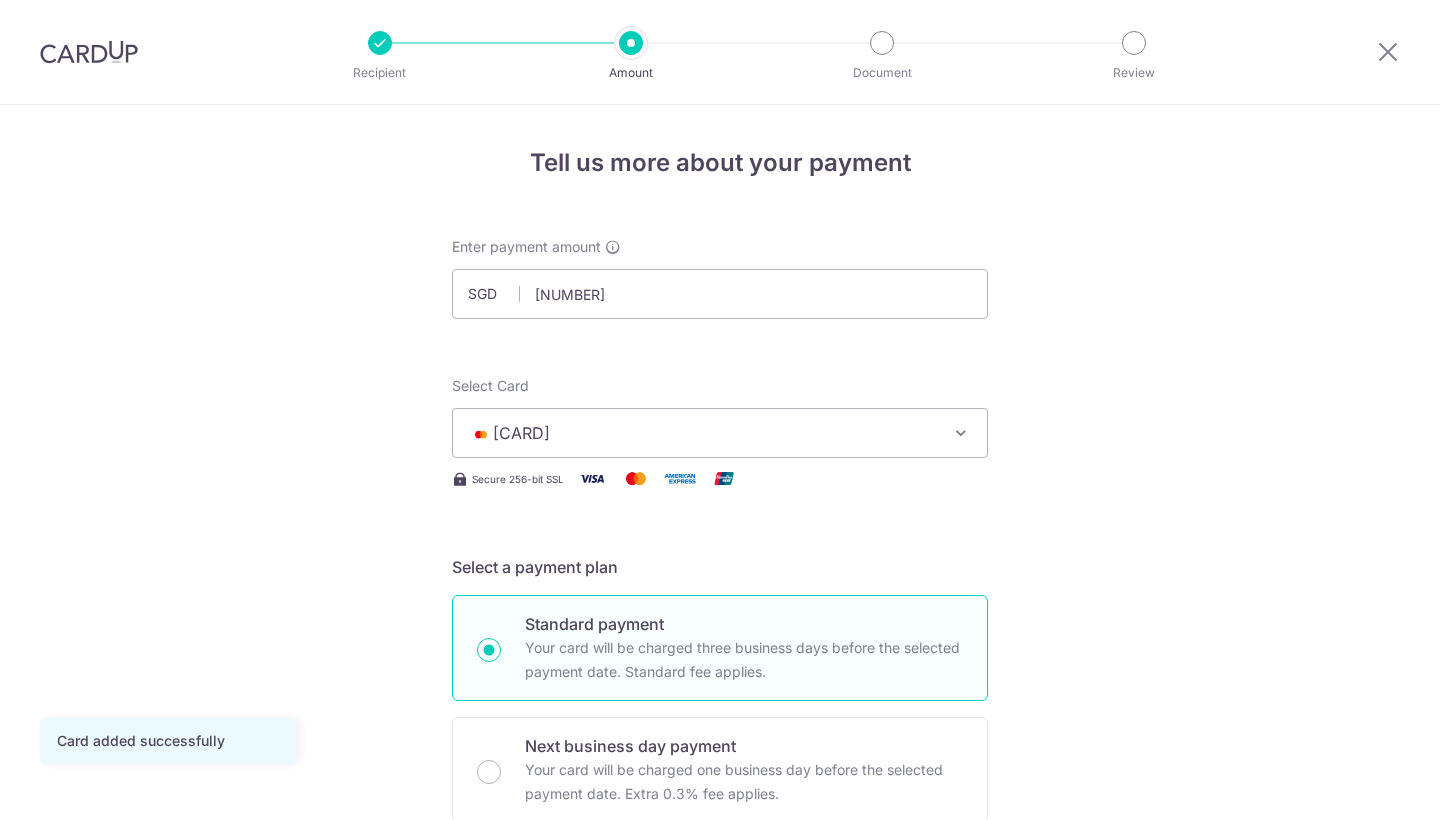 scroll, scrollTop: 0, scrollLeft: 0, axis: both 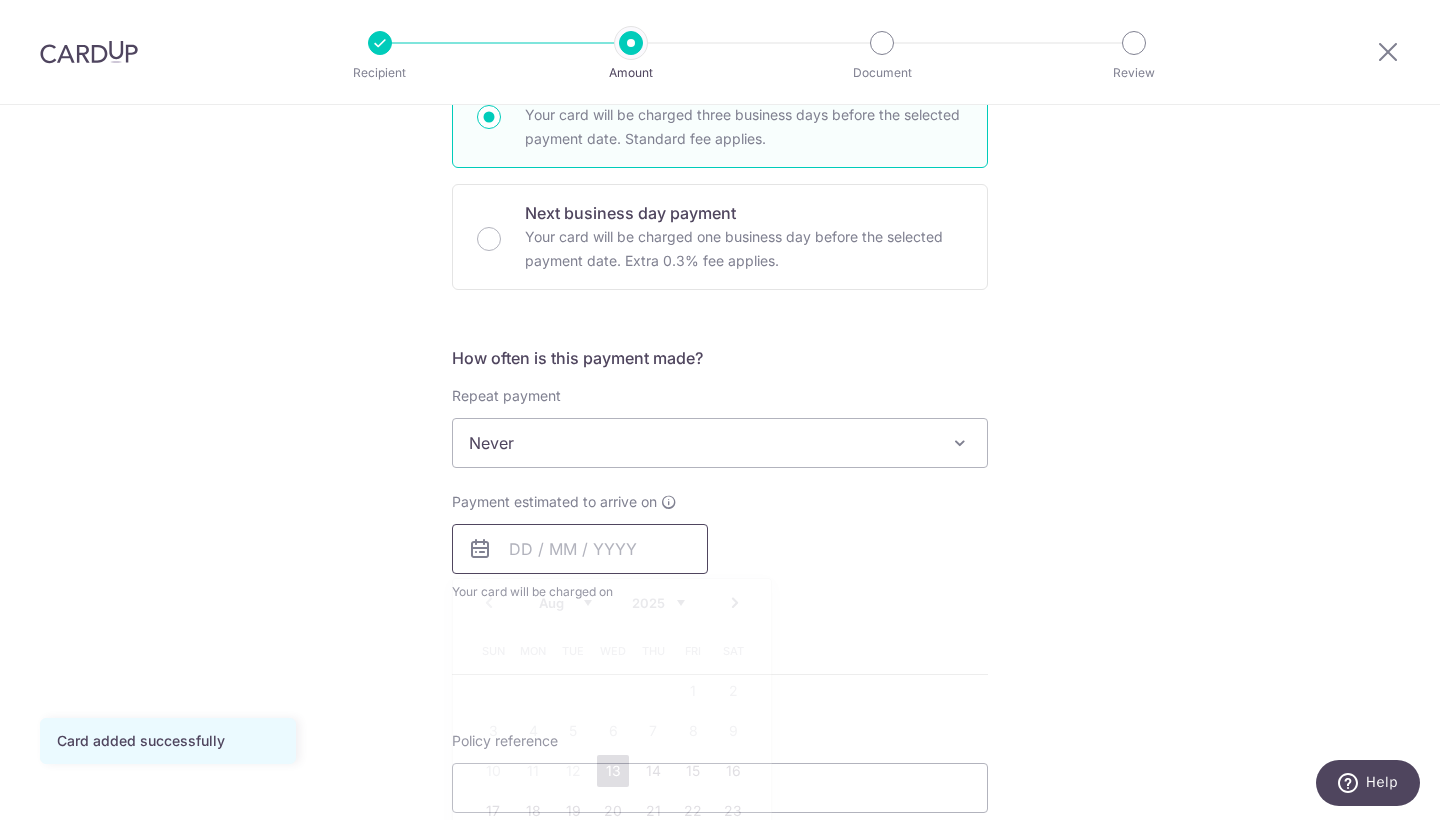 click at bounding box center [580, 549] 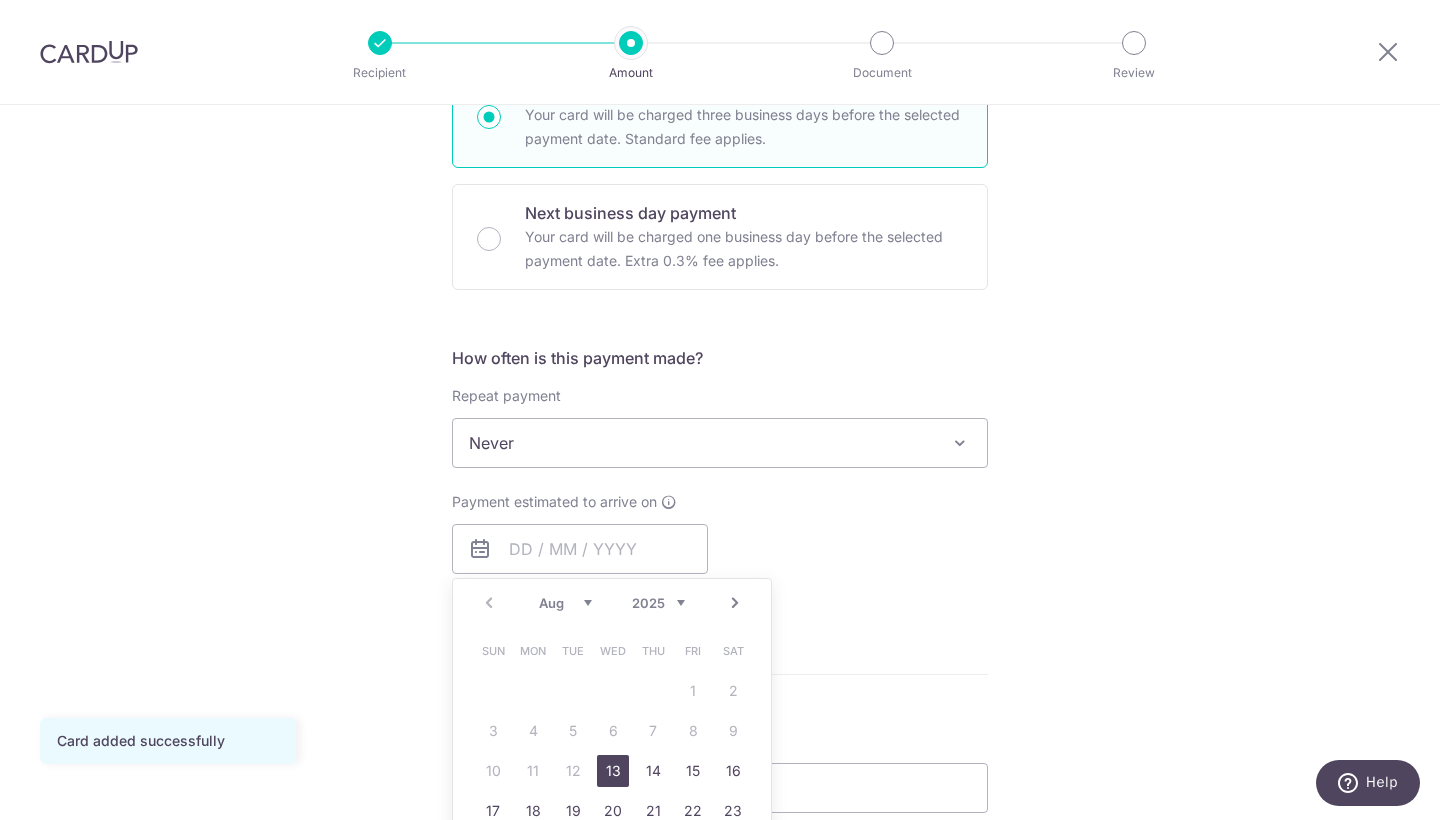 click on "13" at bounding box center (613, 771) 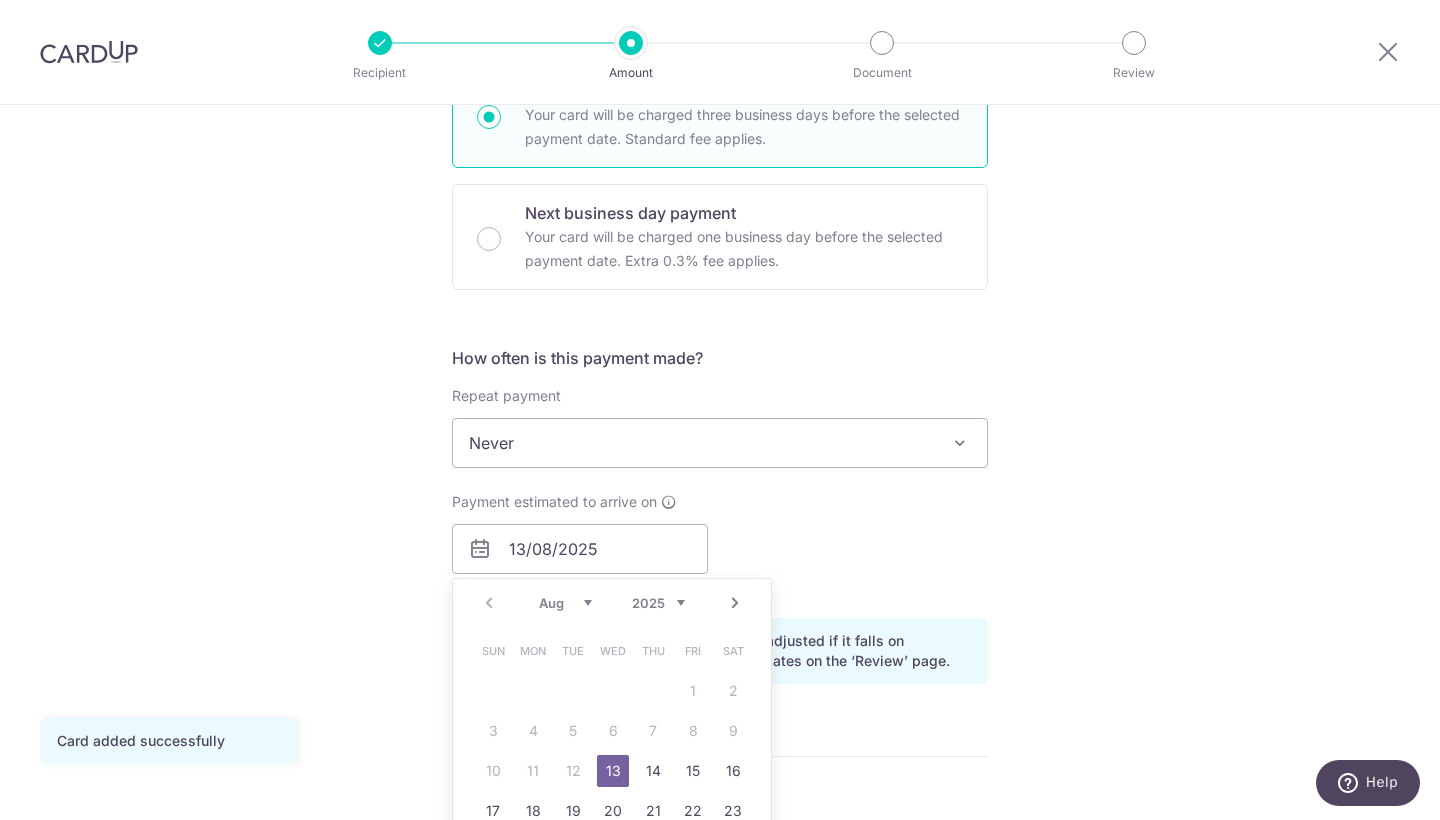 click on "Payment due and charge dates may be adjusted if it falls on weekends or public holidays. See final dates on the ‘Review’ page." at bounding box center (736, 651) 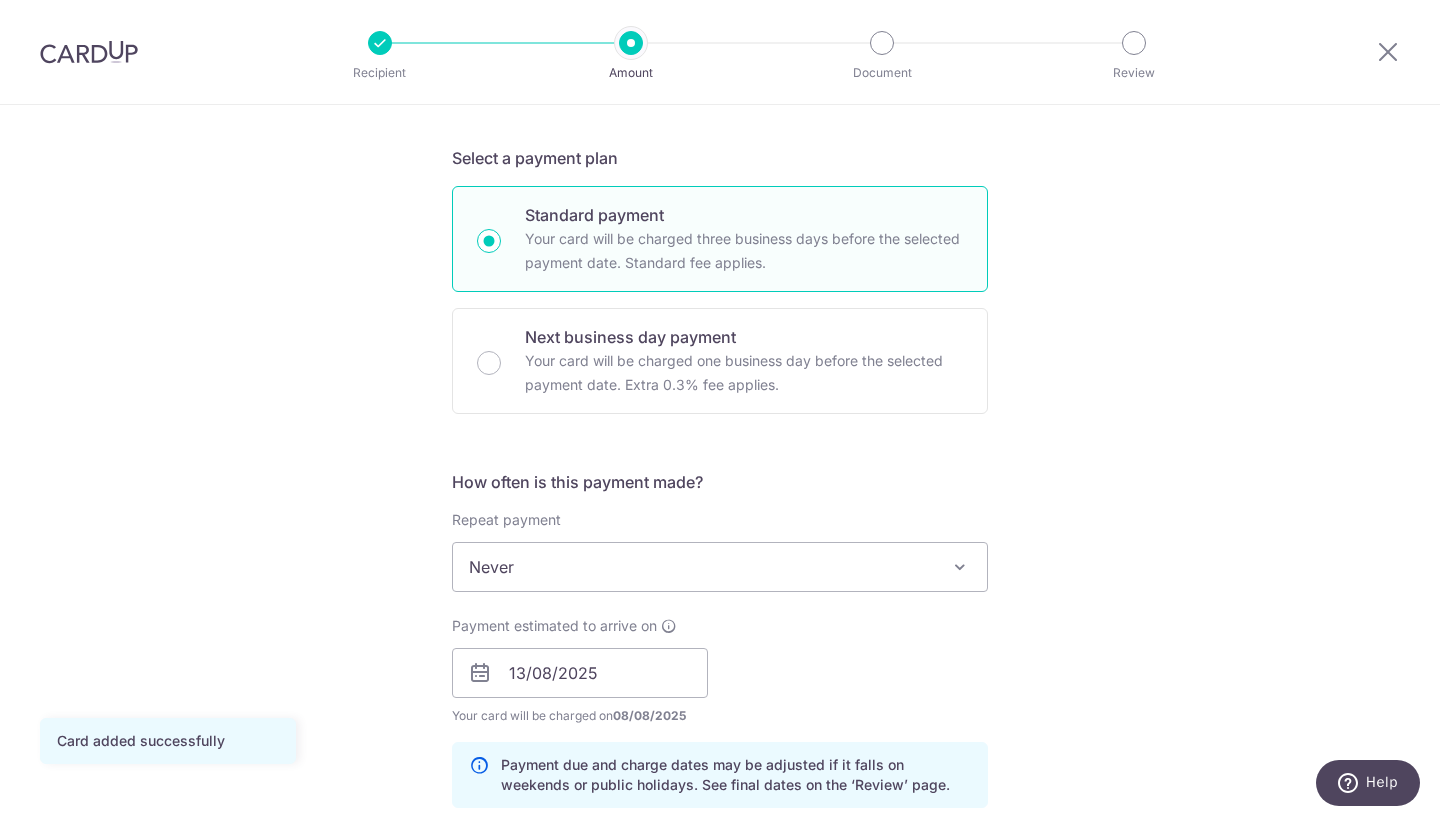 scroll, scrollTop: 407, scrollLeft: 0, axis: vertical 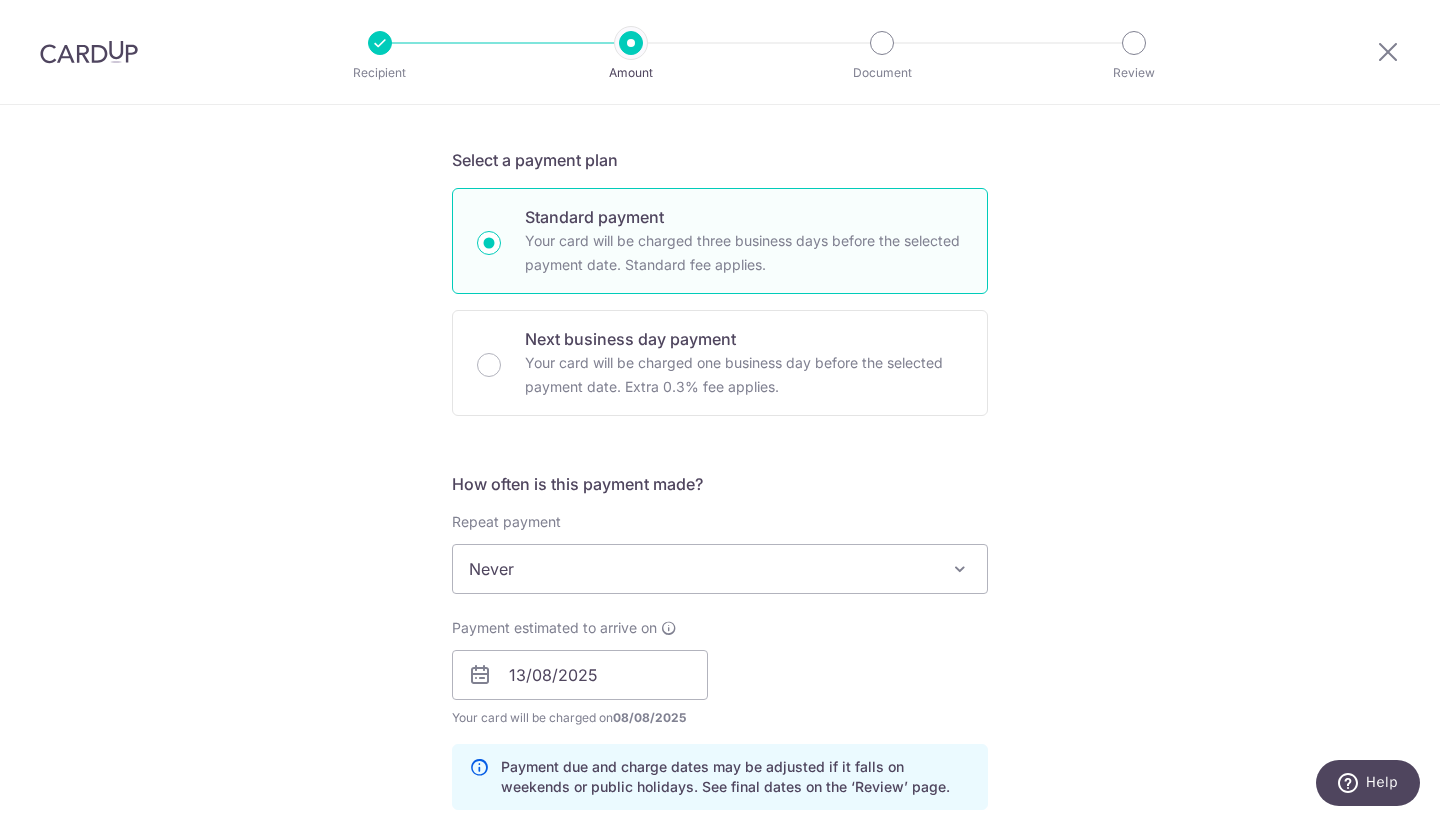 click on "Repeat payment
Never
Every week
Every month
Every quarter
Every half a year
Every year Never
To set up monthly income tax payments on CardUp, please ensure the following:     Keep GIRO active   First payment through GIRO   Limit of 11 months scheduling   Upload Notice of Assessment    For more details, refer to this guide:  CardUp Help - Monthly Income Tax Payments" at bounding box center (720, 553) 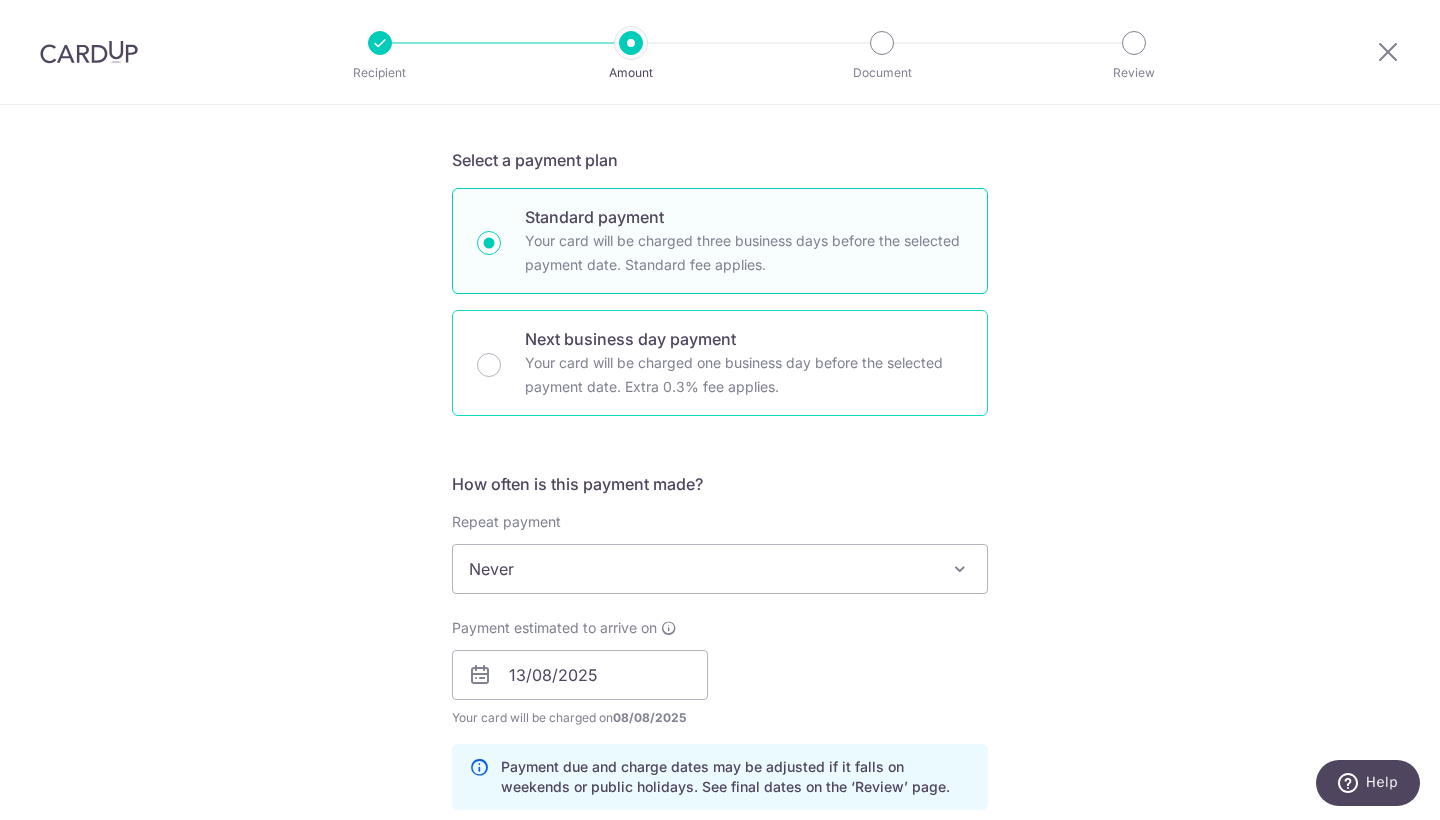 click on "Your card will be charged one business day before the selected payment date. Extra 0.3% fee applies." at bounding box center (744, 375) 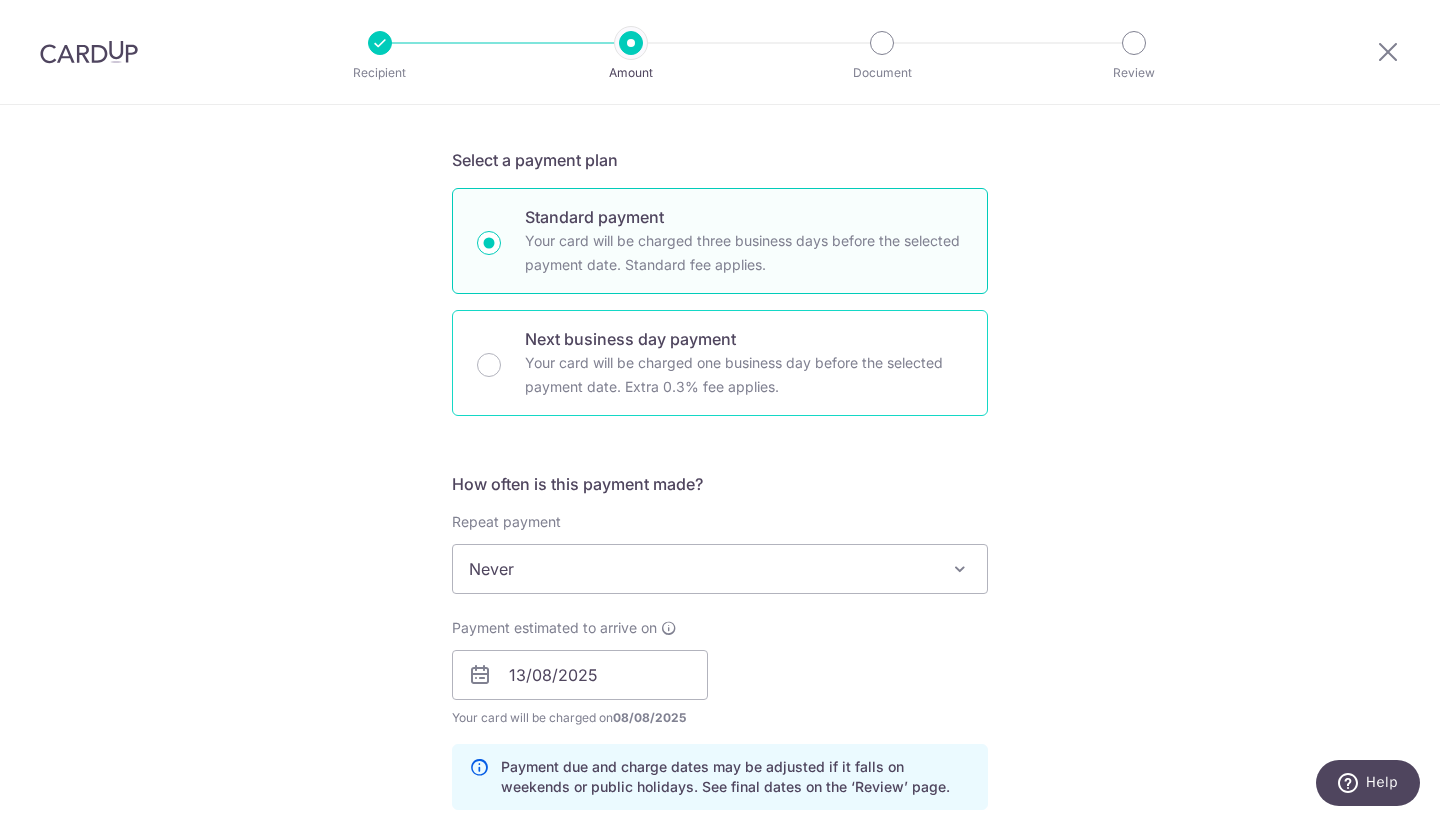 click on "Next business day payment
Your card will be charged one business day before the selected payment date. Extra 0.3% fee applies." at bounding box center (489, 365) 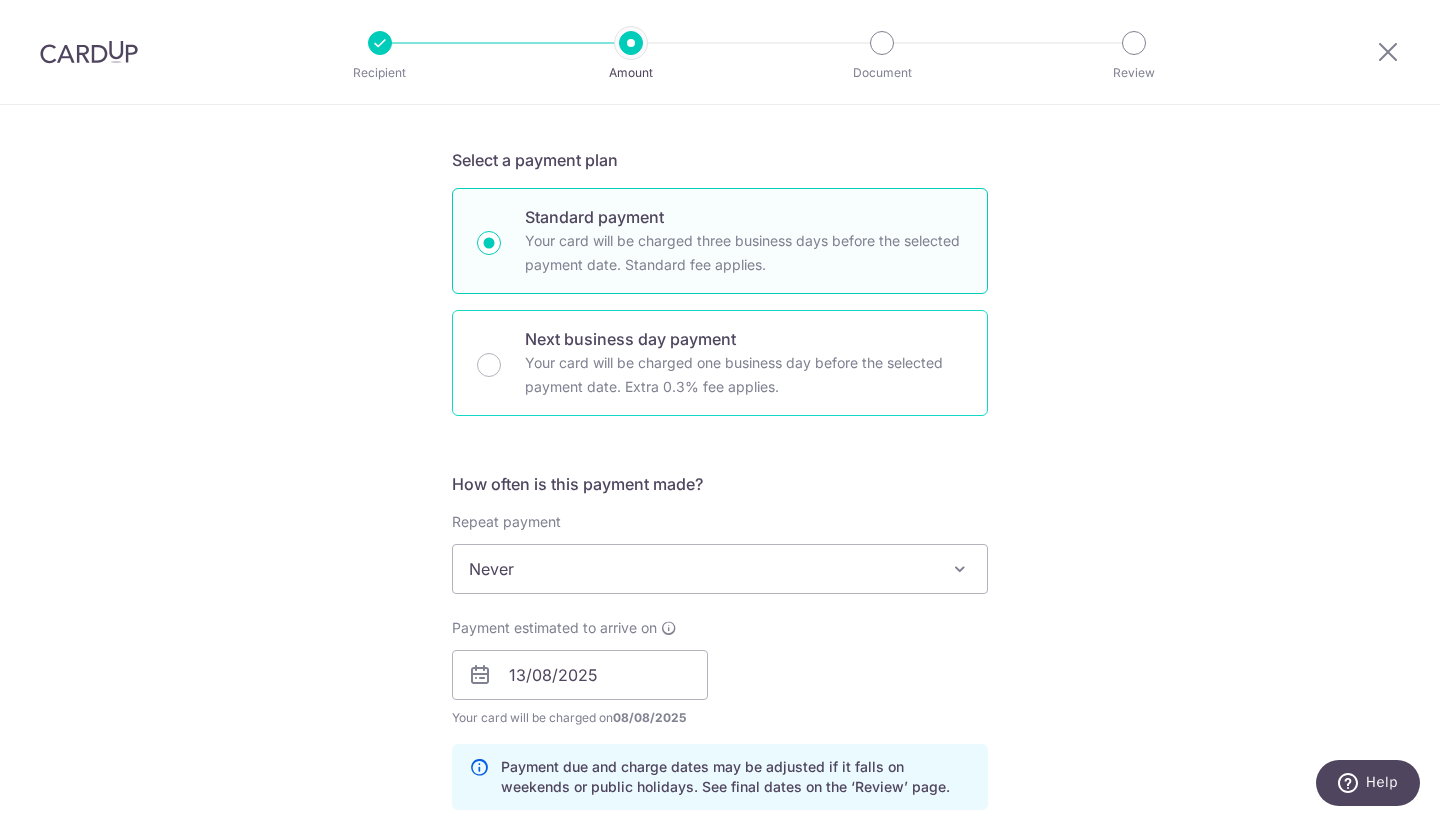radio on "false" 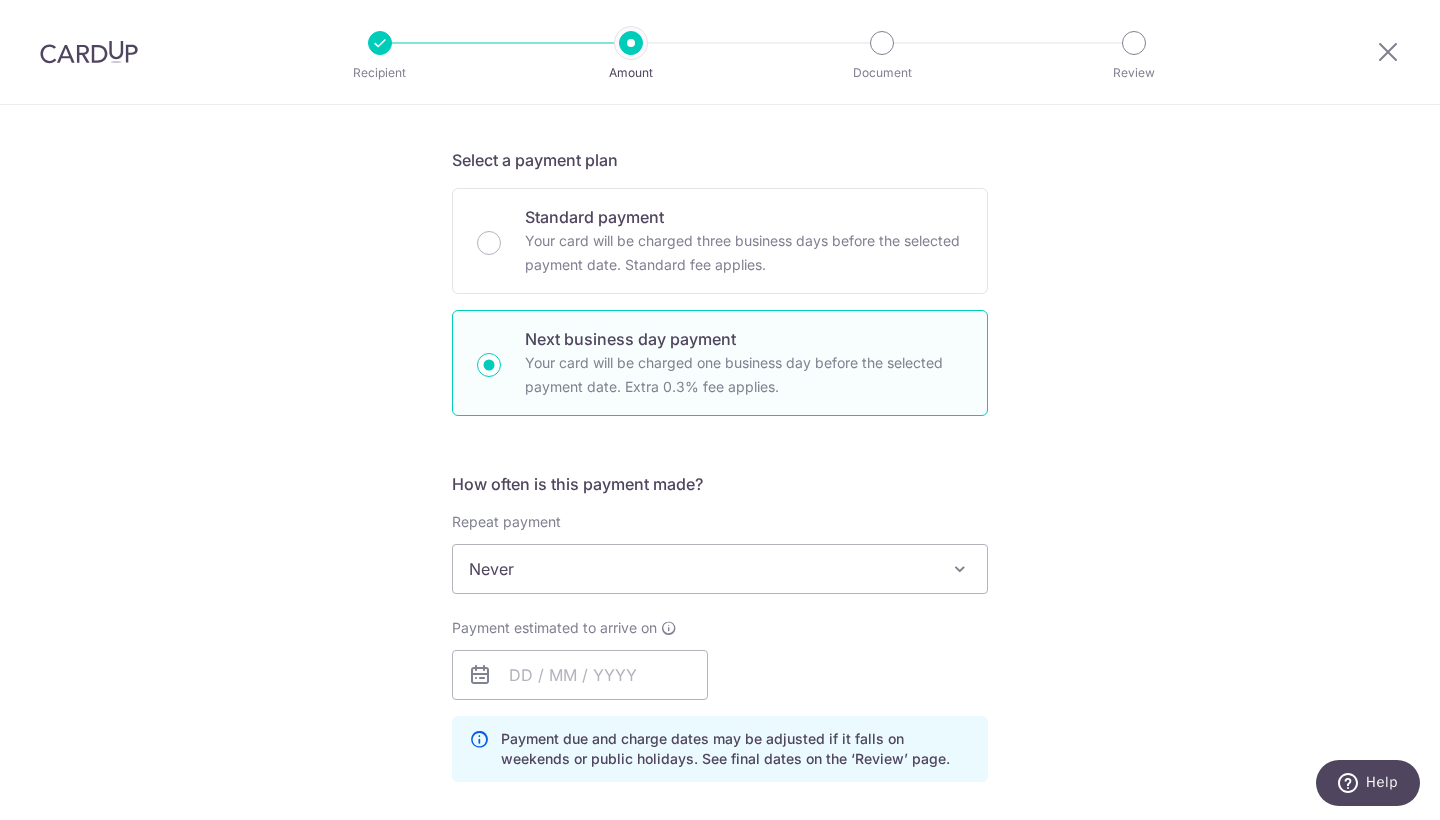 click on "Tell us more about your payment
Enter payment amount
SGD
2,401.80
2401.80
Card added successfully
Select Card
**** 5584
Add credit card
Your Cards
**** 5584
Secure 256-bit SSL
Text
New card details
Card
Secure 256-bit SSL" at bounding box center (720, 678) 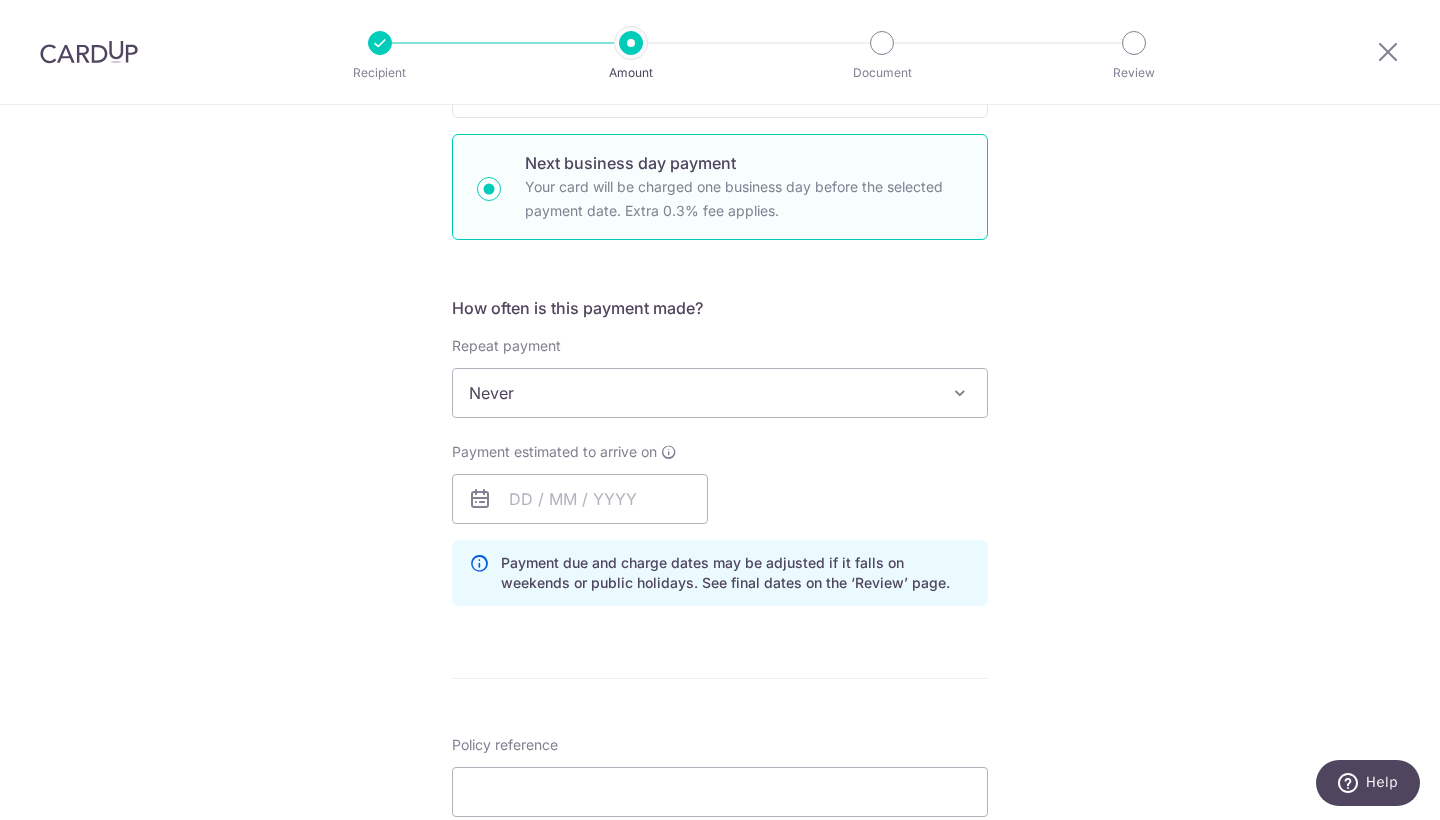 scroll, scrollTop: 630, scrollLeft: 0, axis: vertical 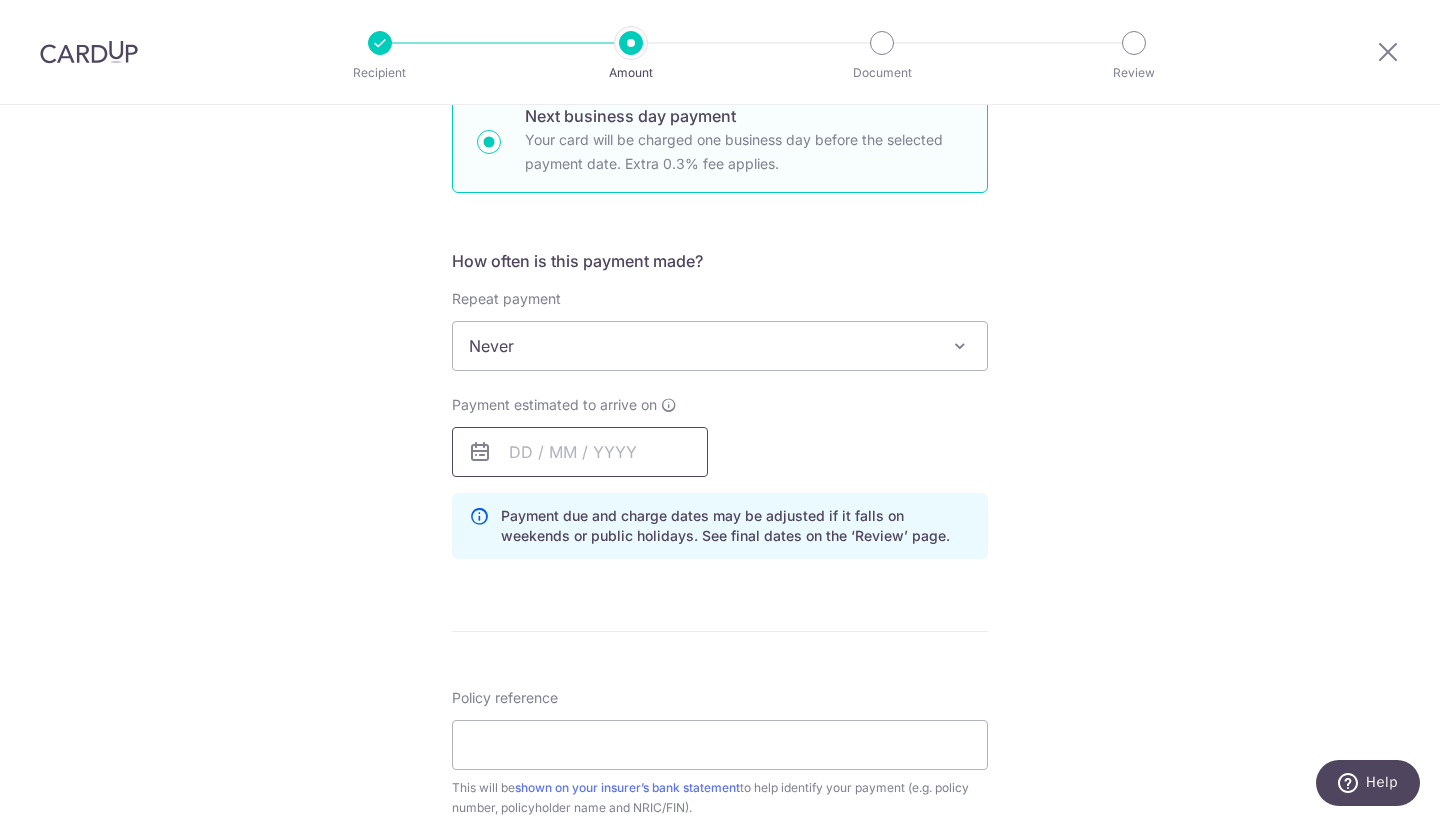 click at bounding box center [580, 452] 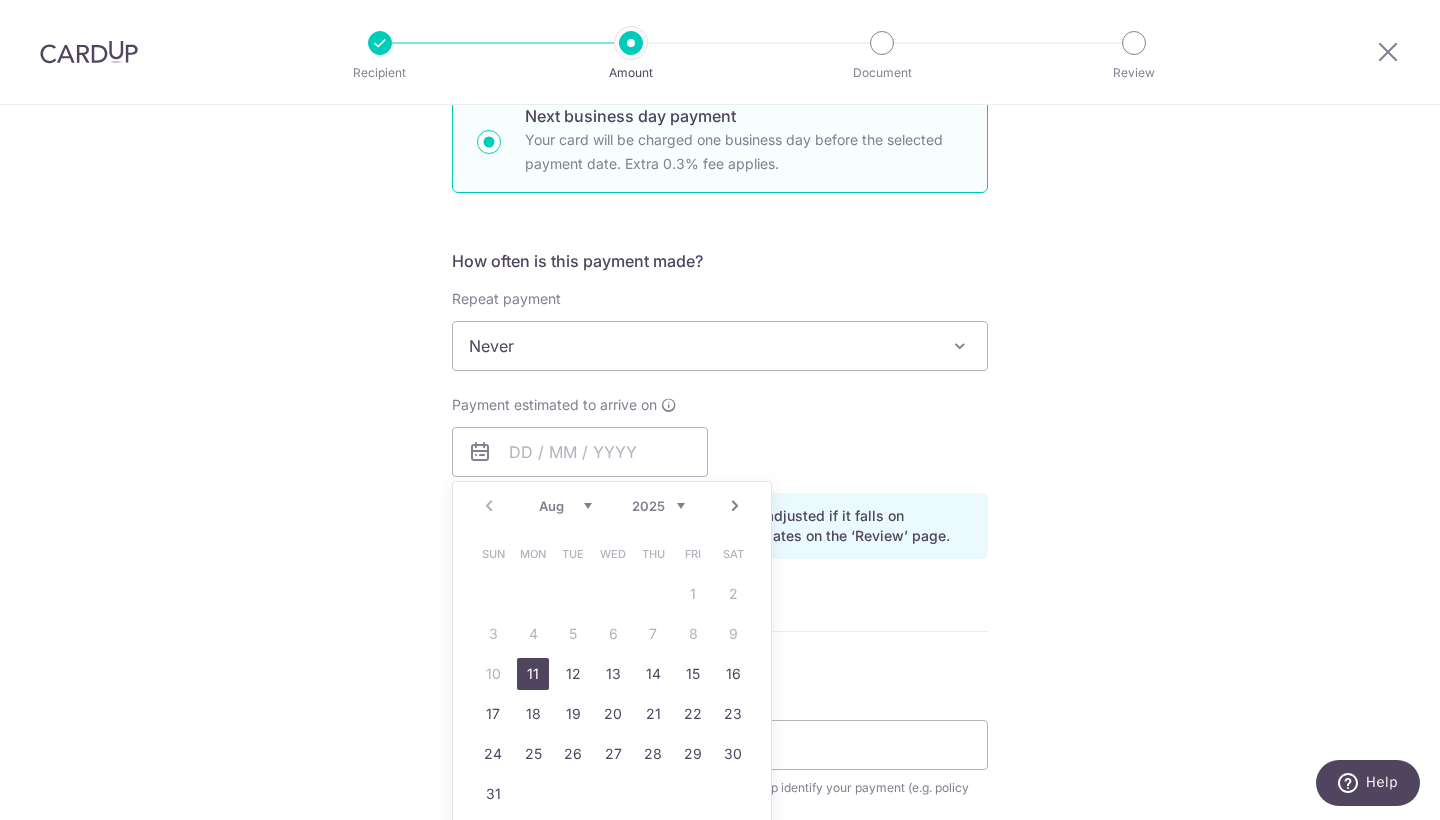 click on "11" at bounding box center (533, 674) 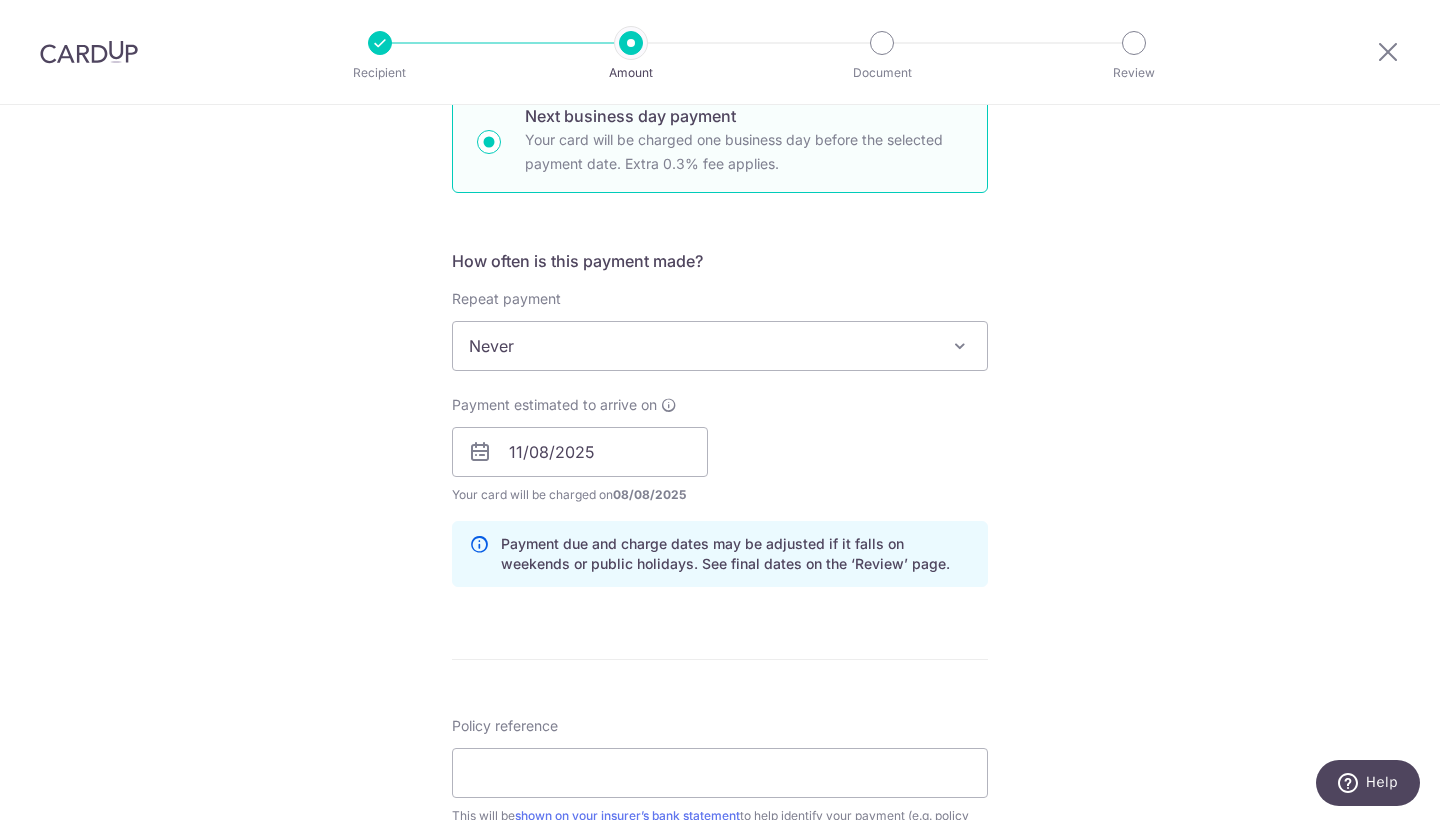 click on "Enter payment amount
SGD
2,401.80
2401.80
Card added successfully
Select Card
**** 5584
Add credit card
Your Cards
**** 5584
Secure 256-bit SSL
Text
New card details
Card
Secure 256-bit SSL" at bounding box center [720, 488] 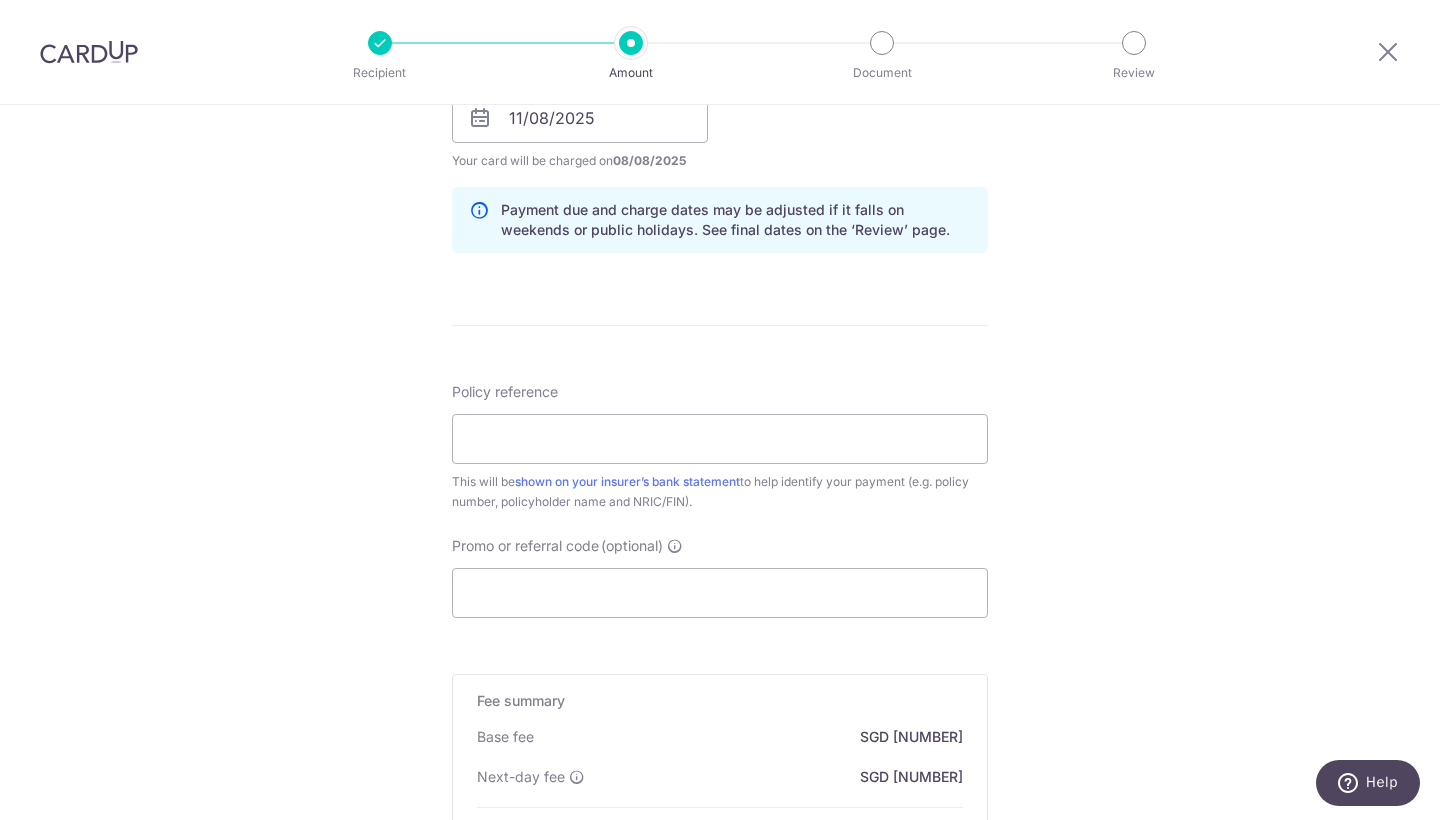 scroll, scrollTop: 979, scrollLeft: 0, axis: vertical 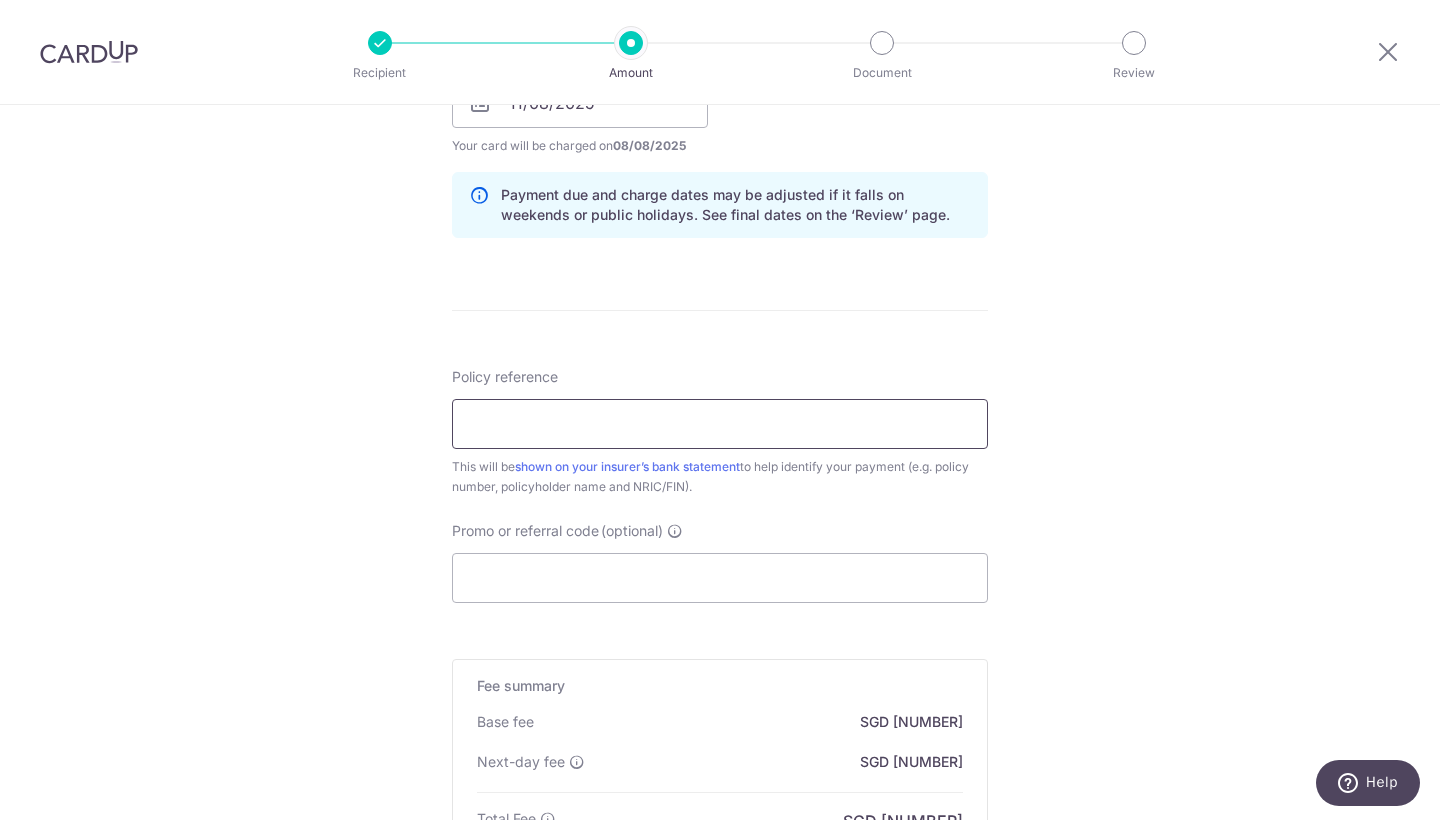 click on "Policy reference" at bounding box center (720, 424) 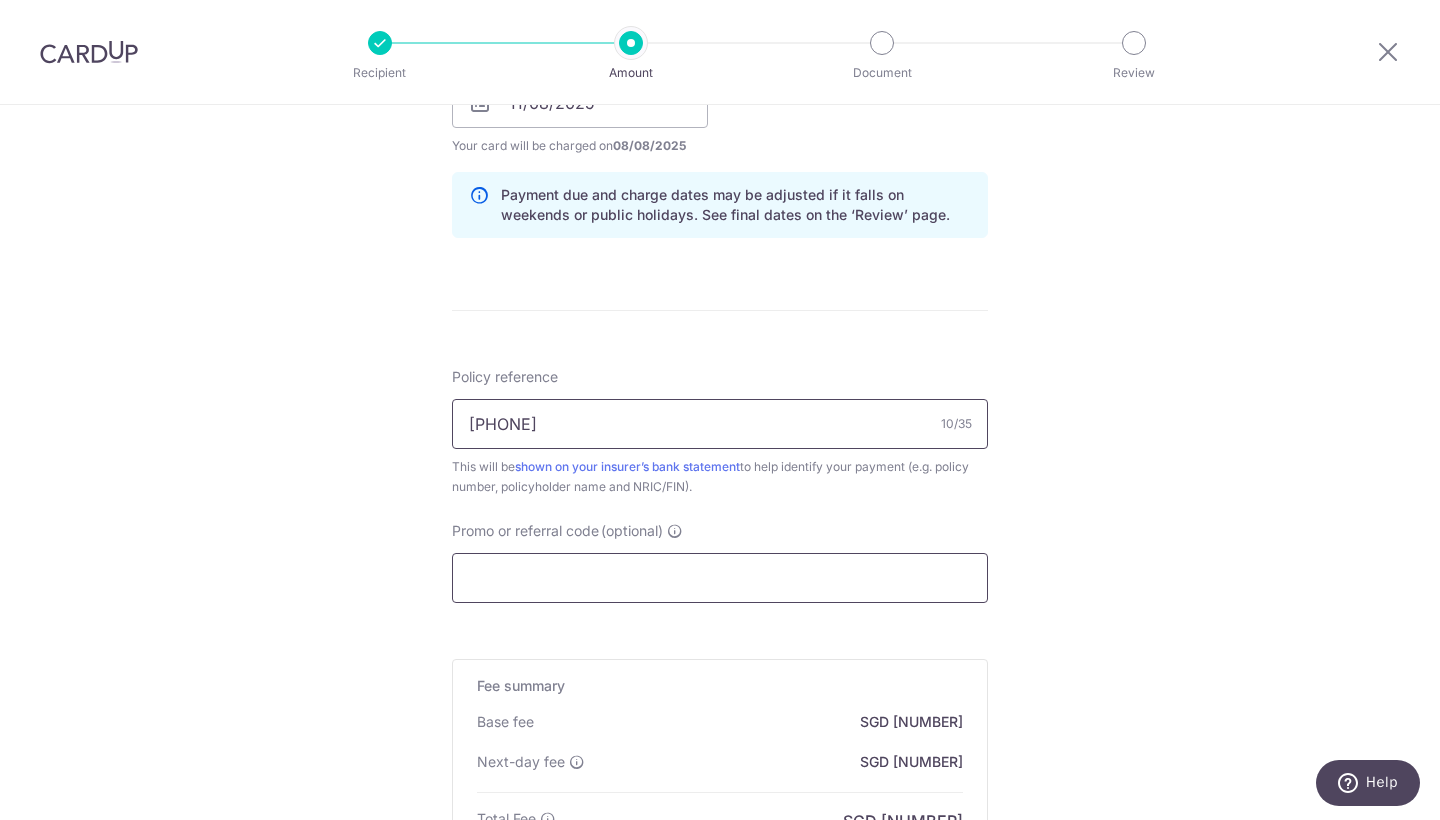type on "0254096909" 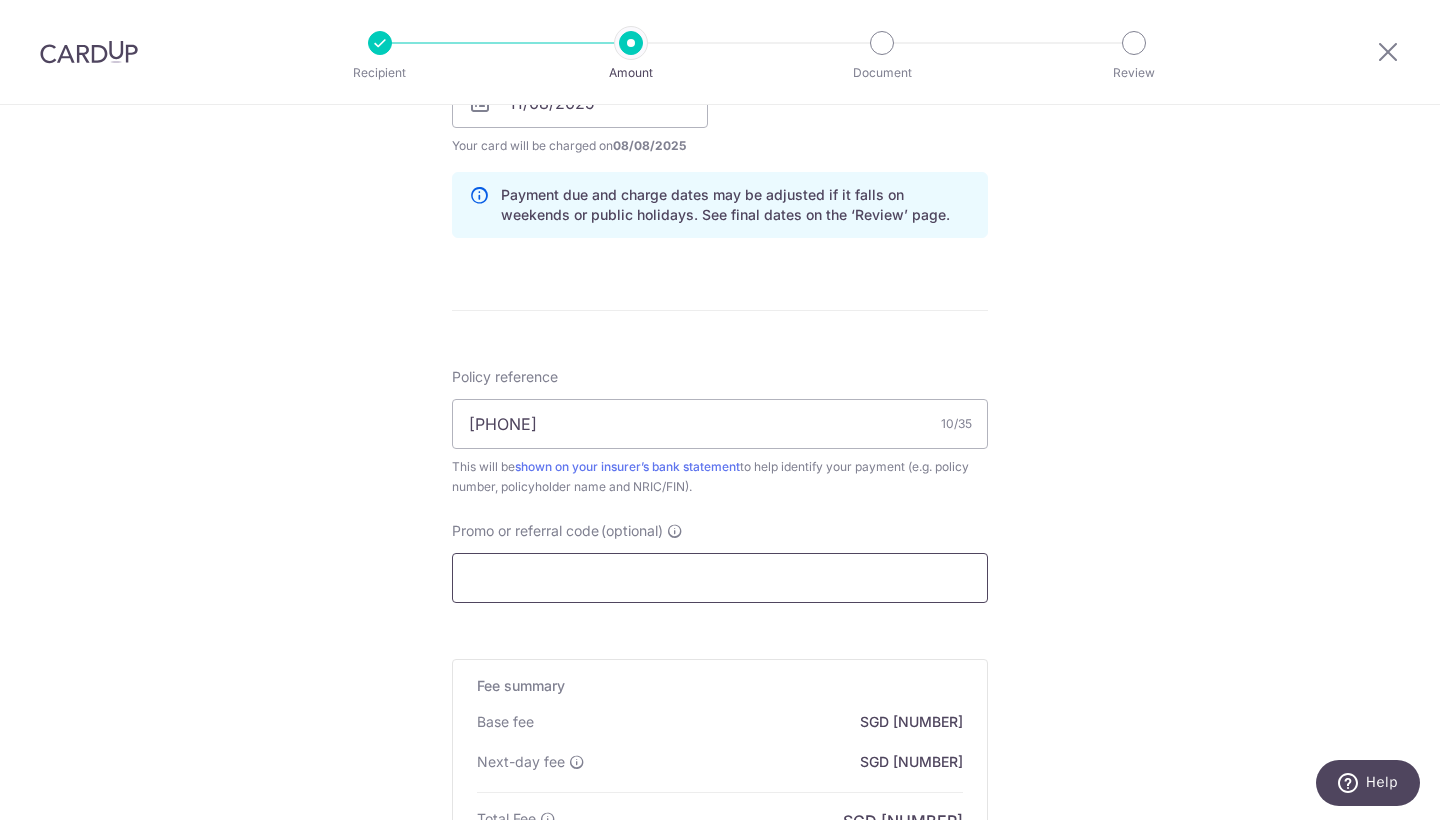 click on "Promo or referral code
(optional)" at bounding box center (720, 578) 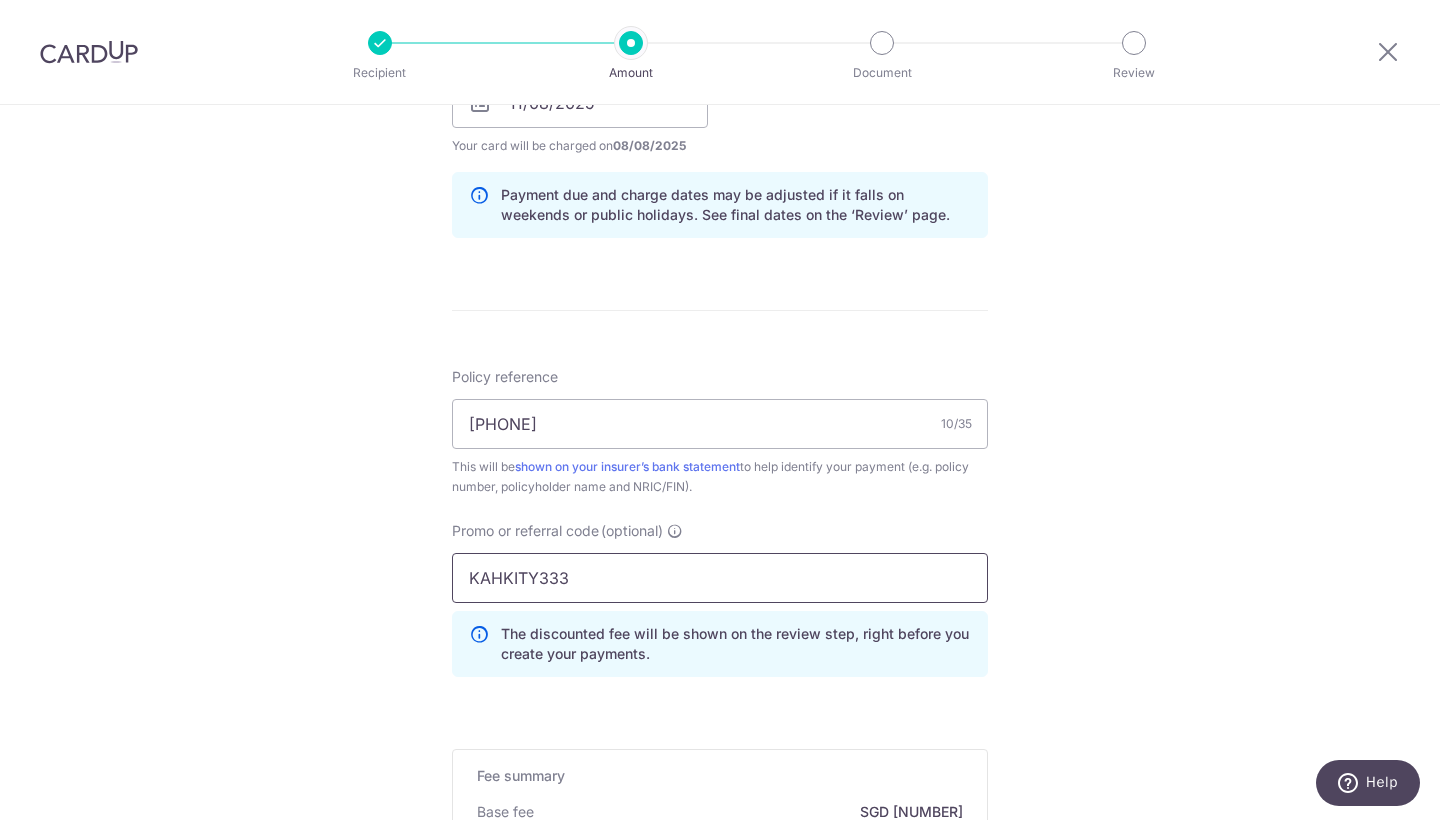 type on "KAHKITY333" 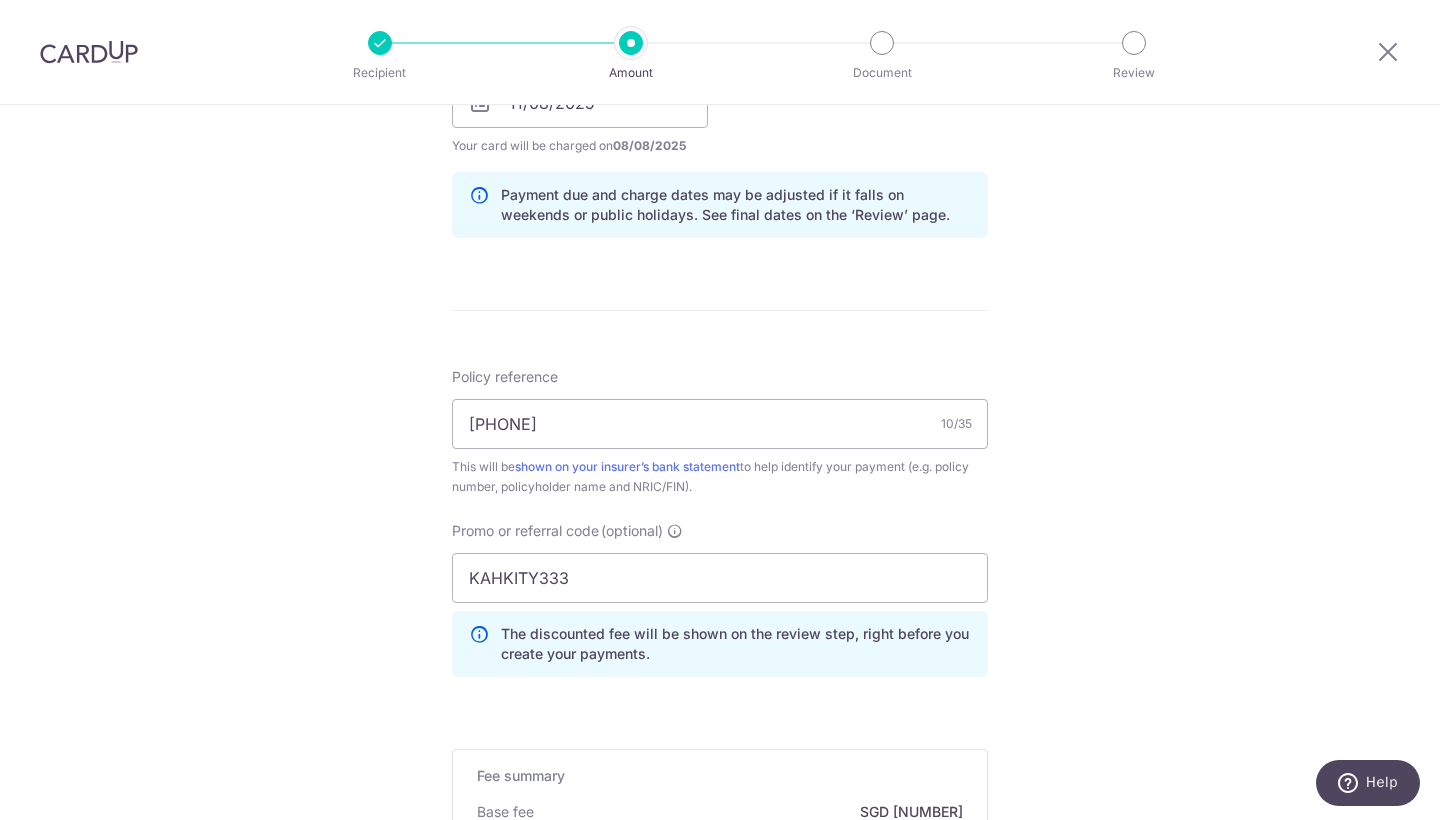 click on "Tell us more about your payment
Enter payment amount
SGD
2,401.80
2401.80
Card added successfully
Select Card
**** 5584
Add credit card
Your Cards
**** 5584
Secure 256-bit SSL
Text
New card details
Card
Secure 256-bit SSL" at bounding box center [720, 165] 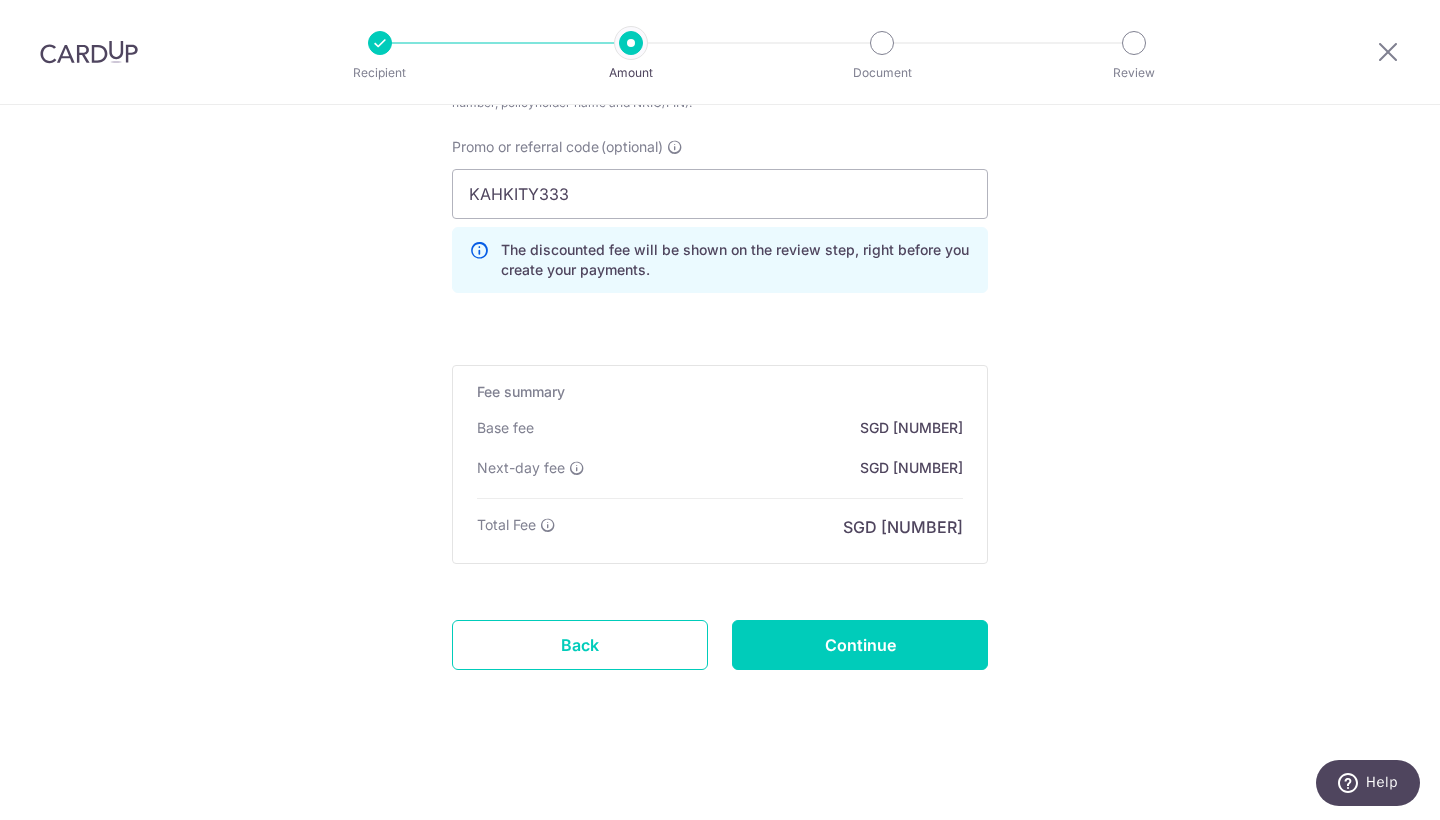 scroll, scrollTop: 1363, scrollLeft: 0, axis: vertical 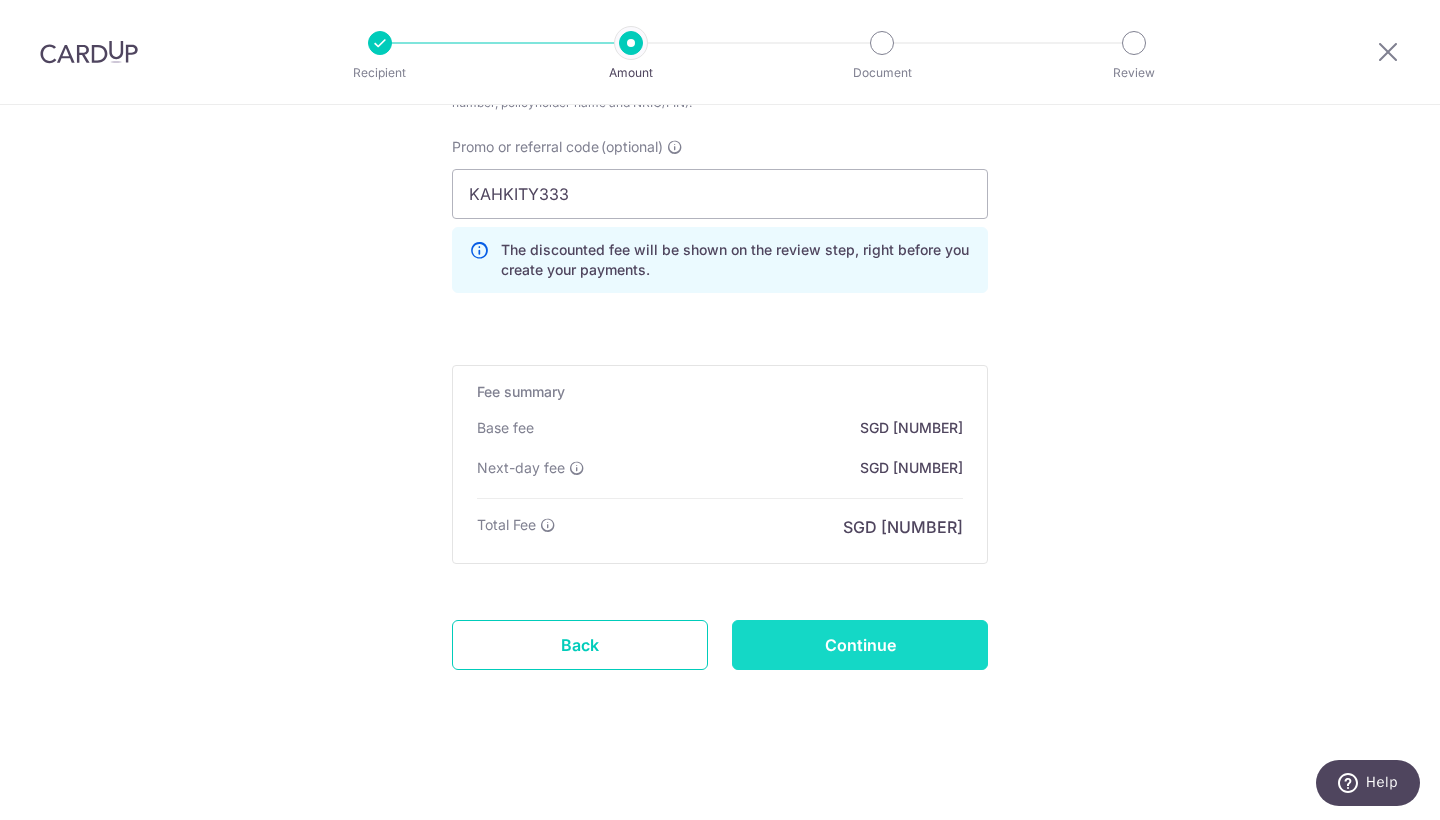 click on "Continue" at bounding box center [860, 645] 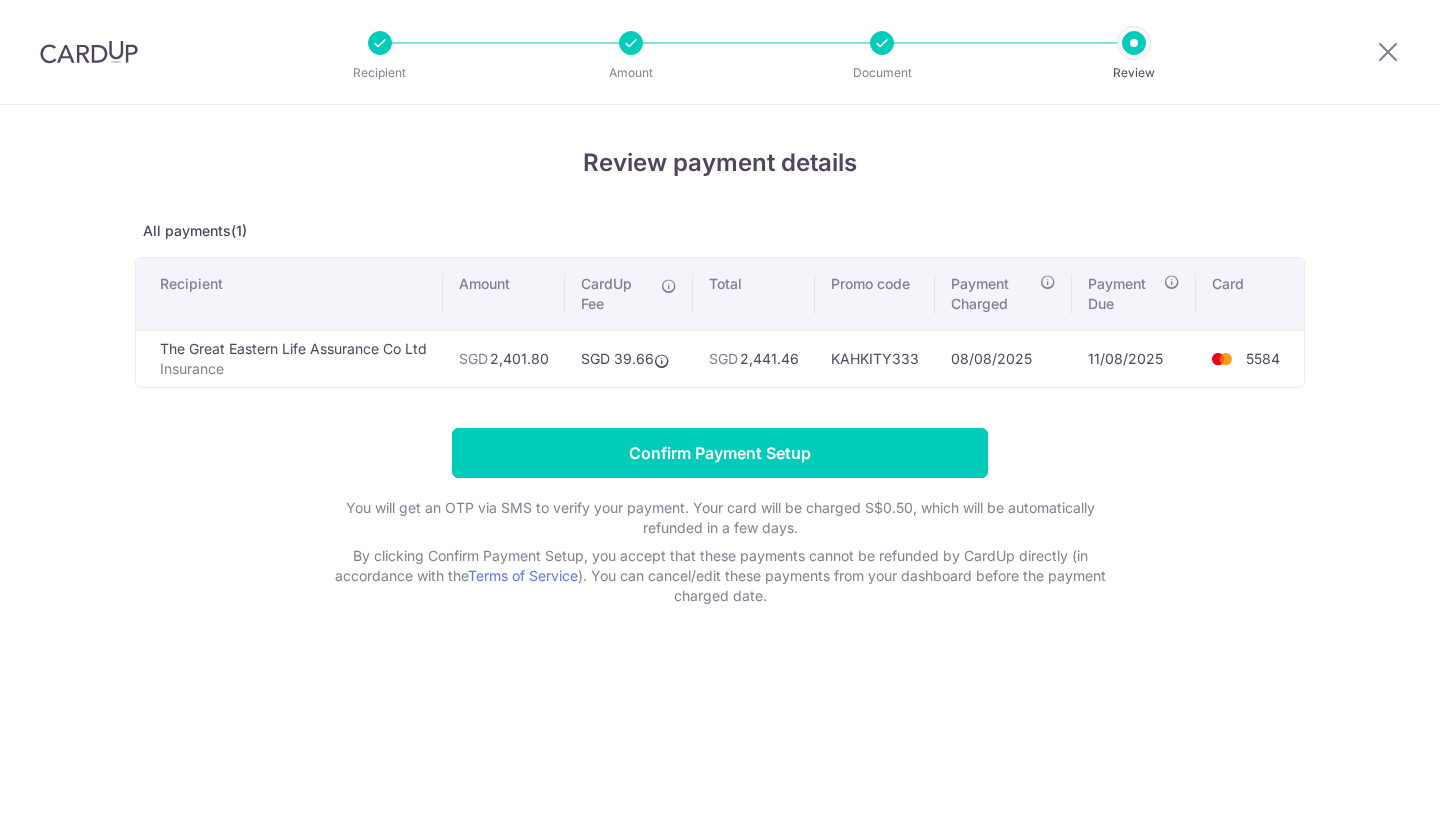 scroll, scrollTop: 0, scrollLeft: 0, axis: both 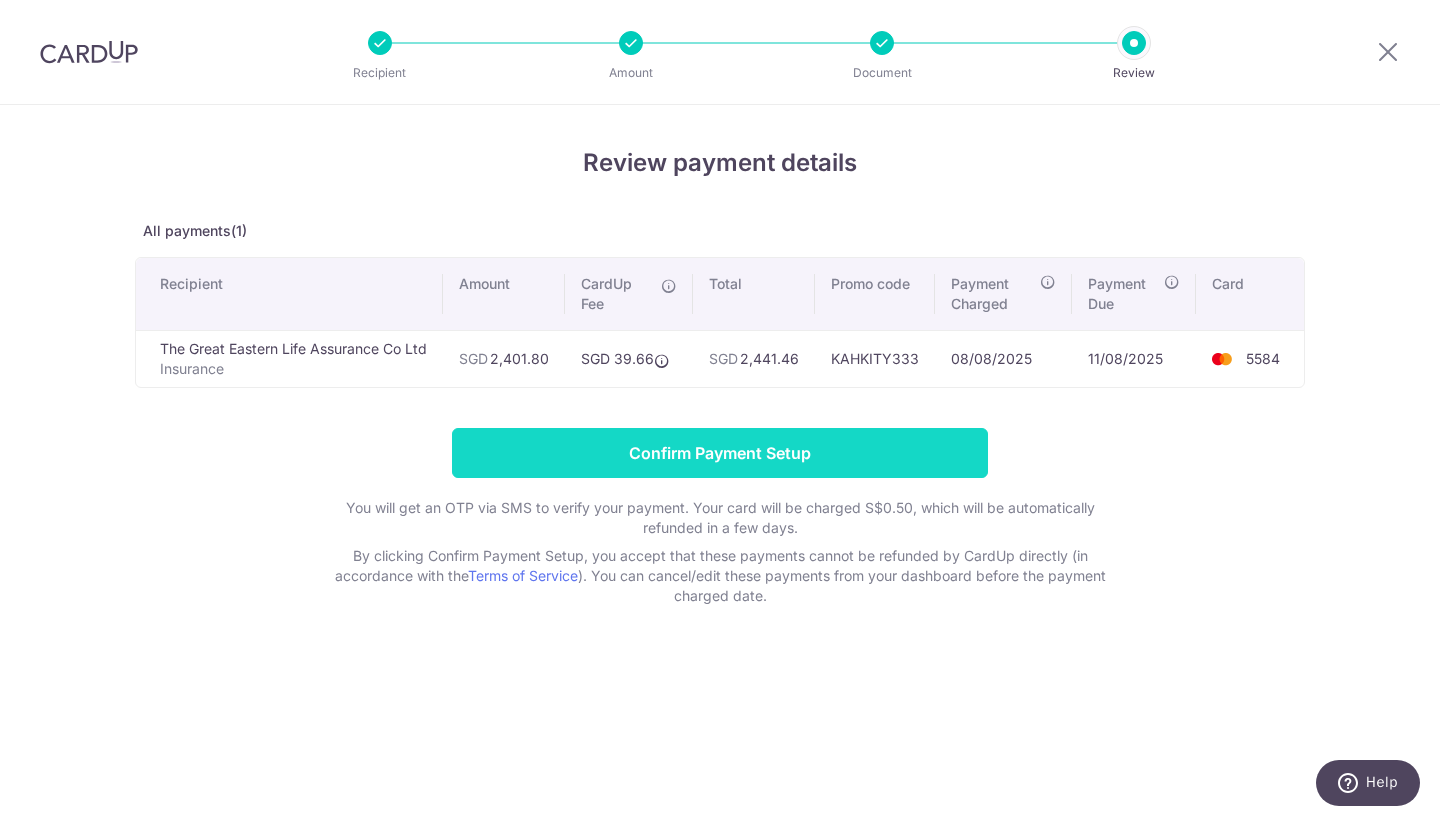 click on "Confirm Payment Setup" at bounding box center (720, 453) 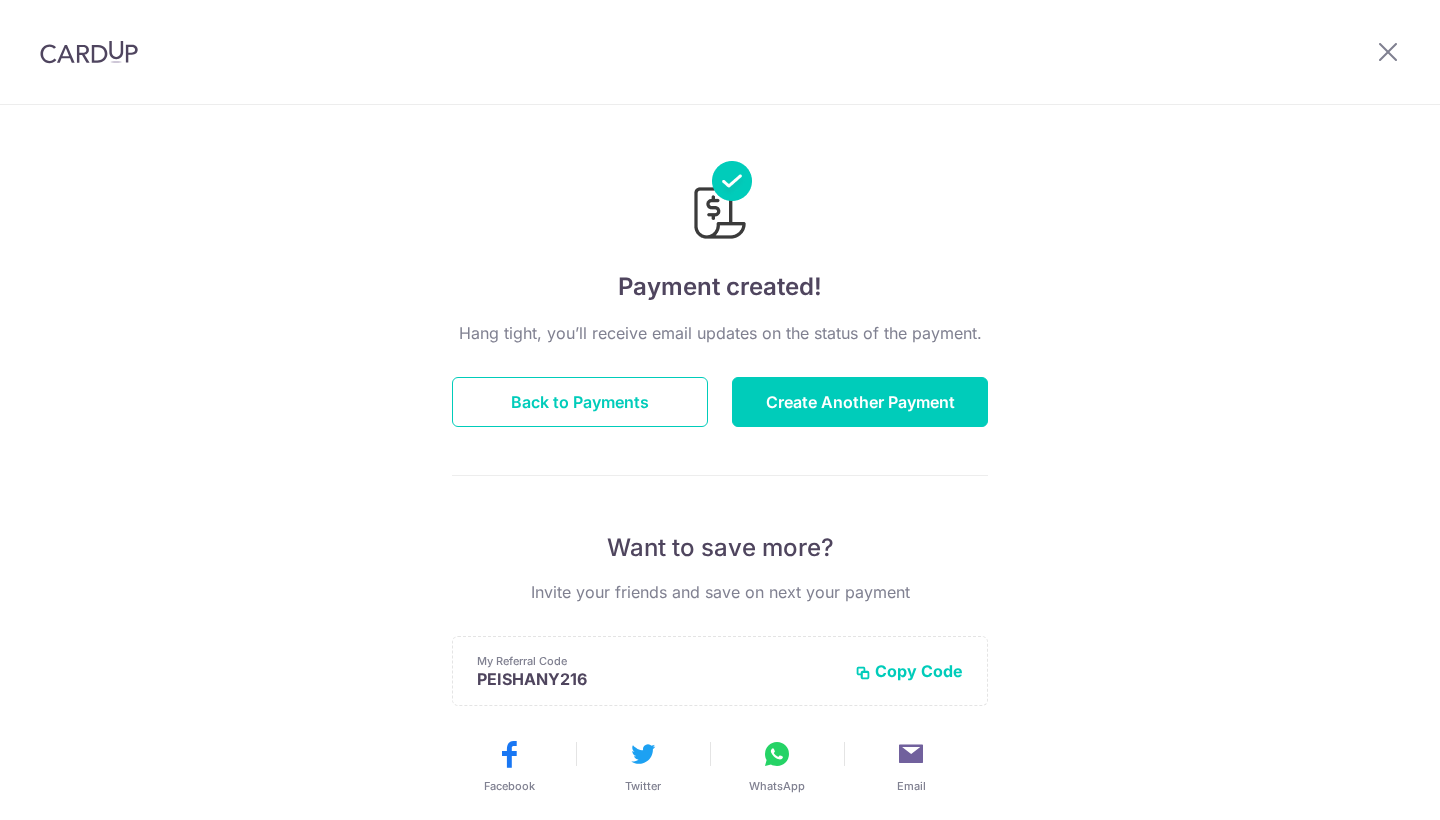 scroll, scrollTop: 0, scrollLeft: 0, axis: both 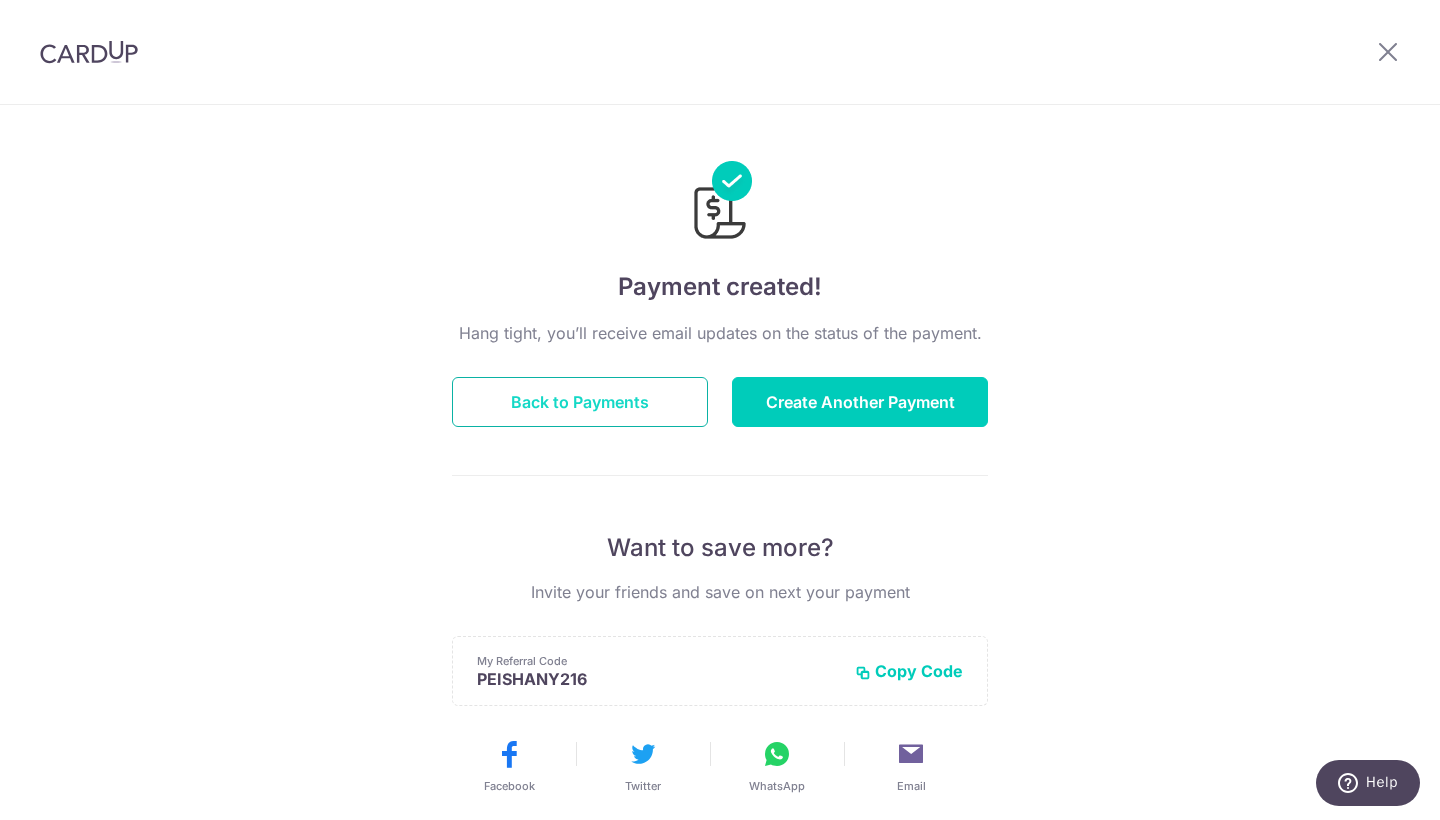 click on "Back to Payments" at bounding box center (580, 402) 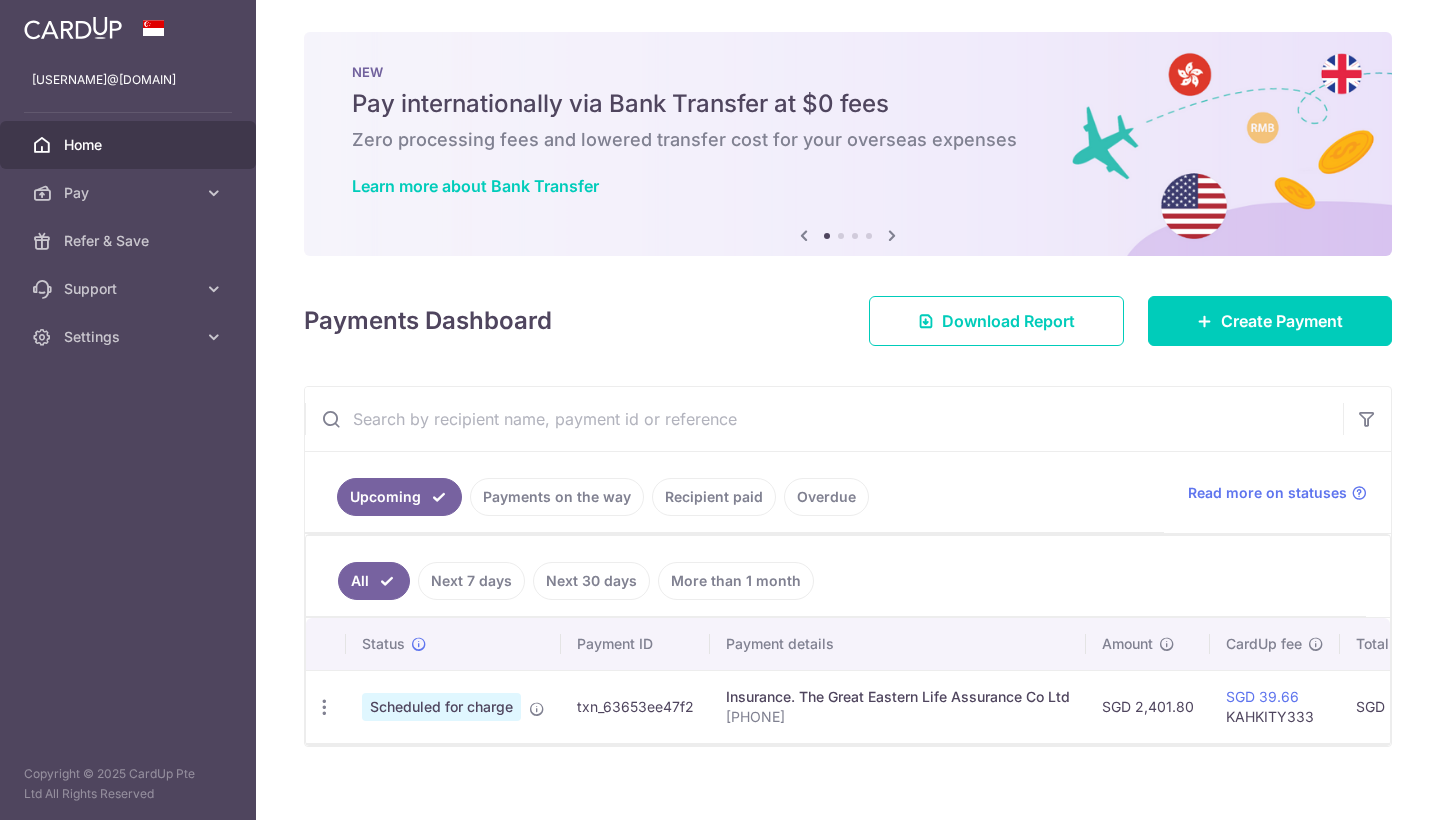 scroll, scrollTop: 0, scrollLeft: 0, axis: both 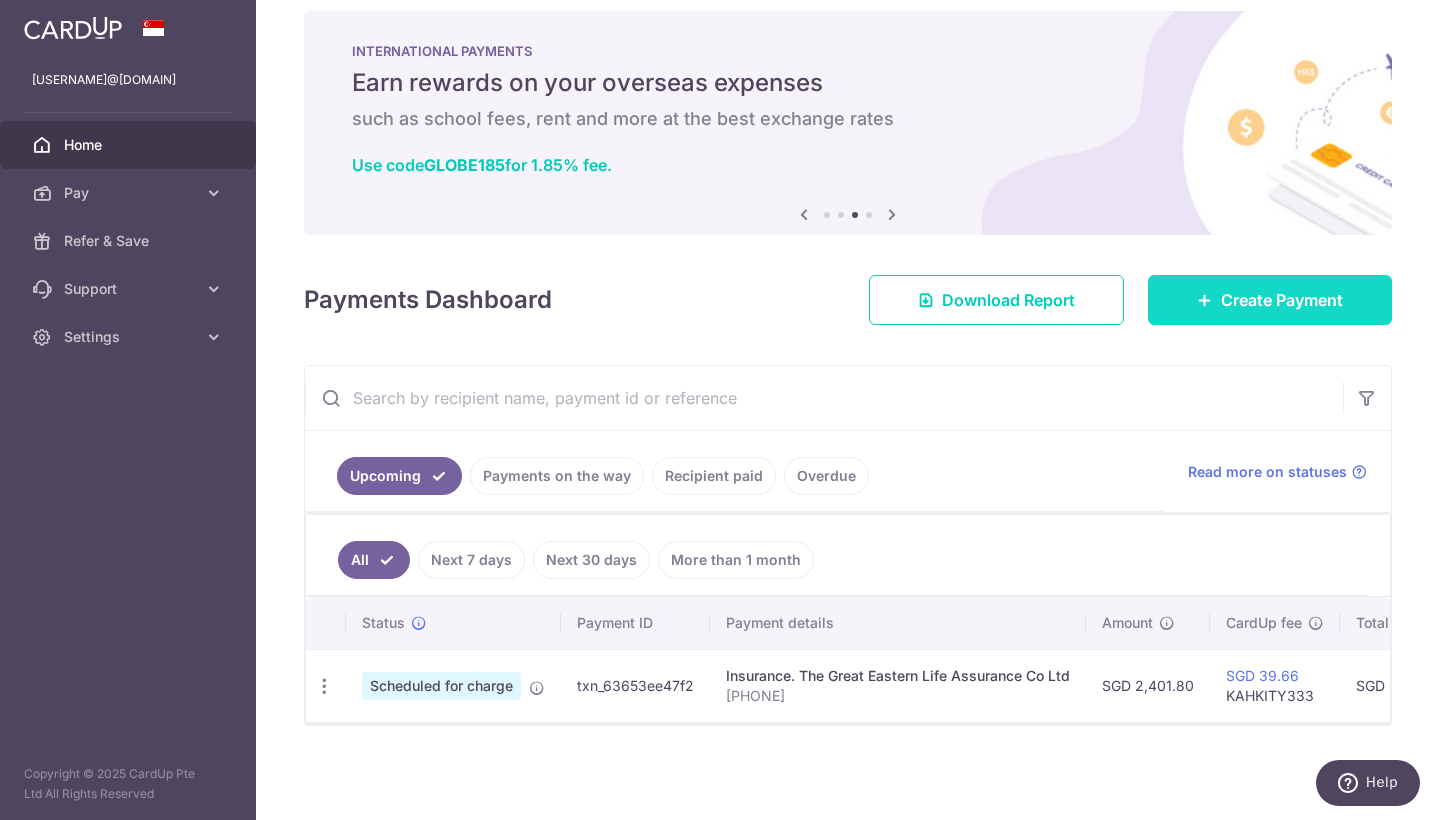 click on "Create Payment" at bounding box center [1270, 300] 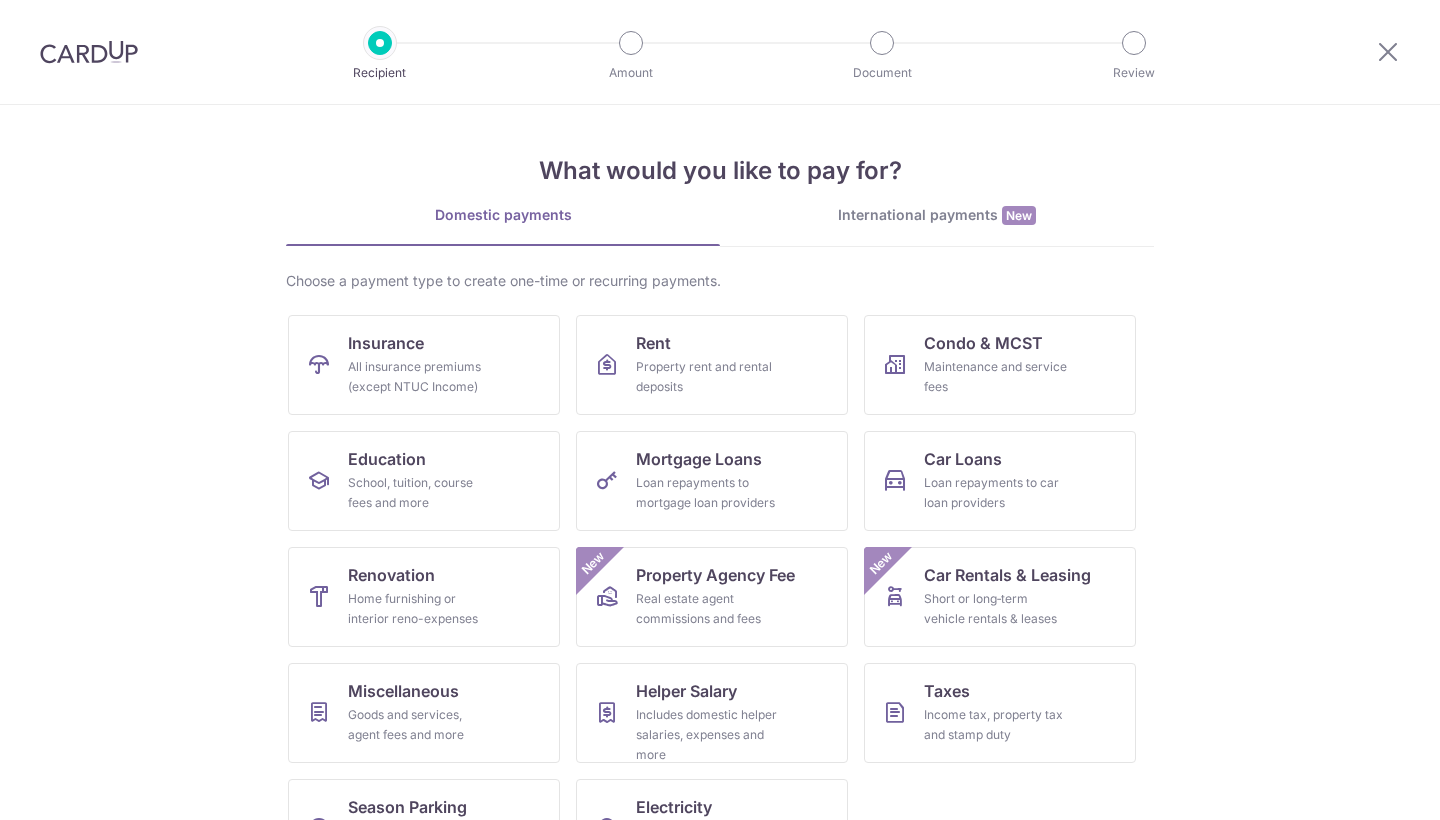 scroll, scrollTop: 0, scrollLeft: 0, axis: both 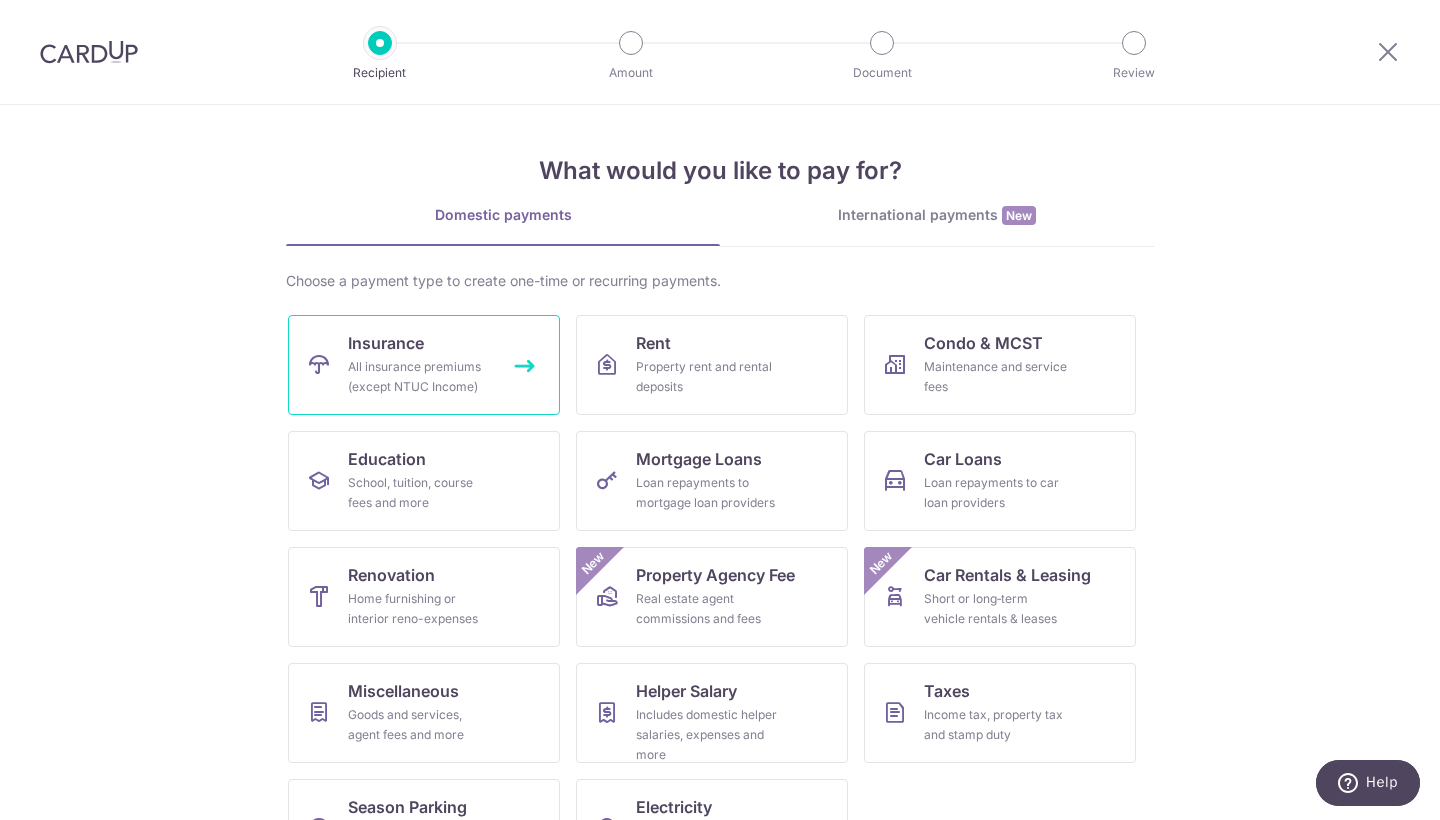 click on "All insurance premiums (except NTUC Income)" at bounding box center (420, 377) 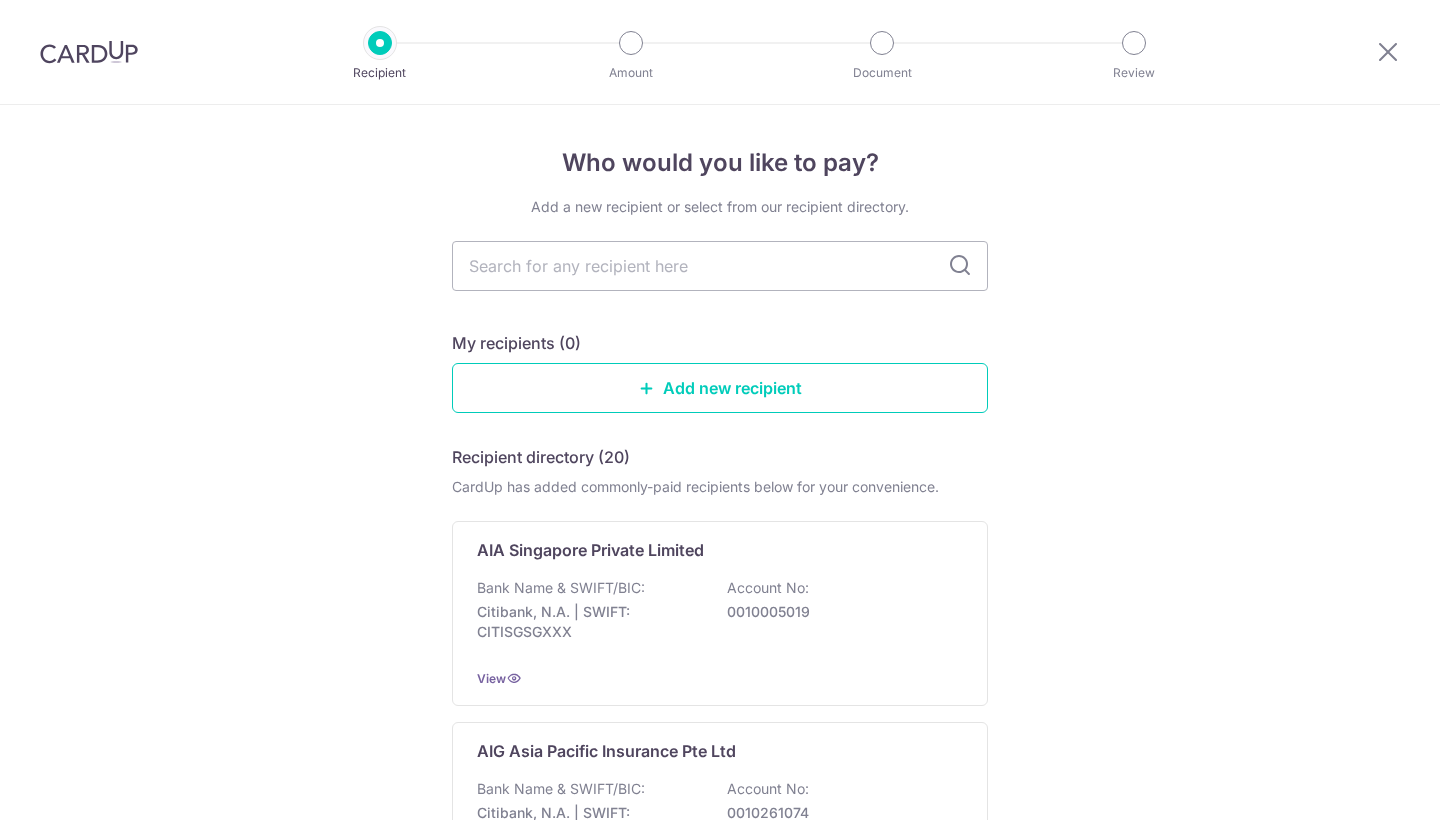 scroll, scrollTop: 0, scrollLeft: 0, axis: both 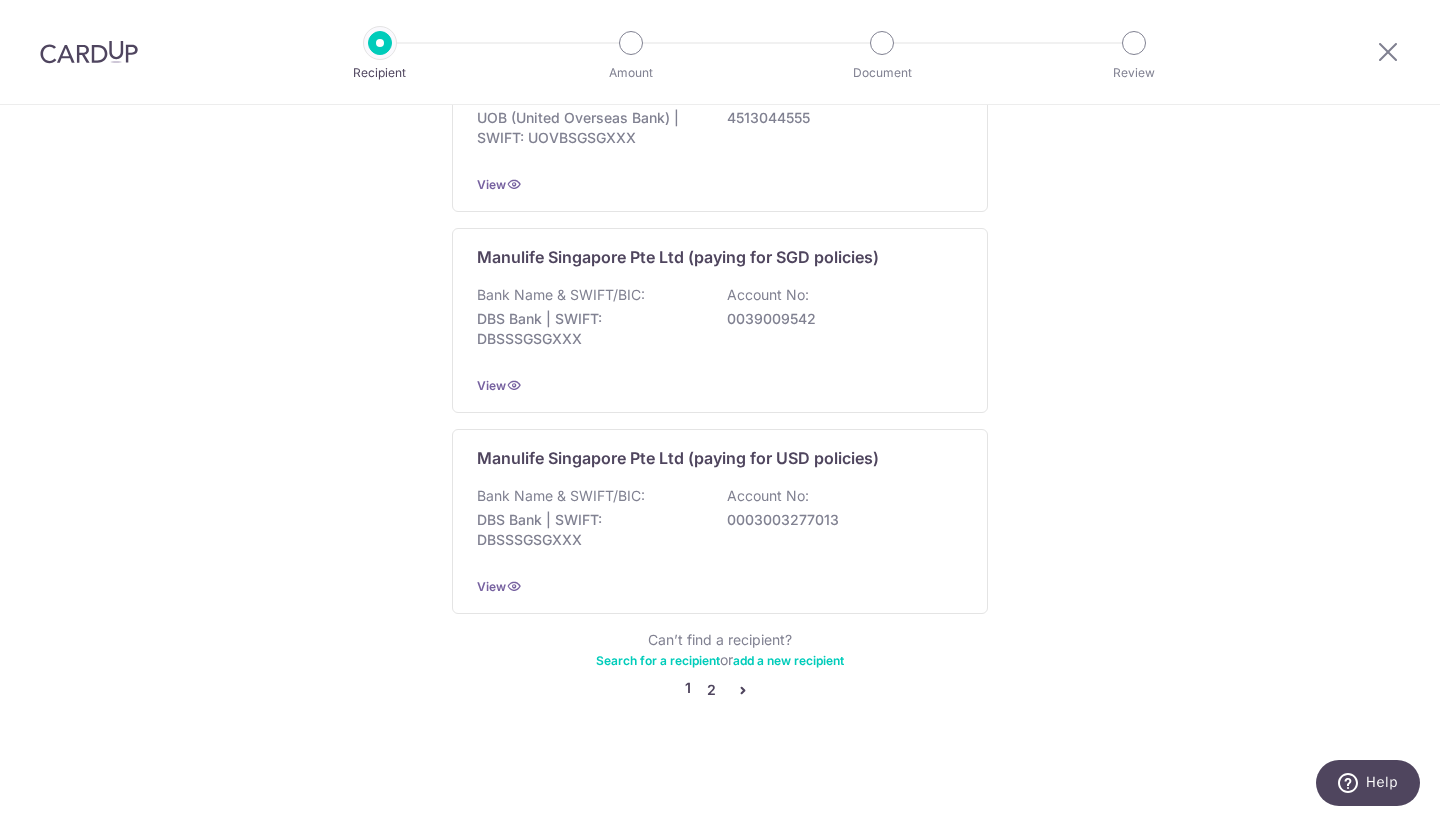 click on "2" at bounding box center [711, 690] 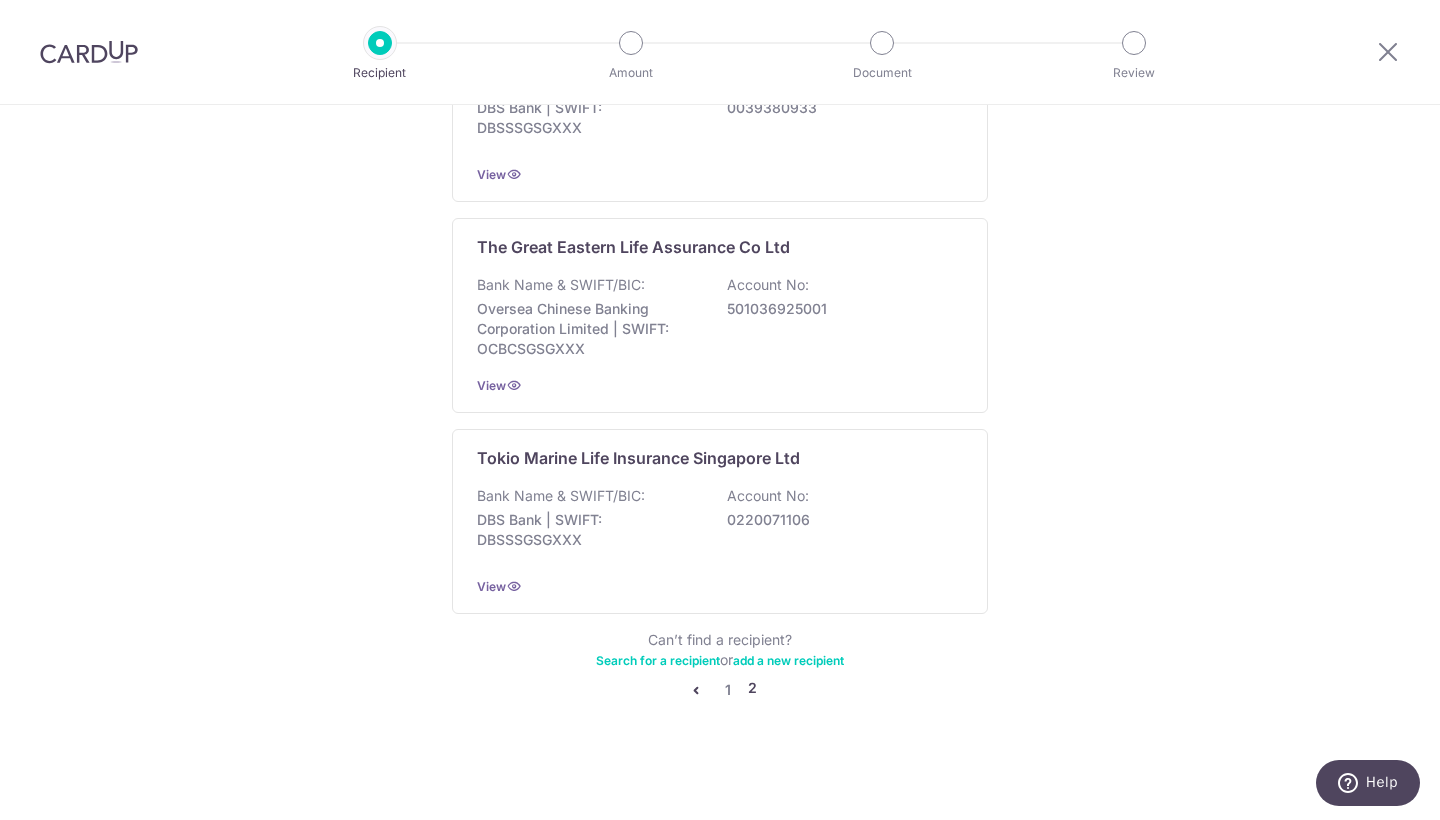 scroll, scrollTop: 1921, scrollLeft: 0, axis: vertical 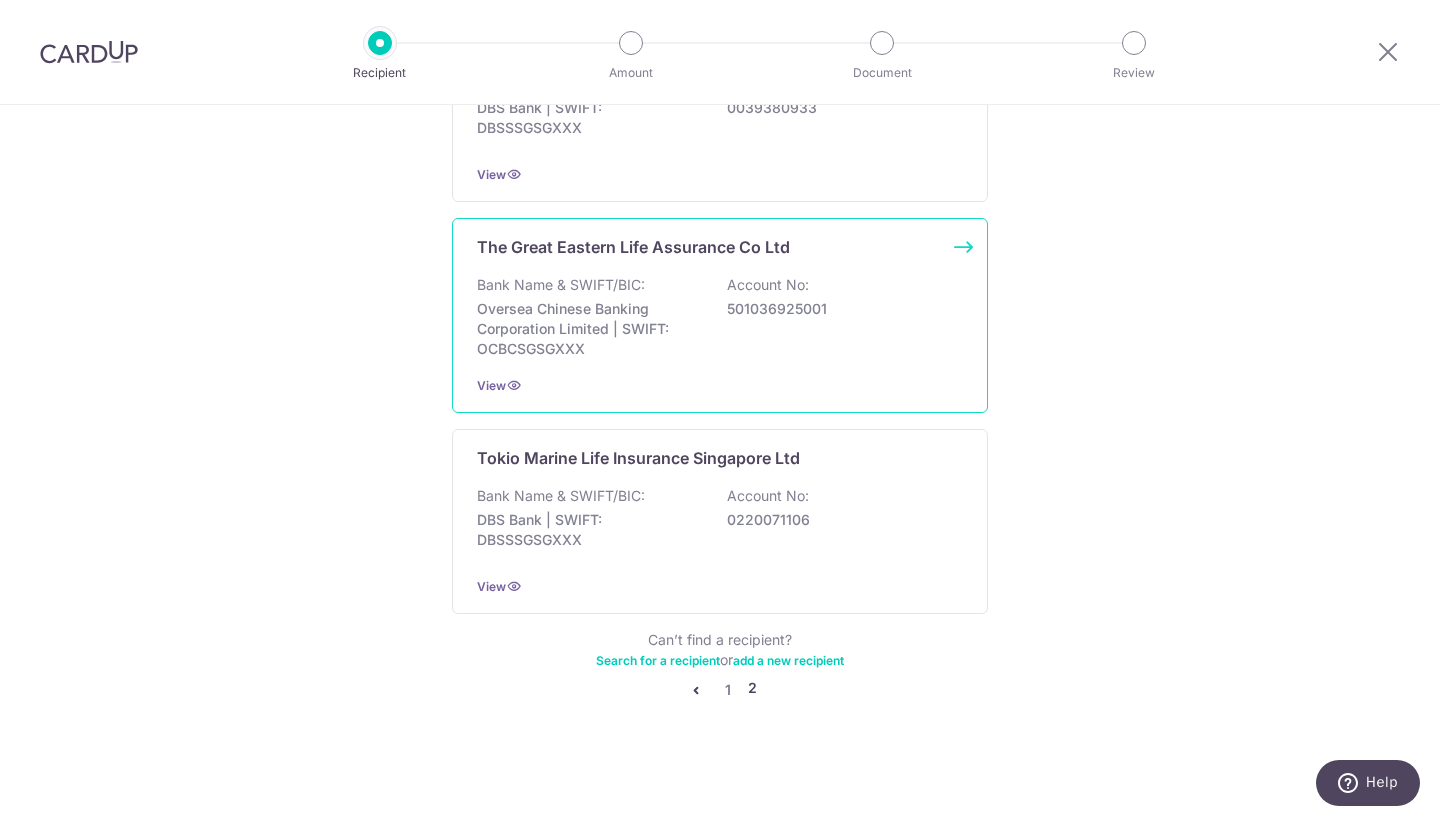 click on "Oversea Chinese Banking Corporation Limited | SWIFT: OCBCSGSGXXX" at bounding box center [589, 329] 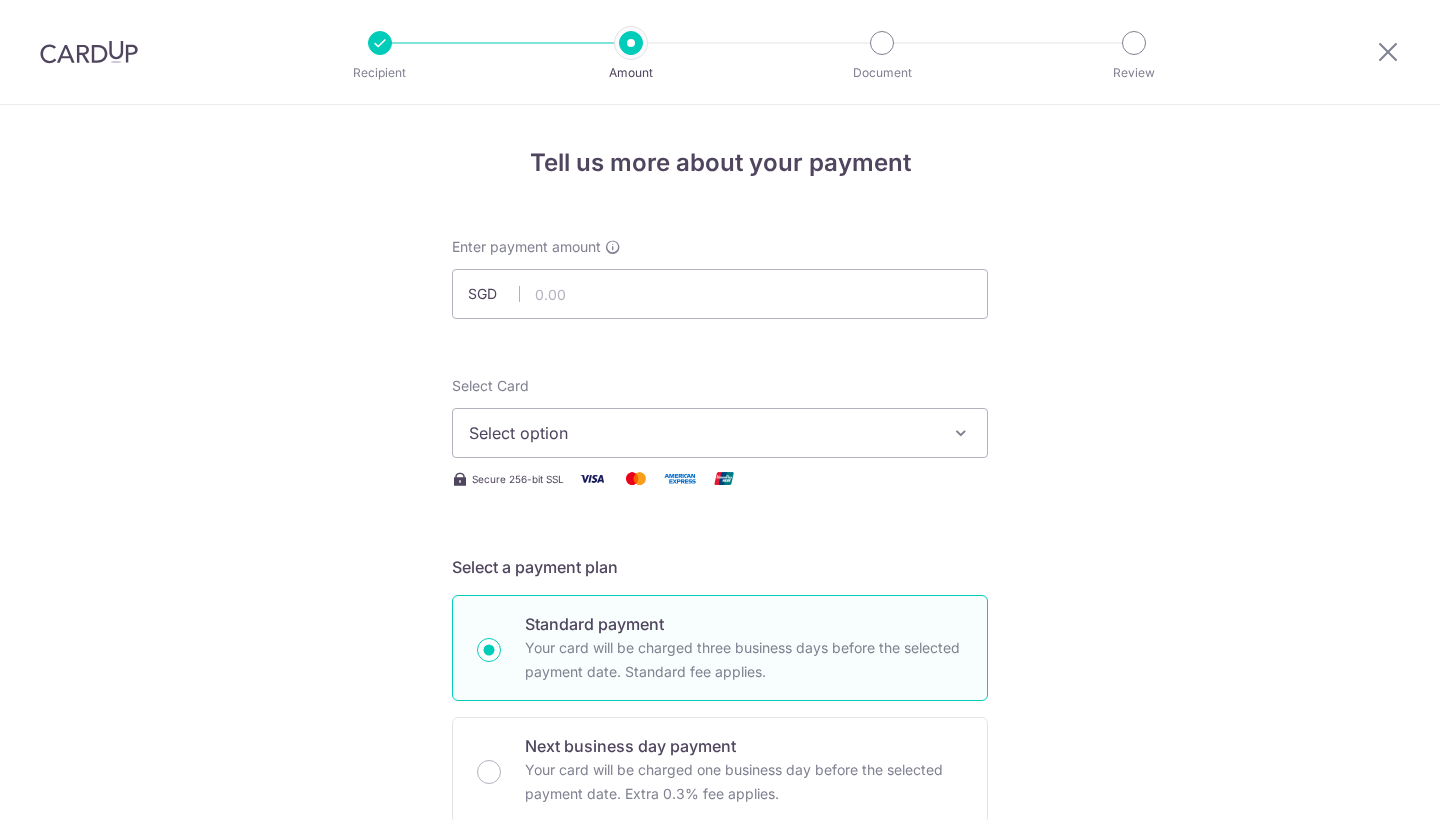 scroll, scrollTop: 0, scrollLeft: 0, axis: both 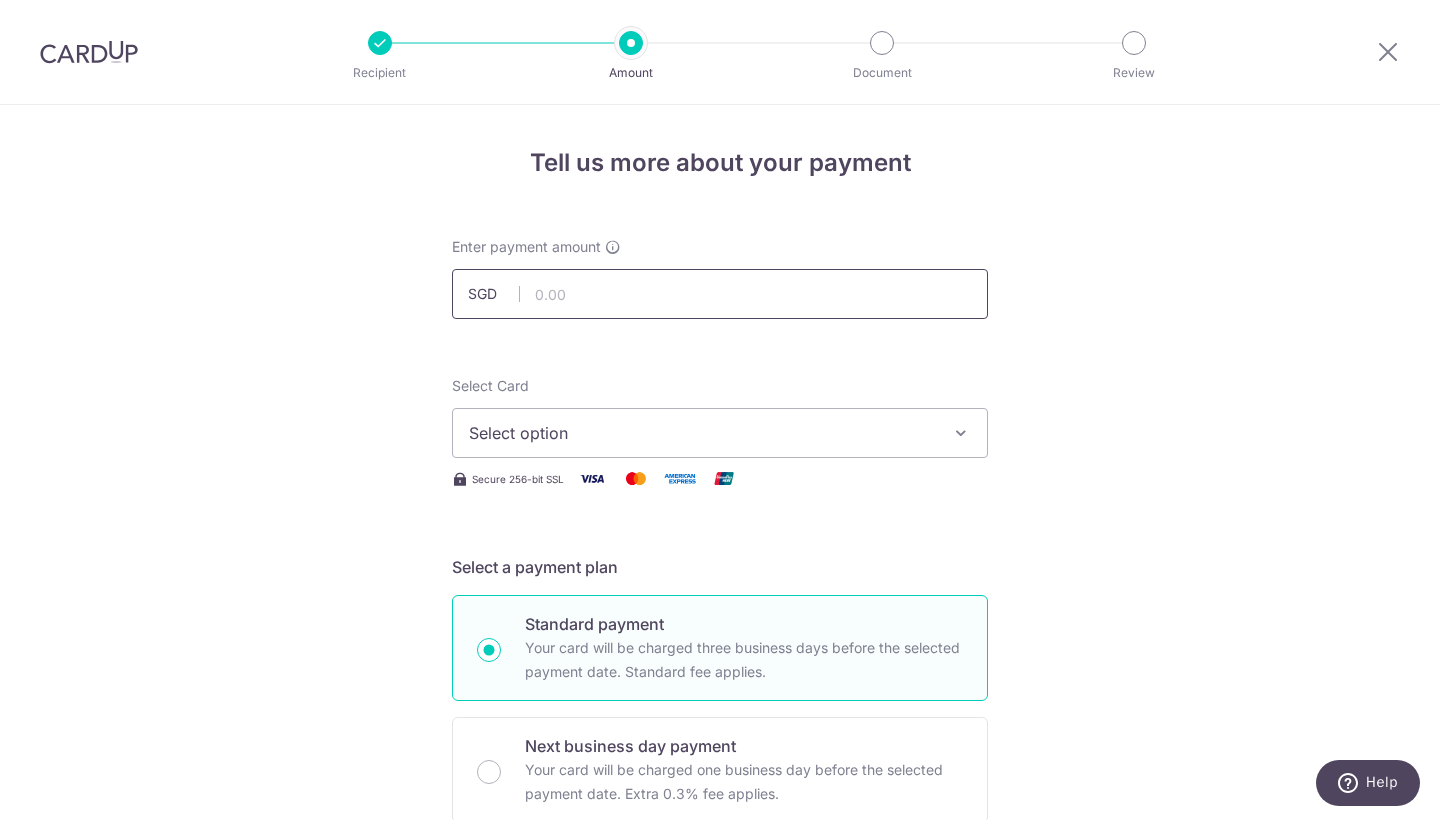click at bounding box center [720, 294] 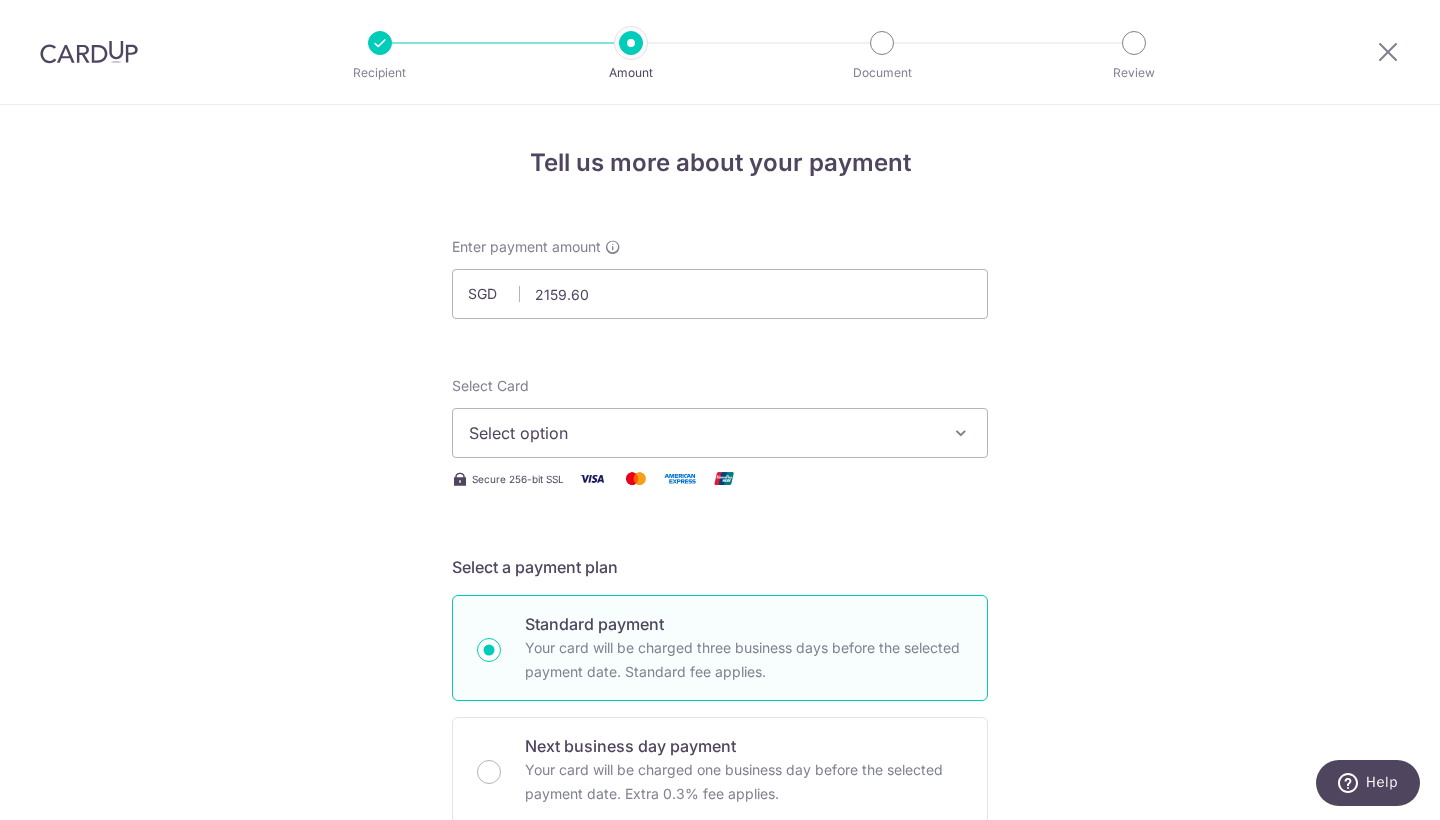 type on "2,159.60" 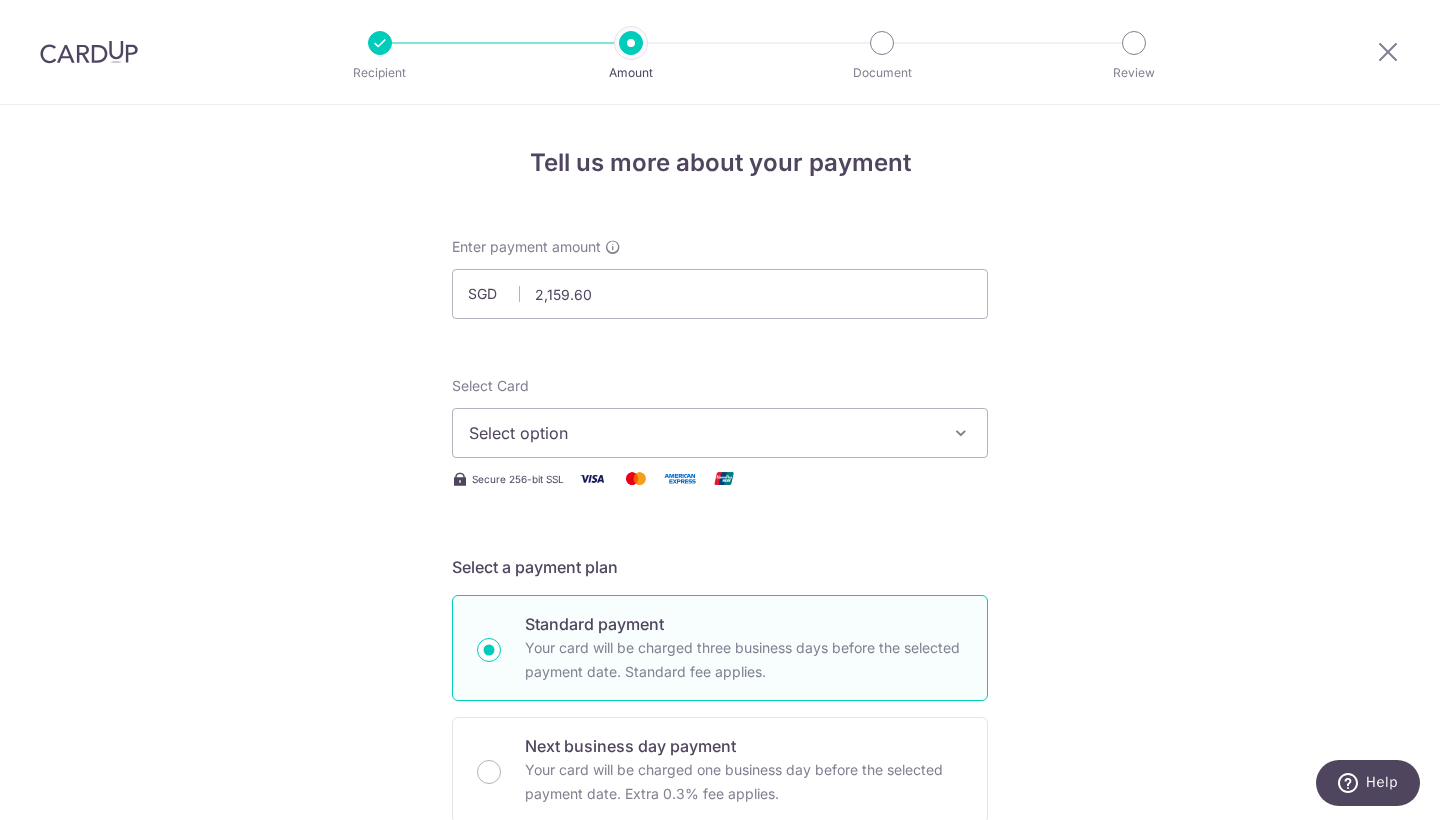 click on "Select Card
Select option
Add credit card
Your Cards
**** 5584
Secure 256-bit SSL" at bounding box center [720, 433] 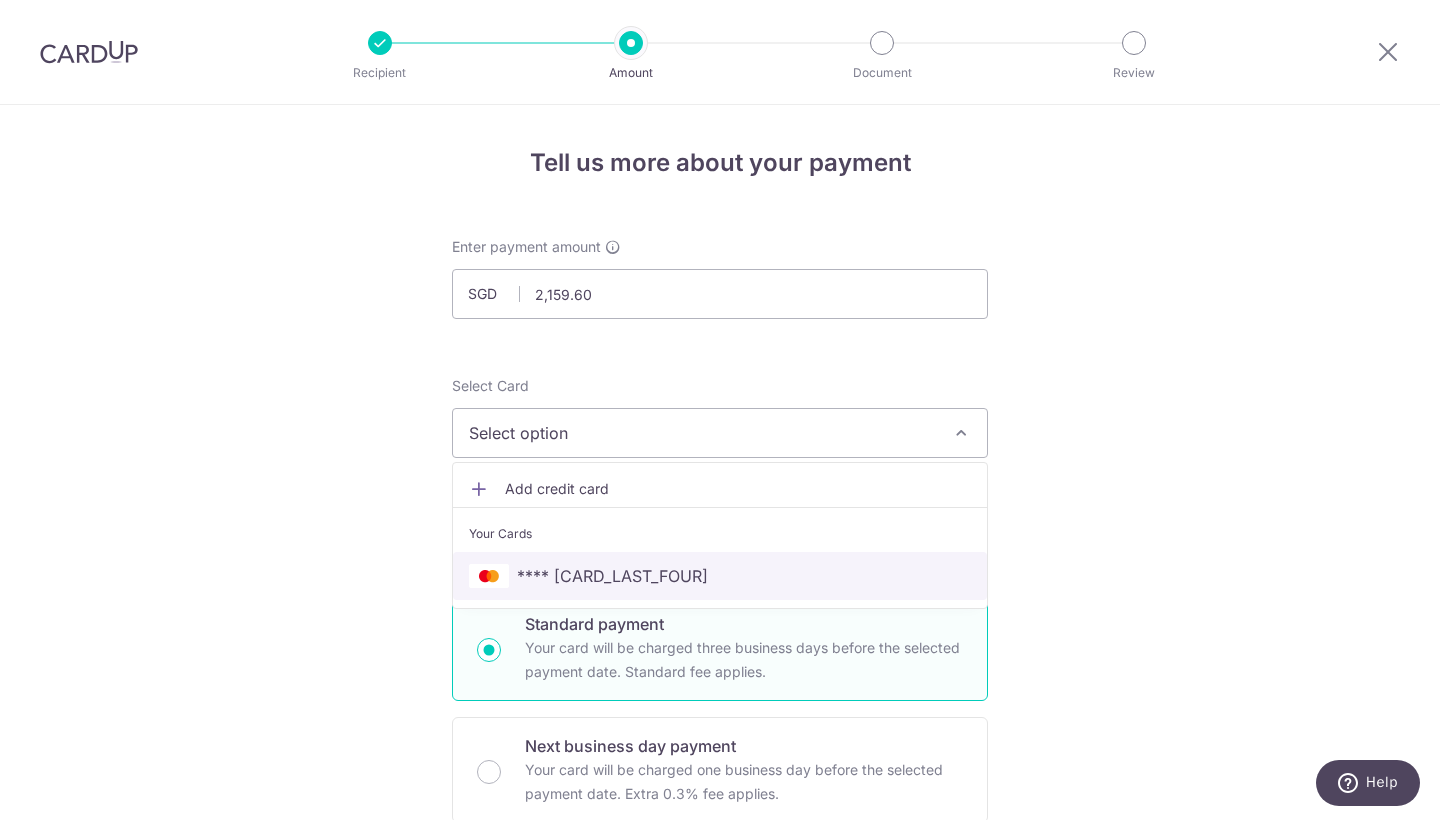 click on "**** 5584" at bounding box center [720, 576] 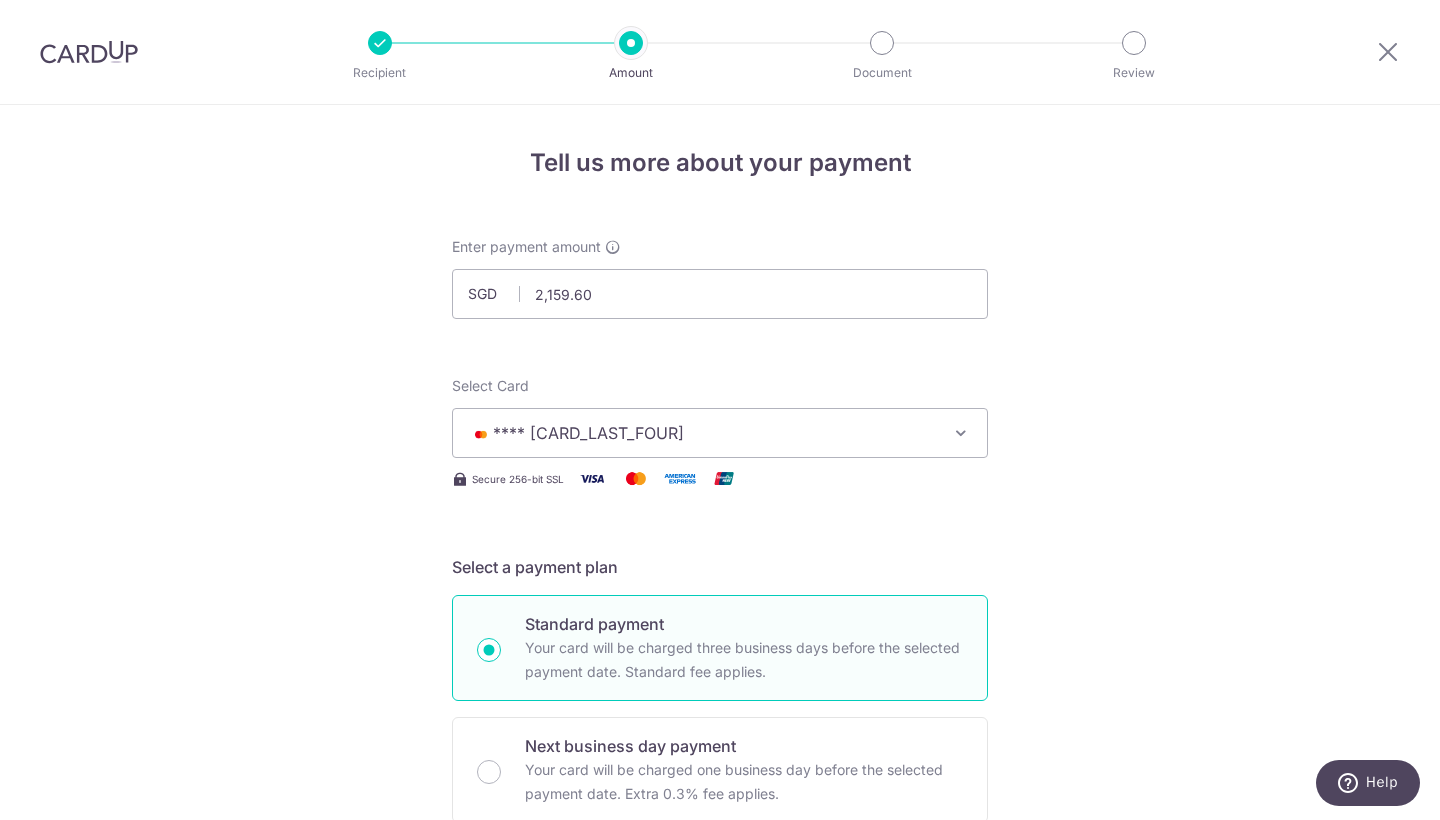 click on "Tell us more about your payment
Enter payment amount
SGD
2,159.60
2159.60
Select Card
**** 5584
Add credit card
Your Cards
**** 5584
Secure 256-bit SSL
Text
New card details
Card
Secure 256-bit SSL" at bounding box center [720, 1009] 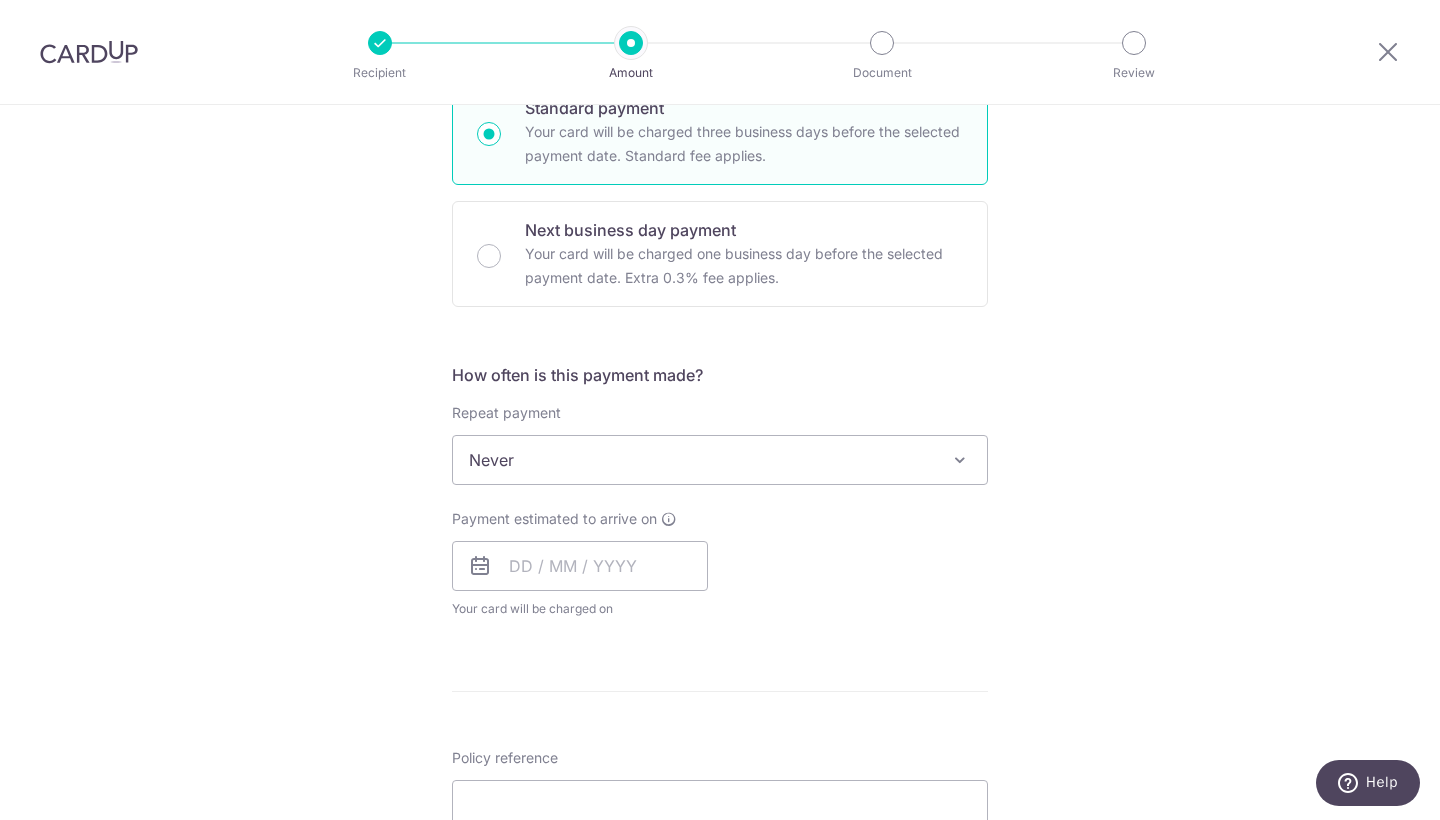 scroll, scrollTop: 515, scrollLeft: 0, axis: vertical 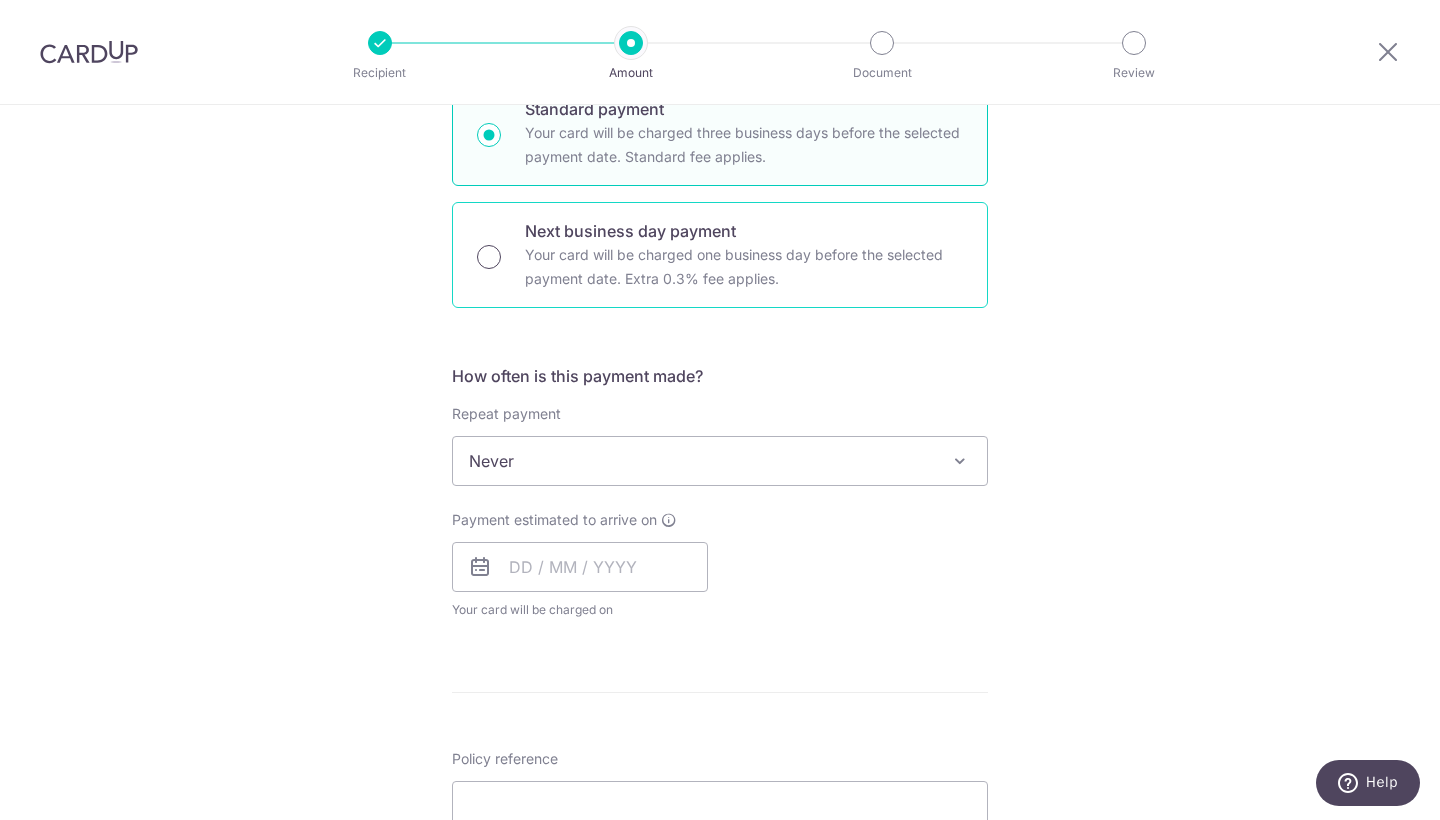 click on "Next business day payment
Your card will be charged one business day before the selected payment date. Extra 0.3% fee applies." at bounding box center [489, 257] 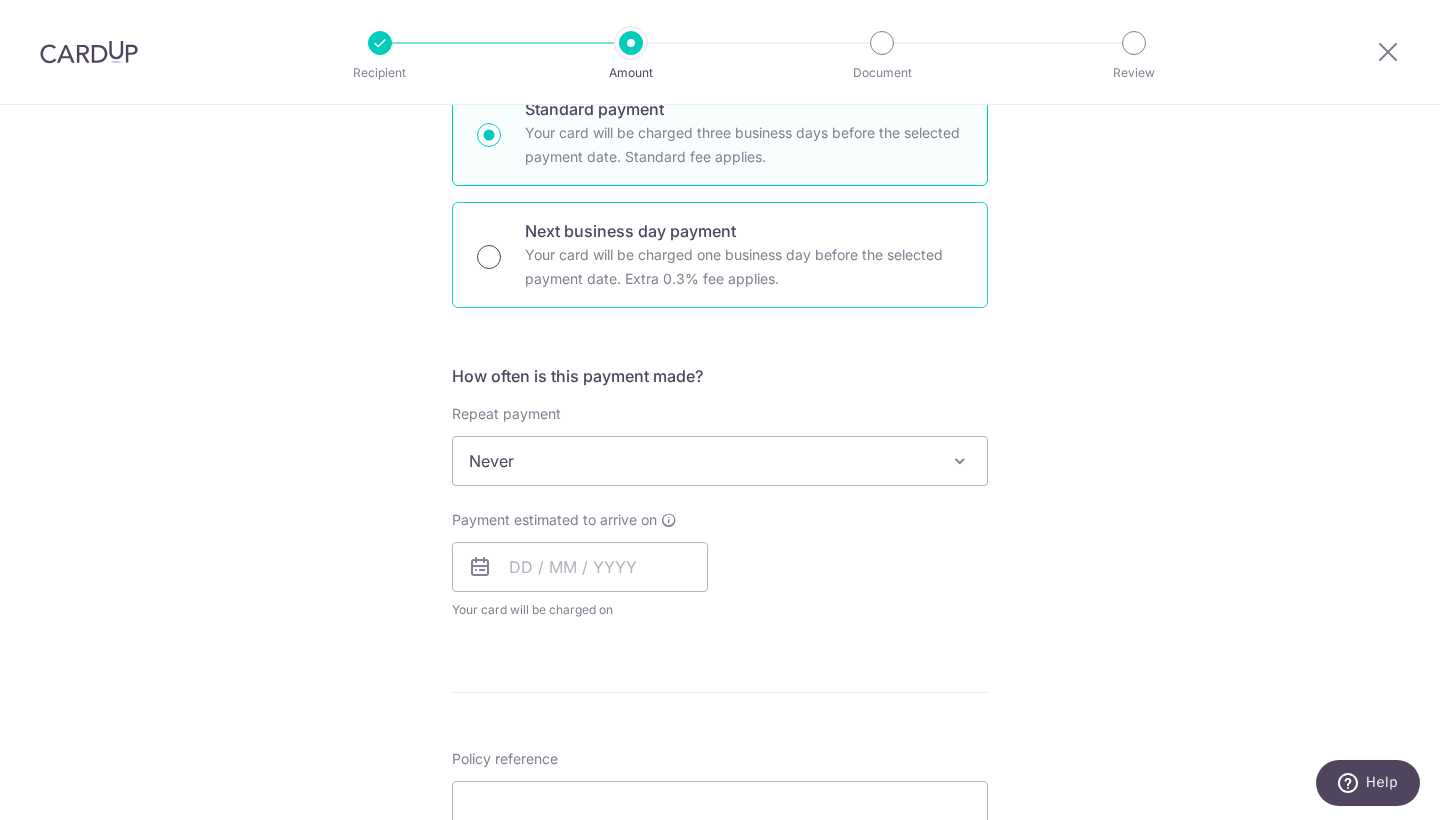 radio on "true" 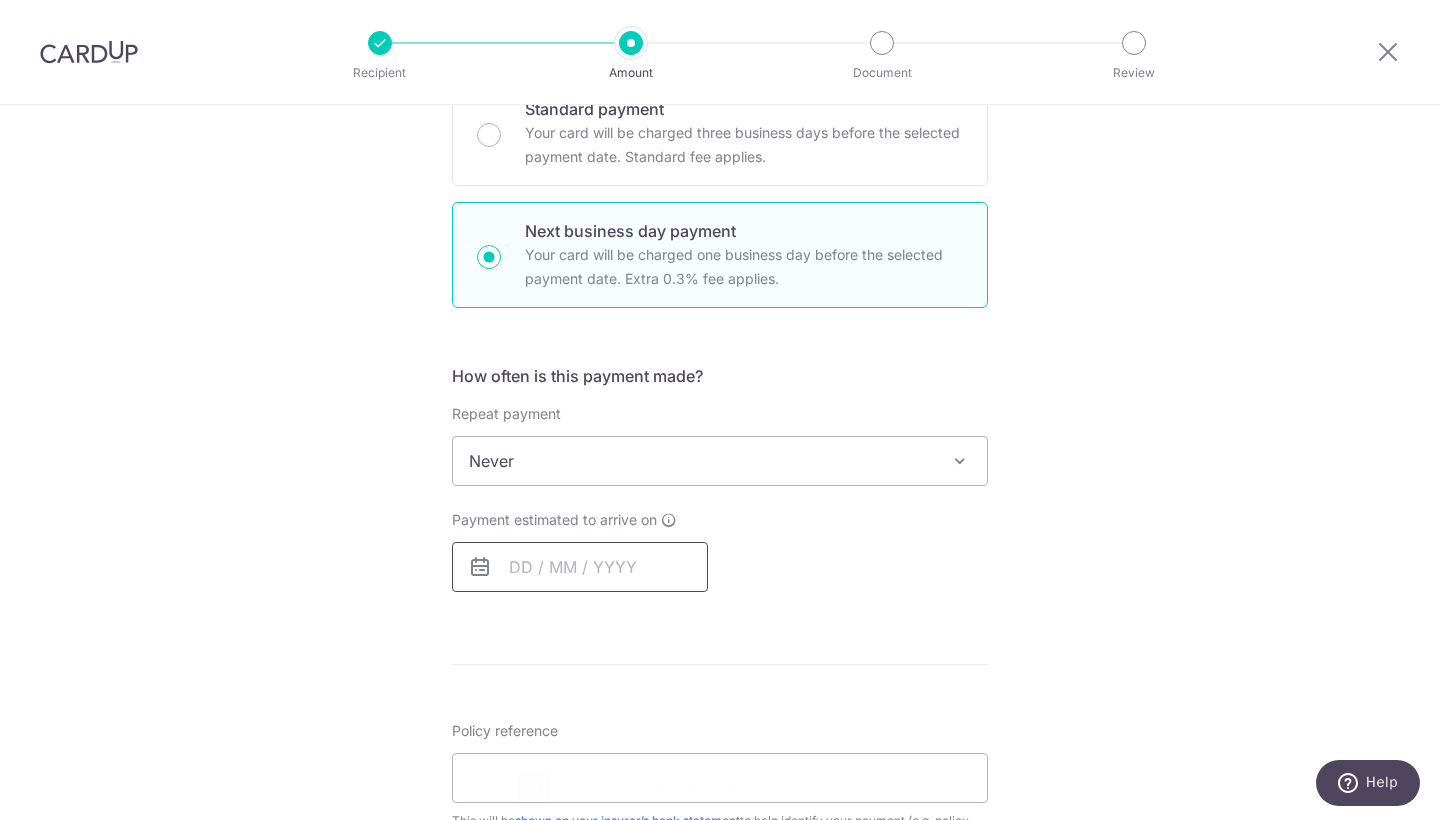 click at bounding box center (580, 567) 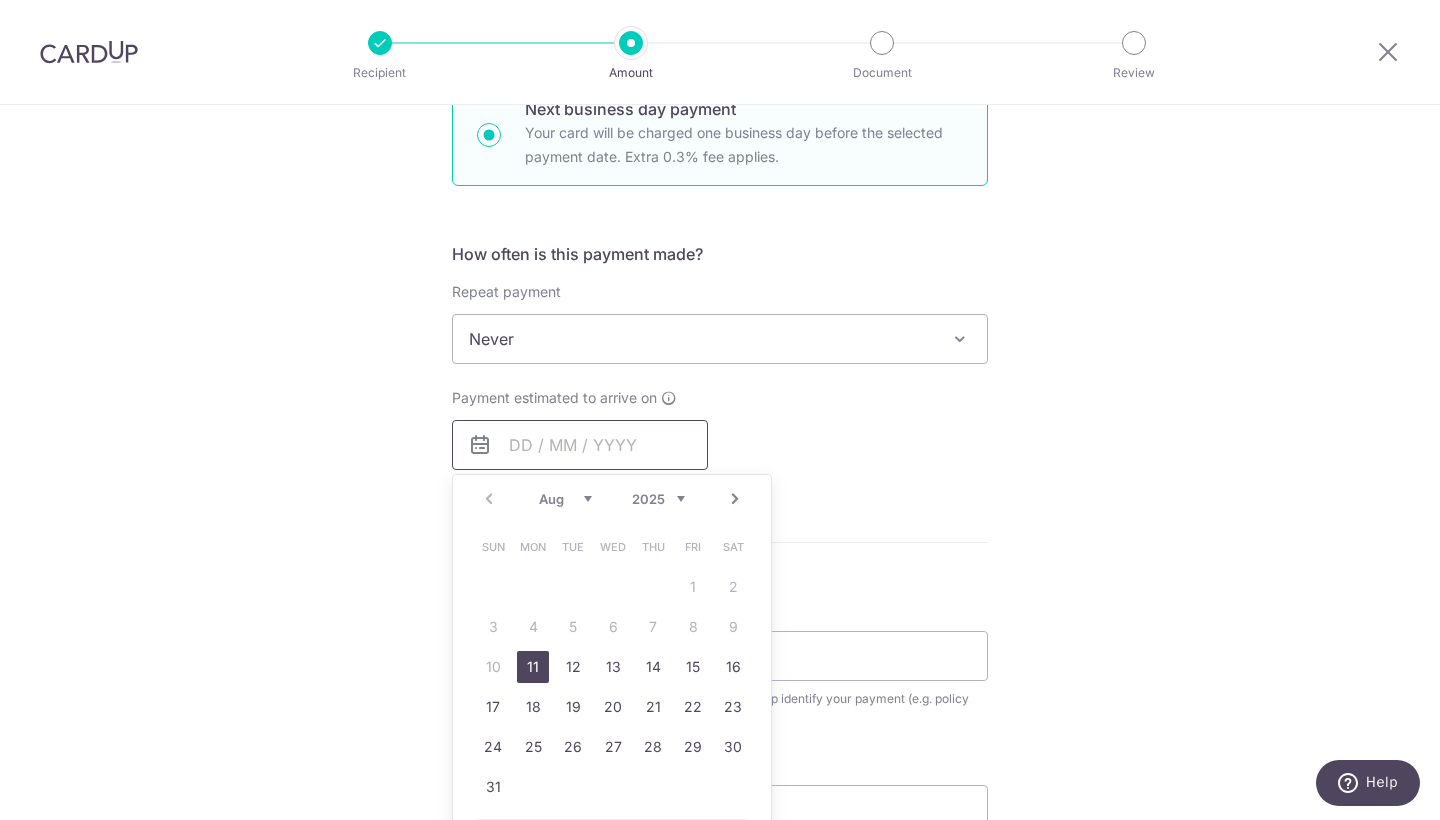 scroll, scrollTop: 638, scrollLeft: 0, axis: vertical 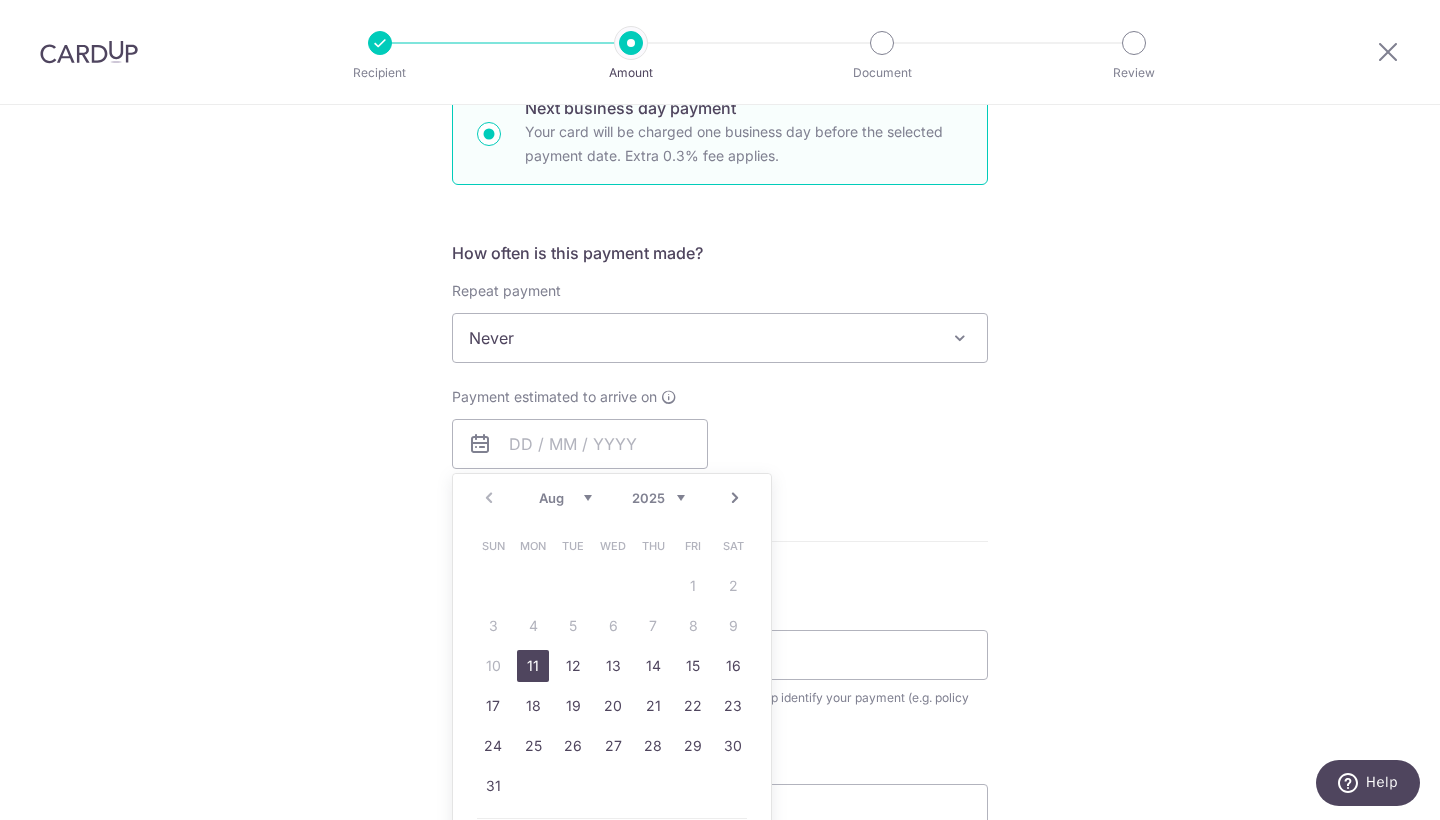 click on "11" at bounding box center (533, 666) 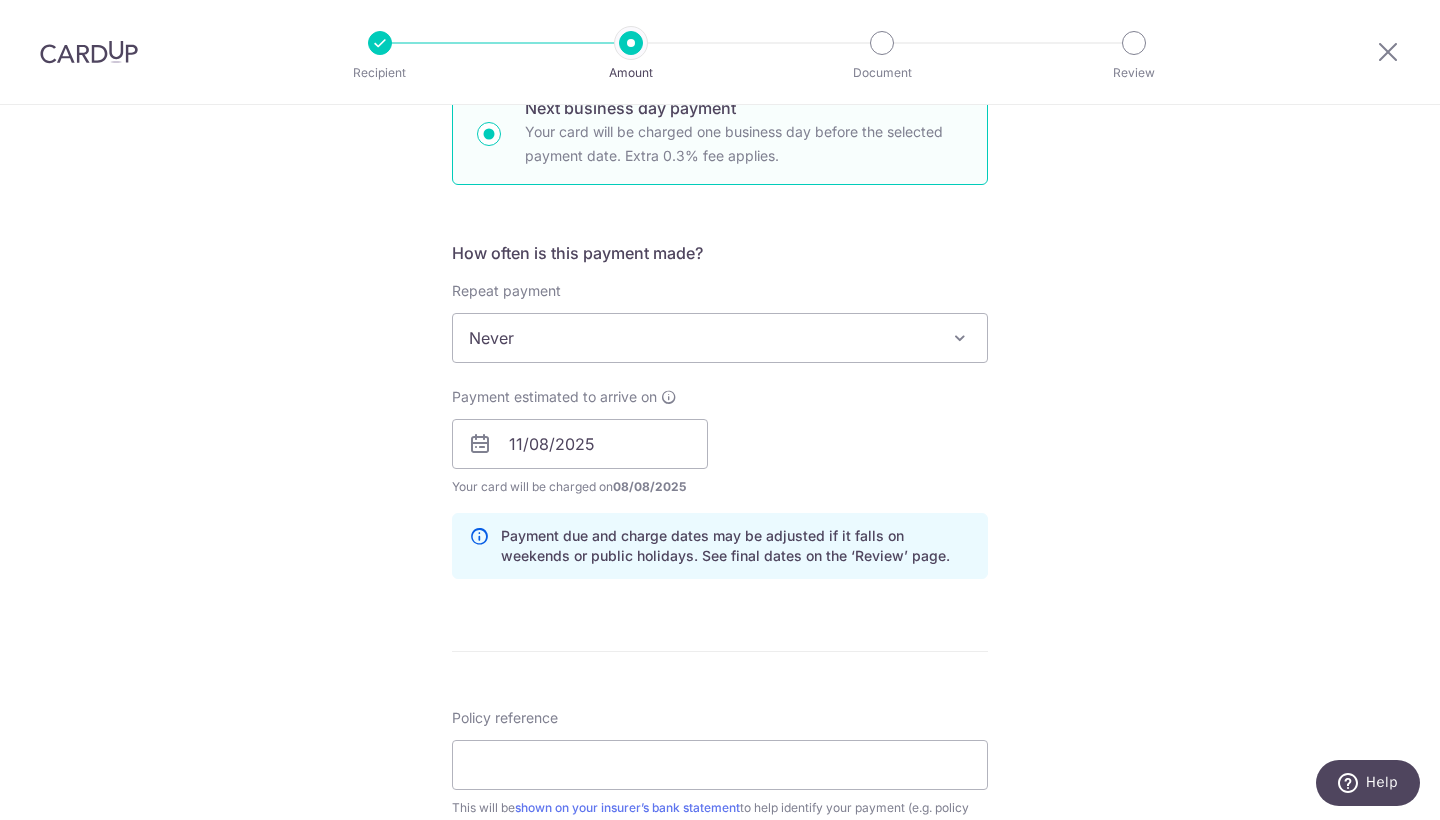 click on "Tell us more about your payment
Enter payment amount
SGD
2,159.60
2159.60
Select Card
**** 5584
Add credit card
Your Cards
**** 5584
Secure 256-bit SSL
Text
New card details
Card
Secure 256-bit SSL" at bounding box center (720, 461) 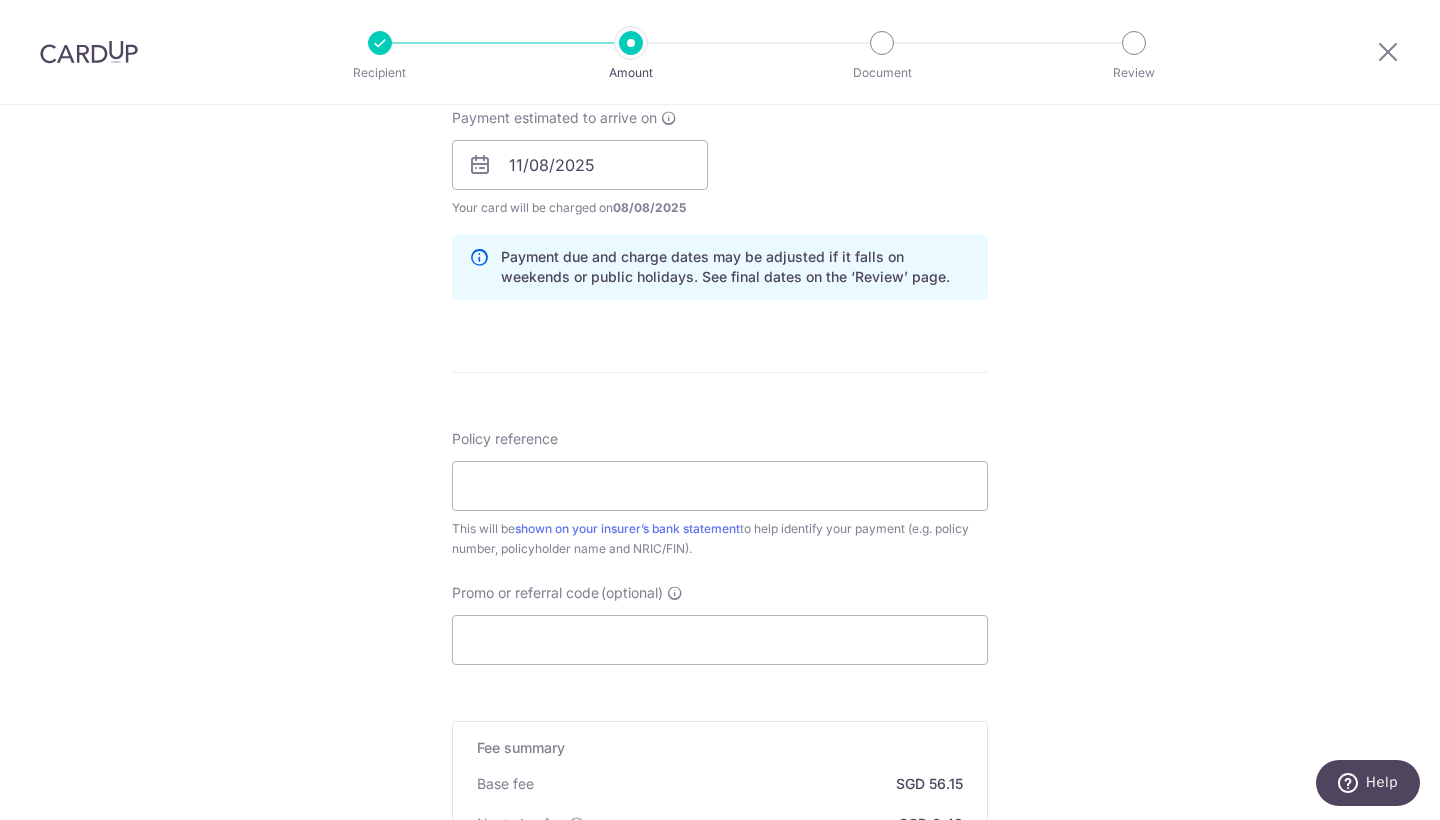 scroll, scrollTop: 919, scrollLeft: 0, axis: vertical 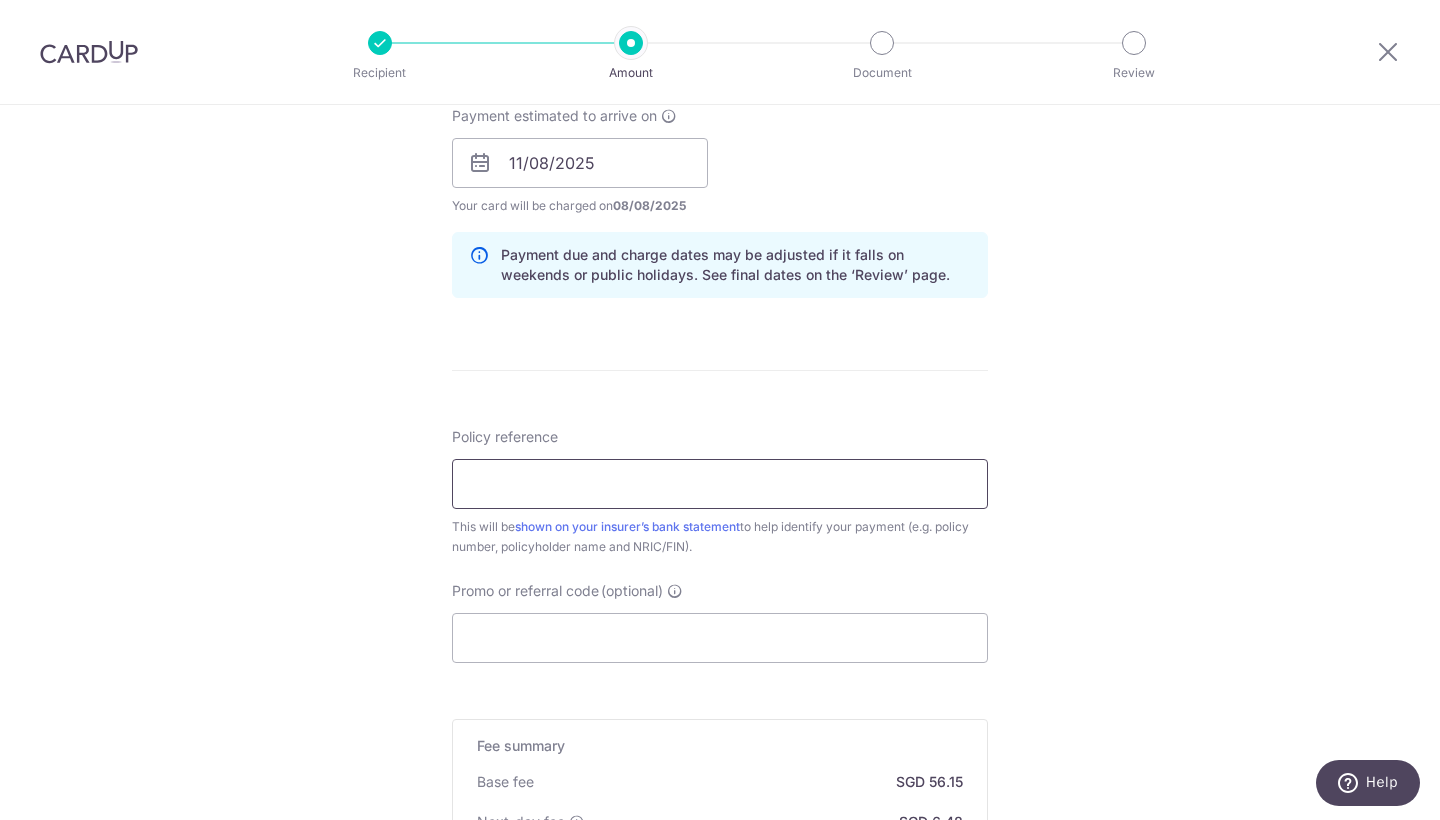 click on "Policy reference" at bounding box center (720, 484) 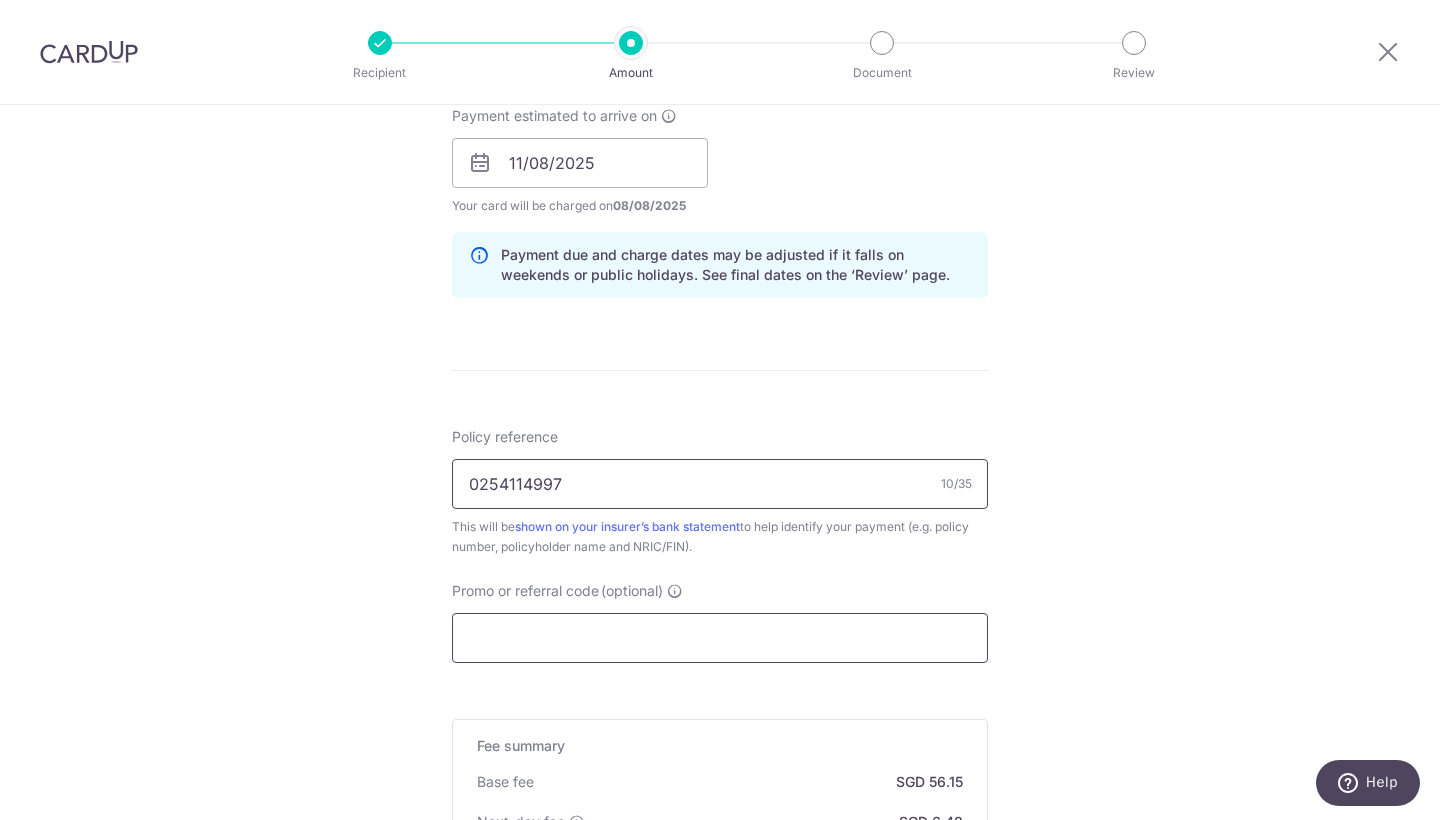 type on "0254114997" 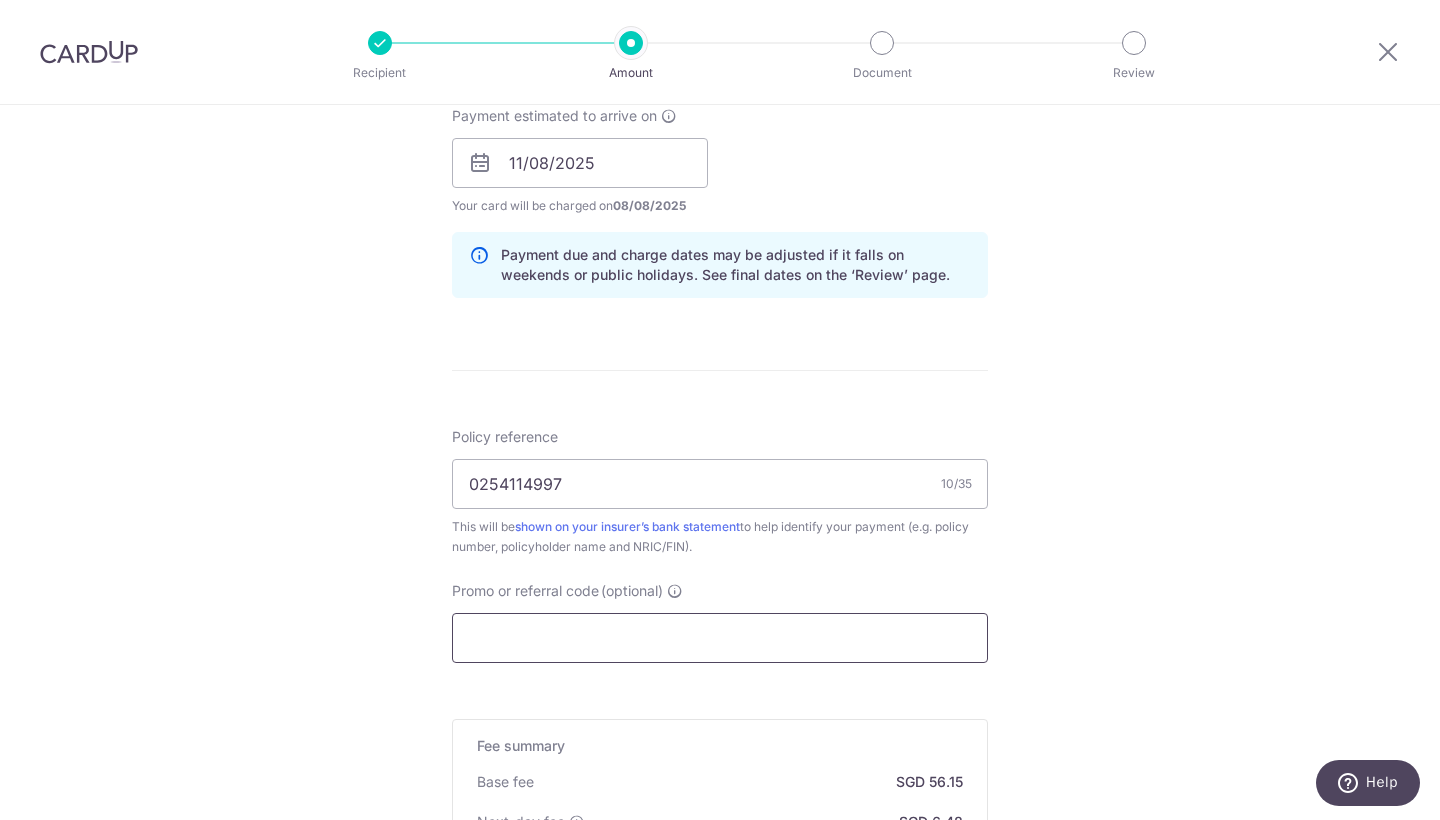 click on "Promo or referral code
(optional)" at bounding box center [720, 638] 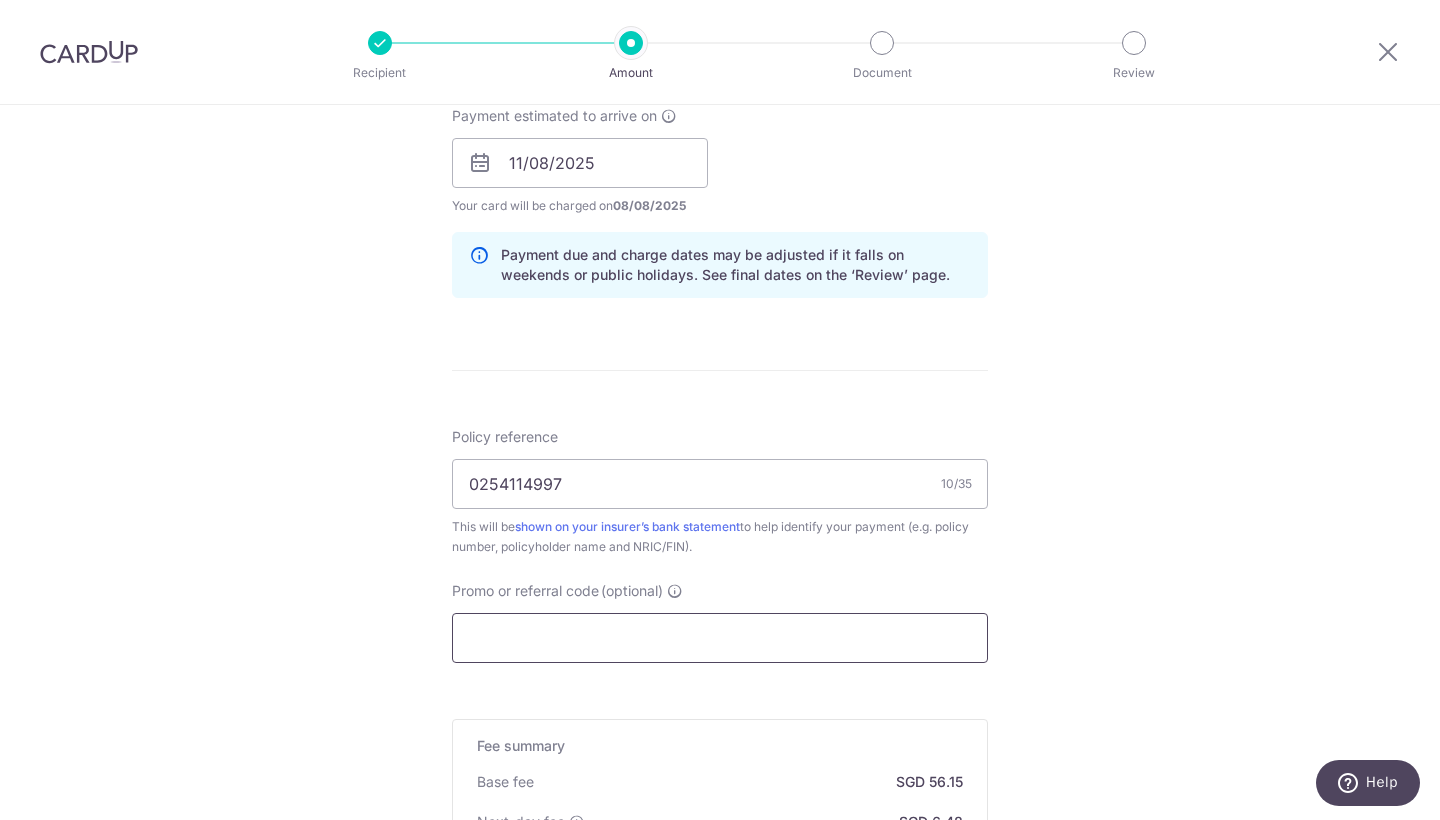paste on "OFF225" 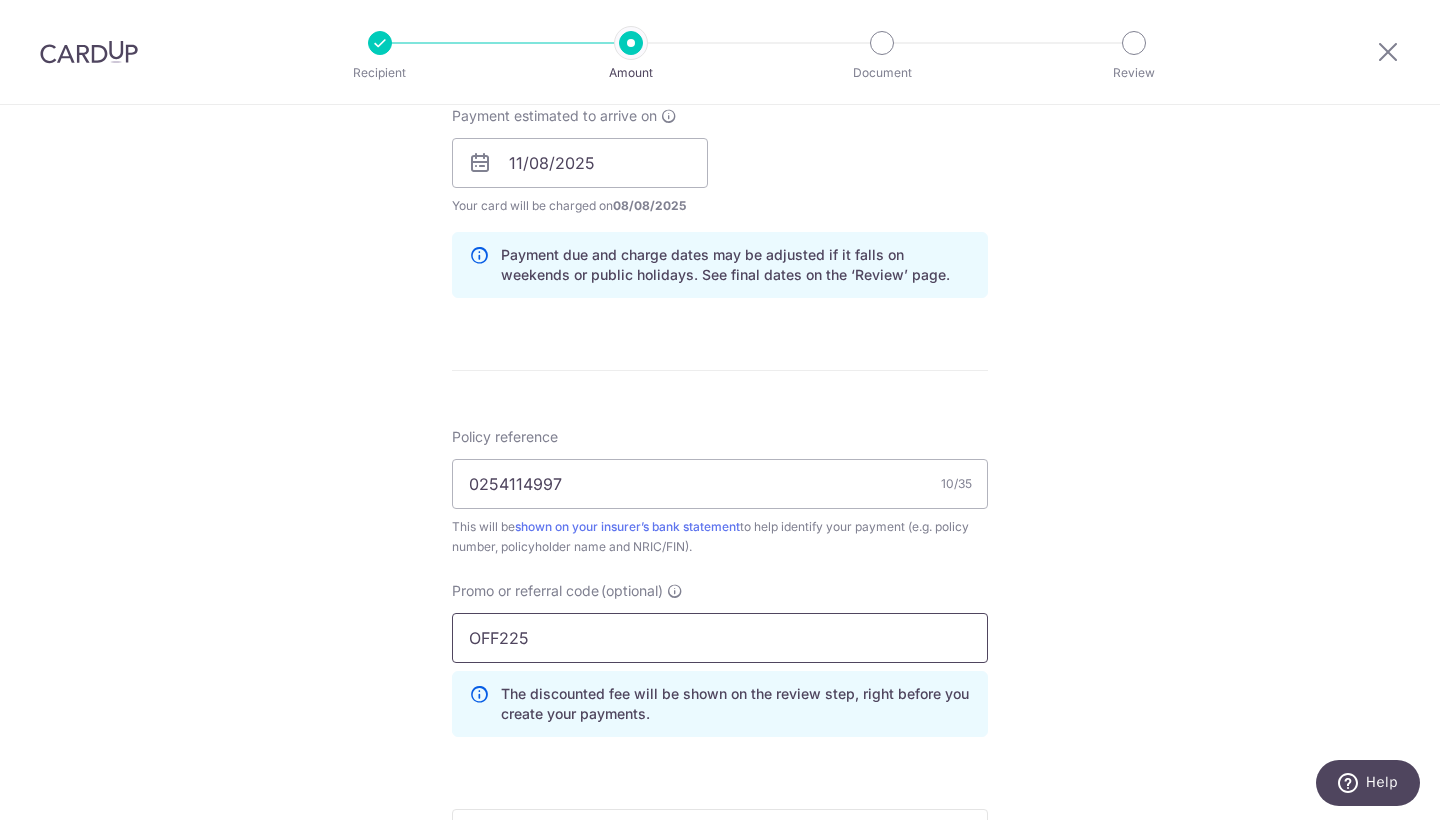 type on "OFF225" 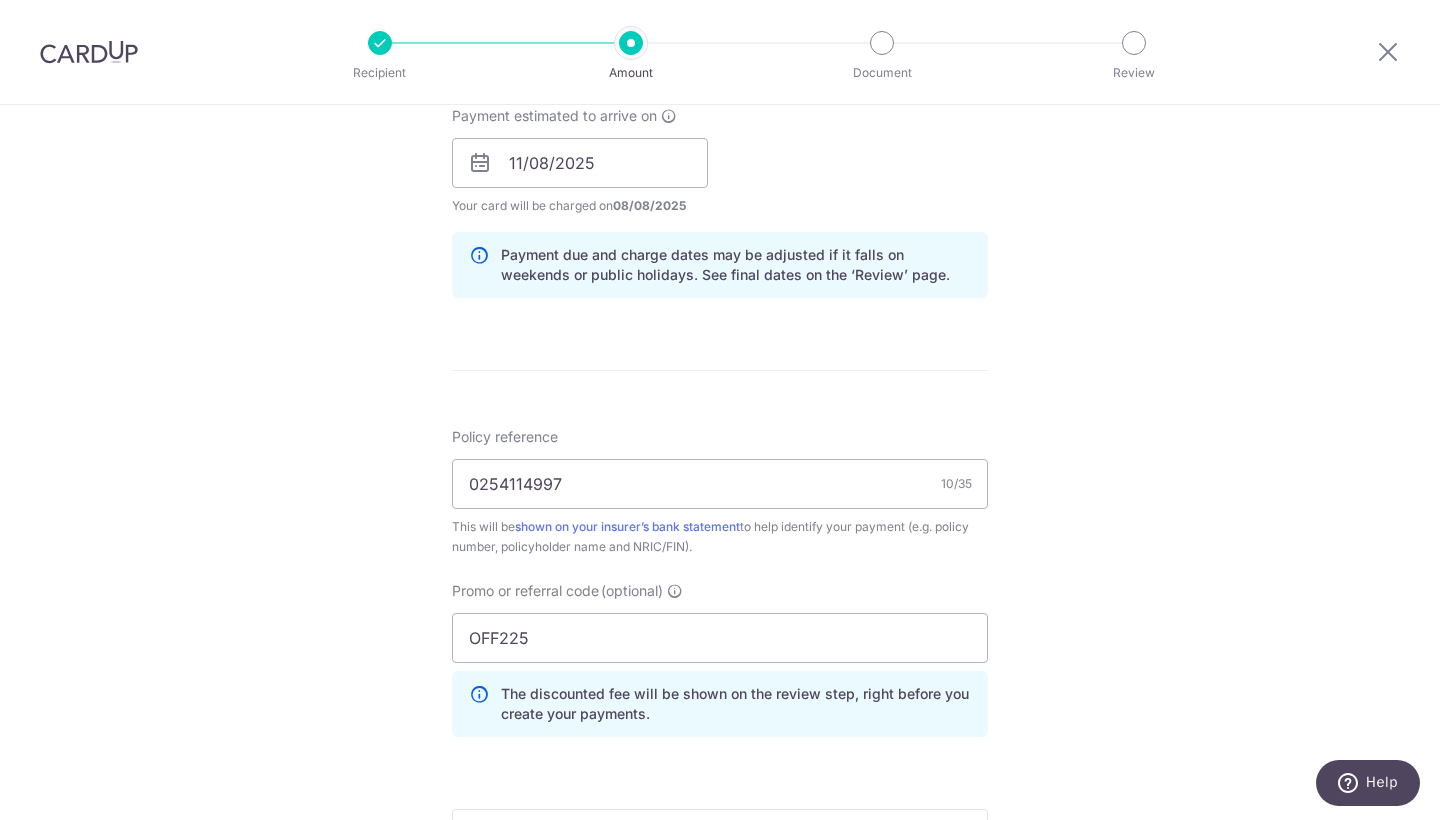 click on "Tell us more about your payment
Enter payment amount
SGD
2,159.60
2159.60
Select Card
**** 5584
Add credit card
Your Cards
**** 5584
Secure 256-bit SSL
Text
New card details
Card
Secure 256-bit SSL" at bounding box center (720, 225) 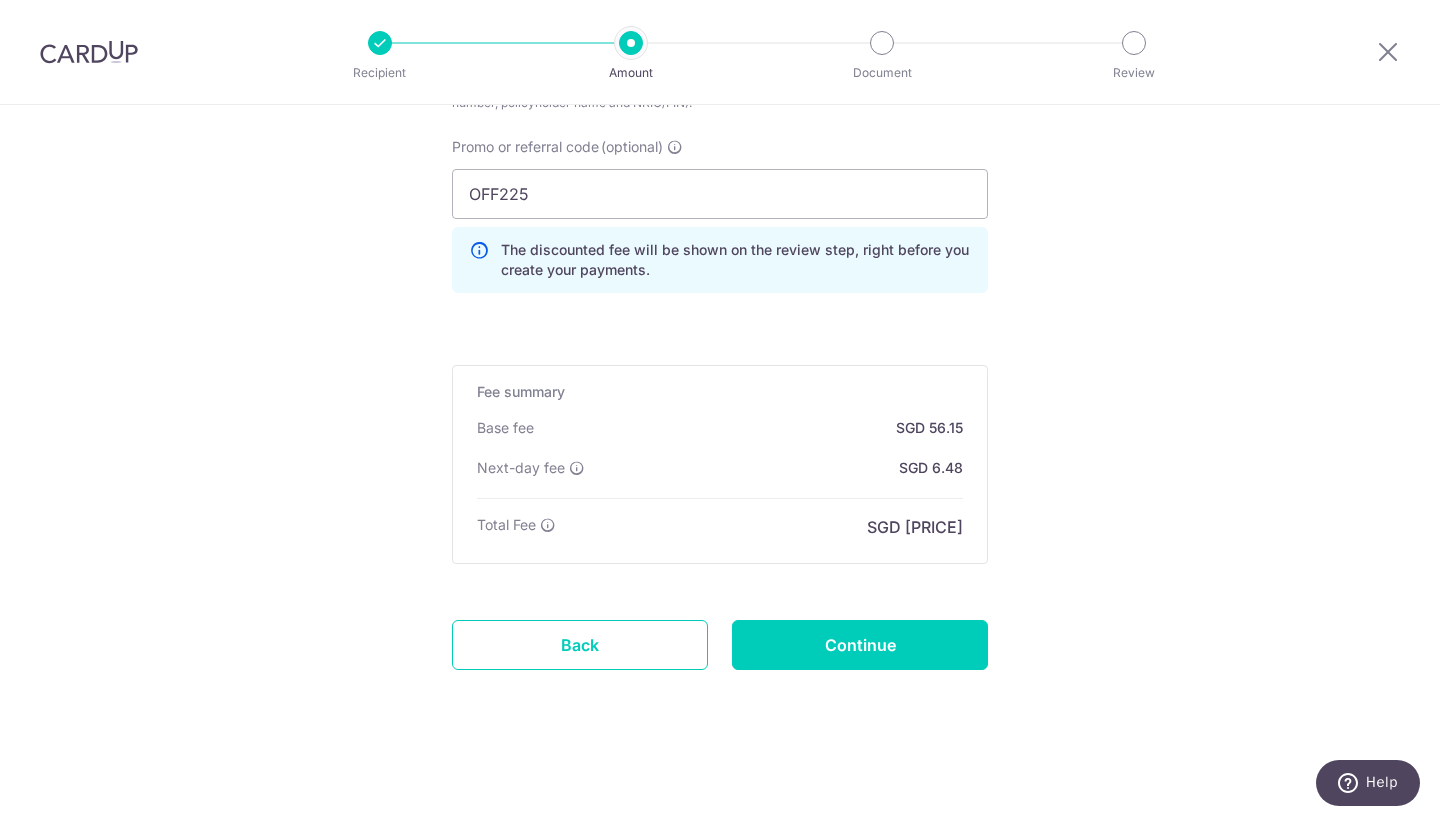 scroll, scrollTop: 1363, scrollLeft: 0, axis: vertical 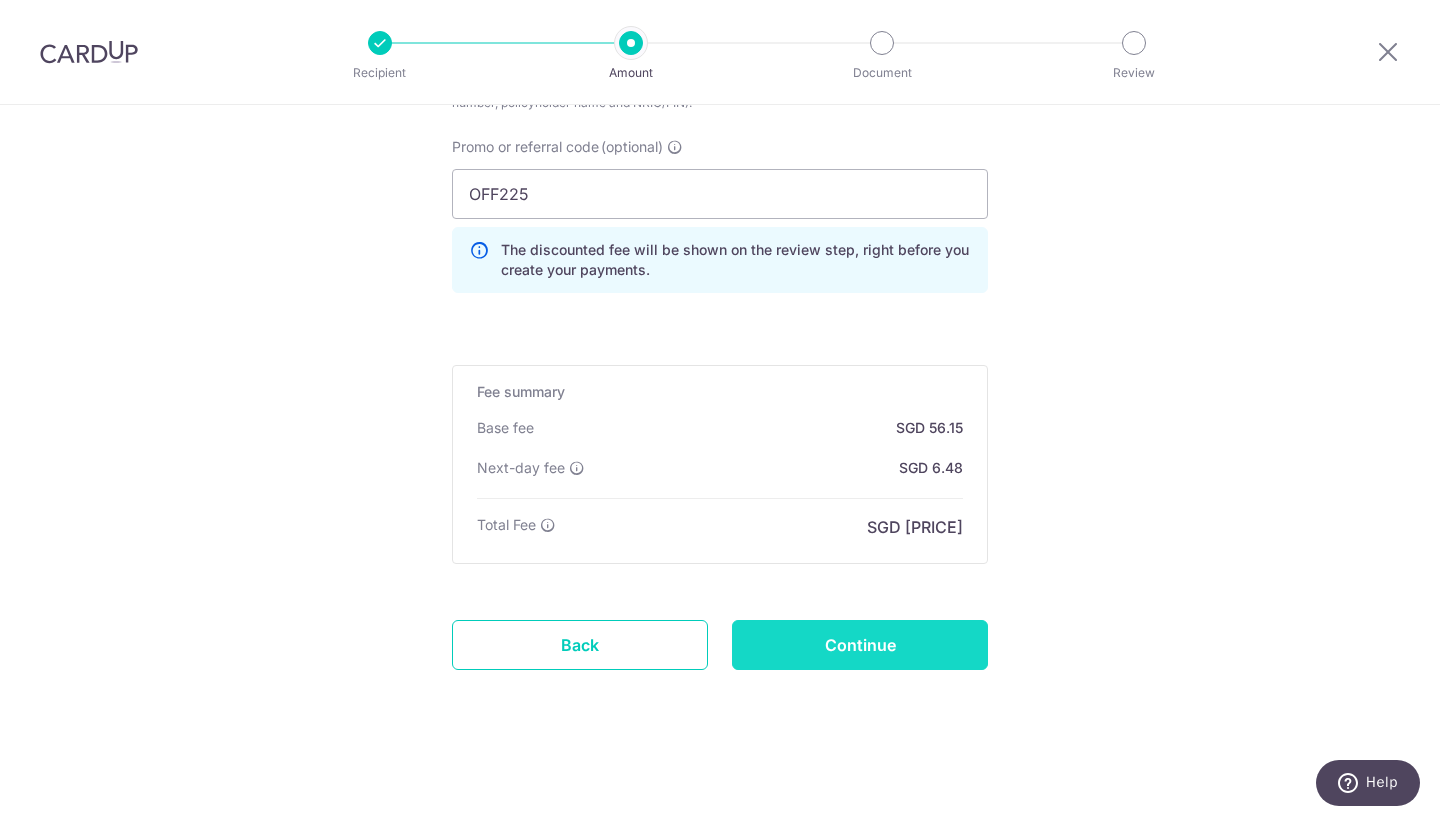 click on "Continue" at bounding box center [860, 645] 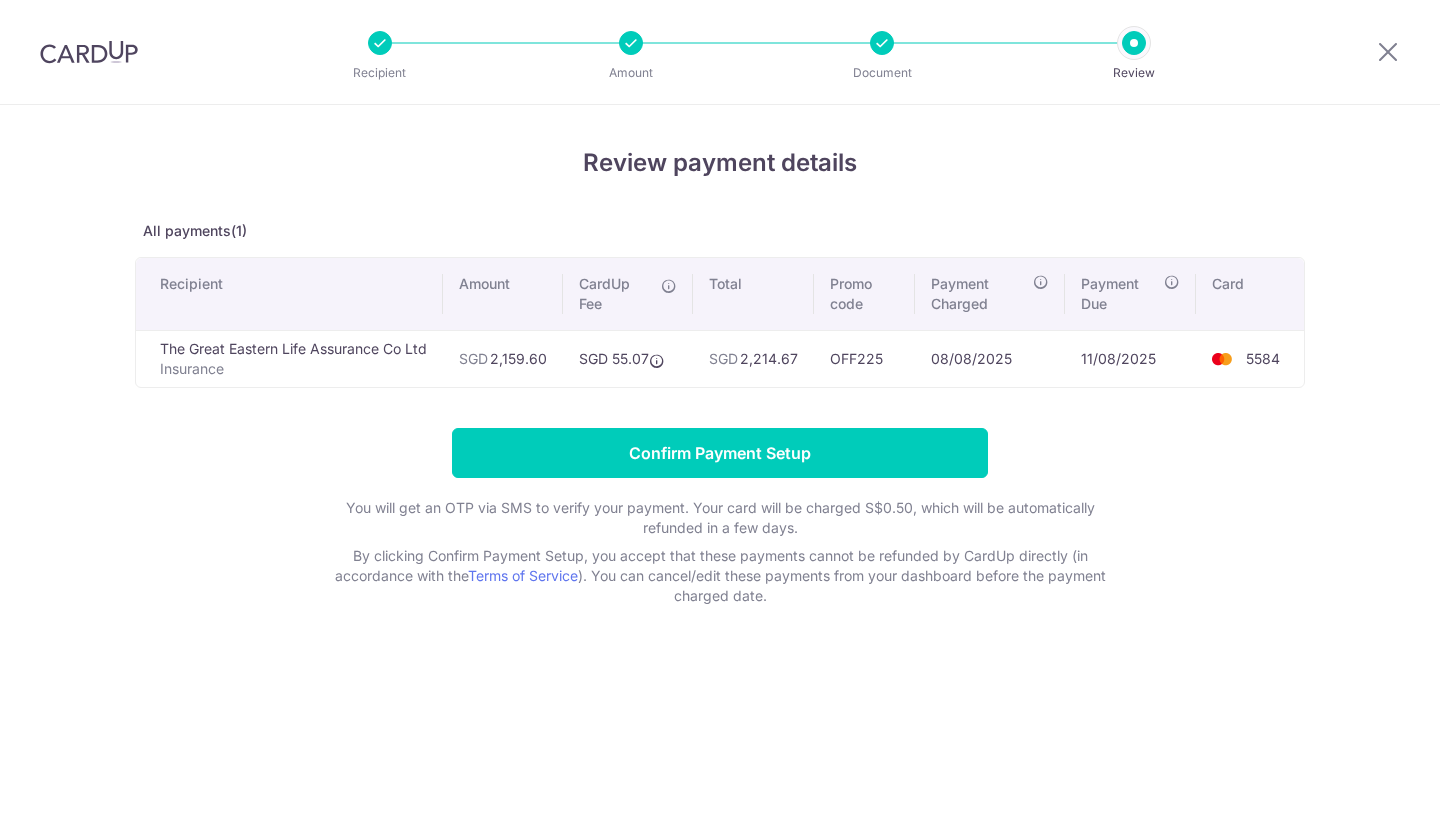 scroll, scrollTop: 0, scrollLeft: 0, axis: both 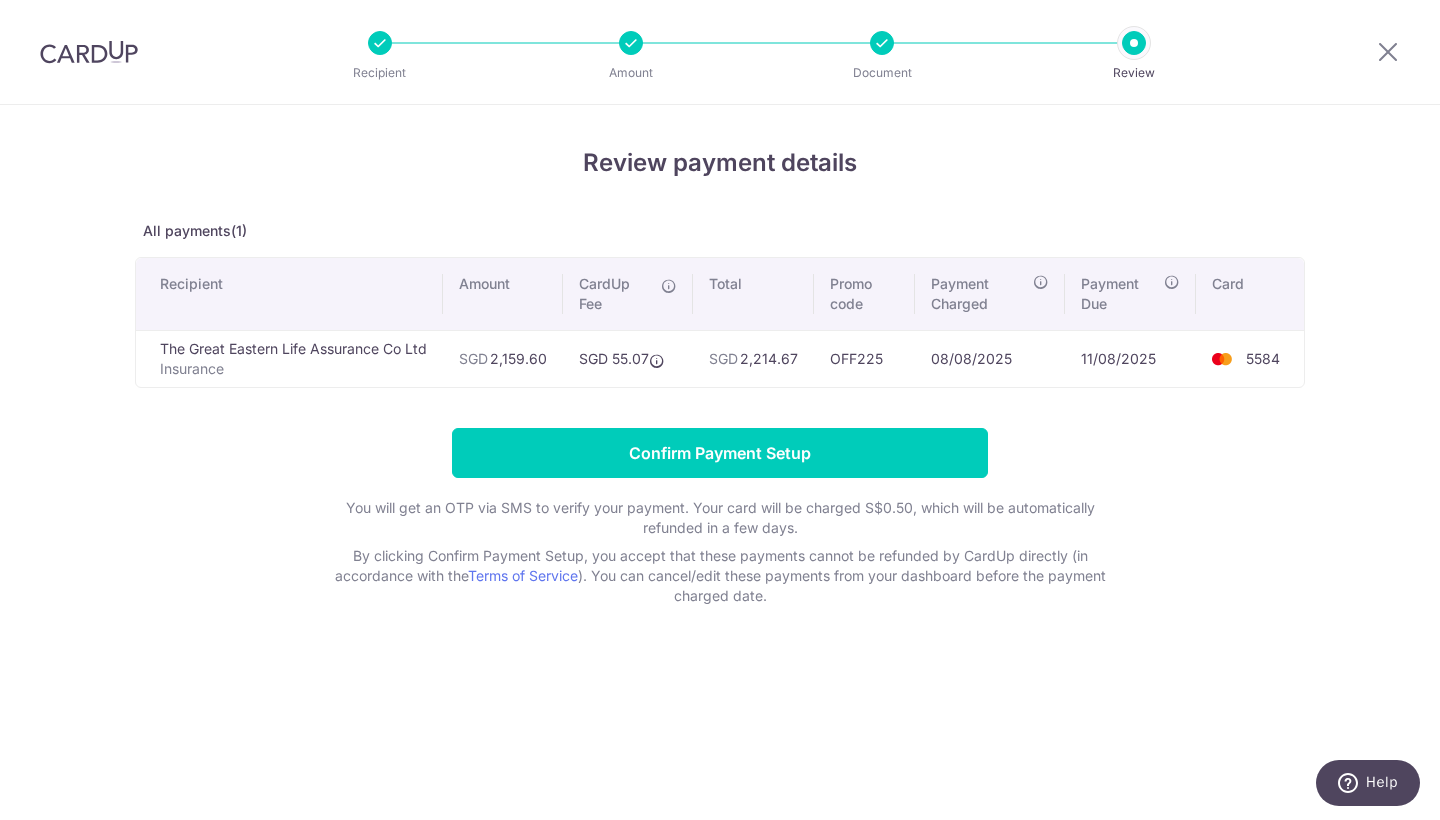 click on "SGD  55.07" at bounding box center [628, 358] 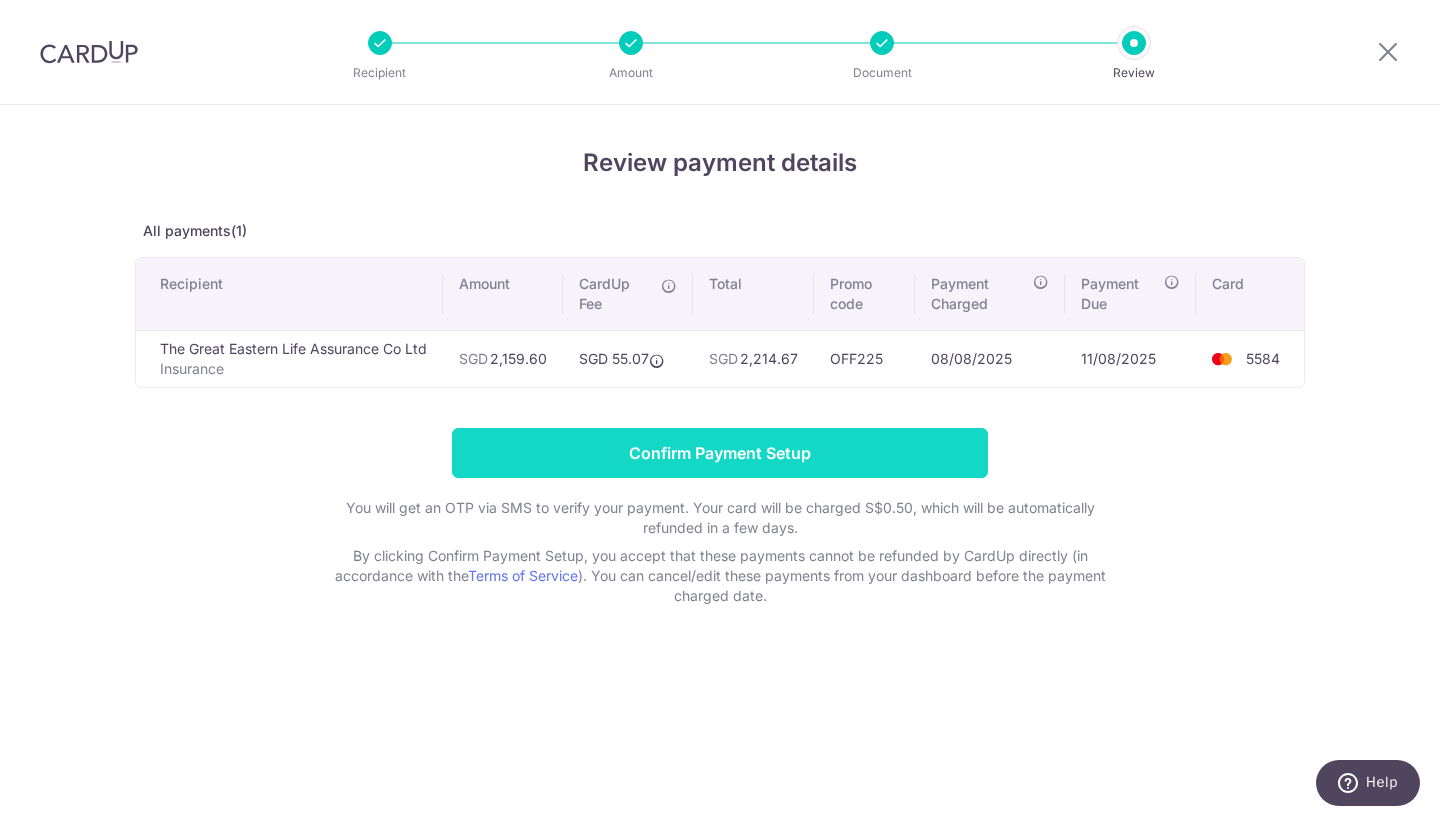 click on "Confirm Payment Setup" at bounding box center [720, 453] 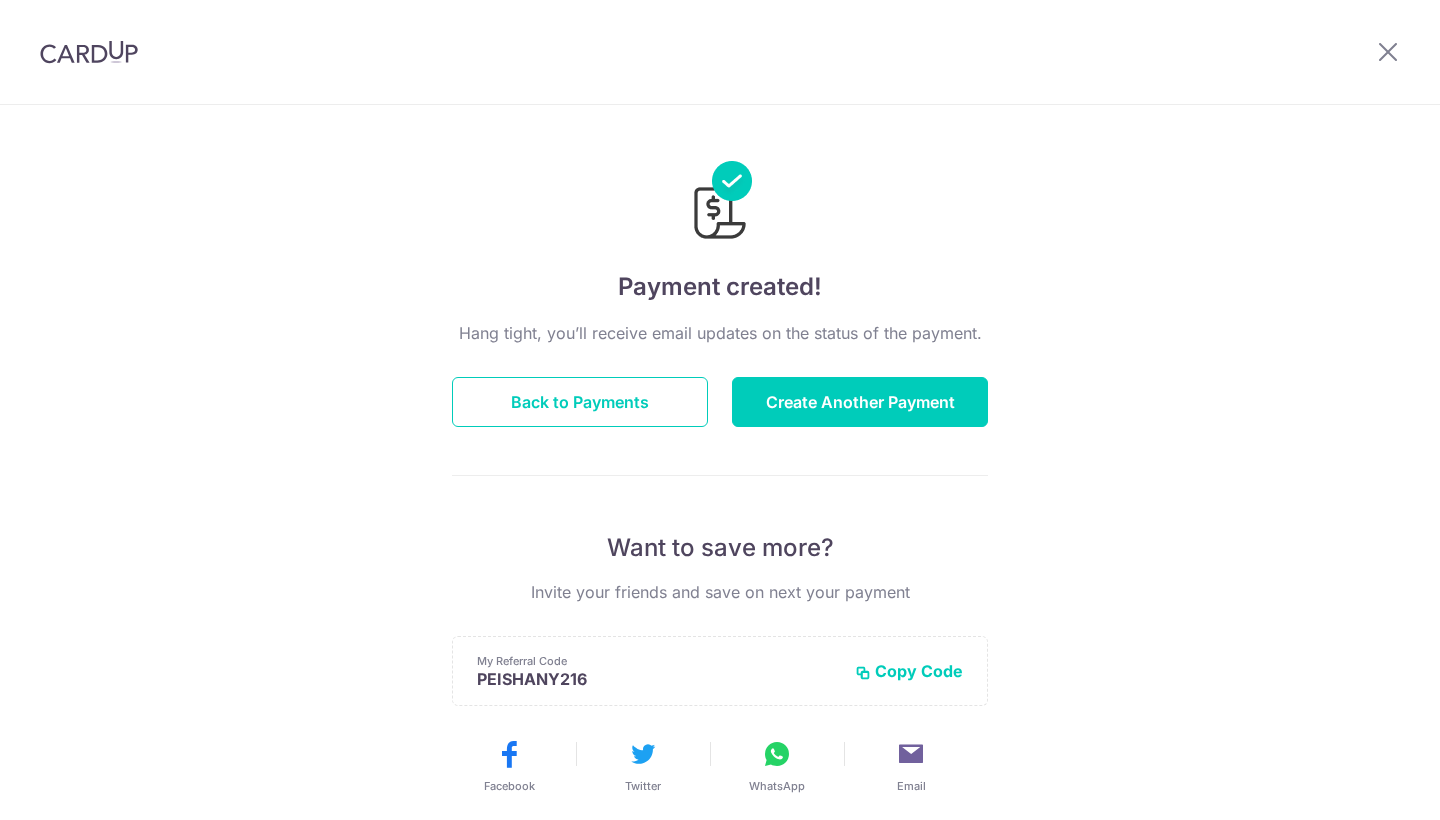 scroll, scrollTop: 0, scrollLeft: 0, axis: both 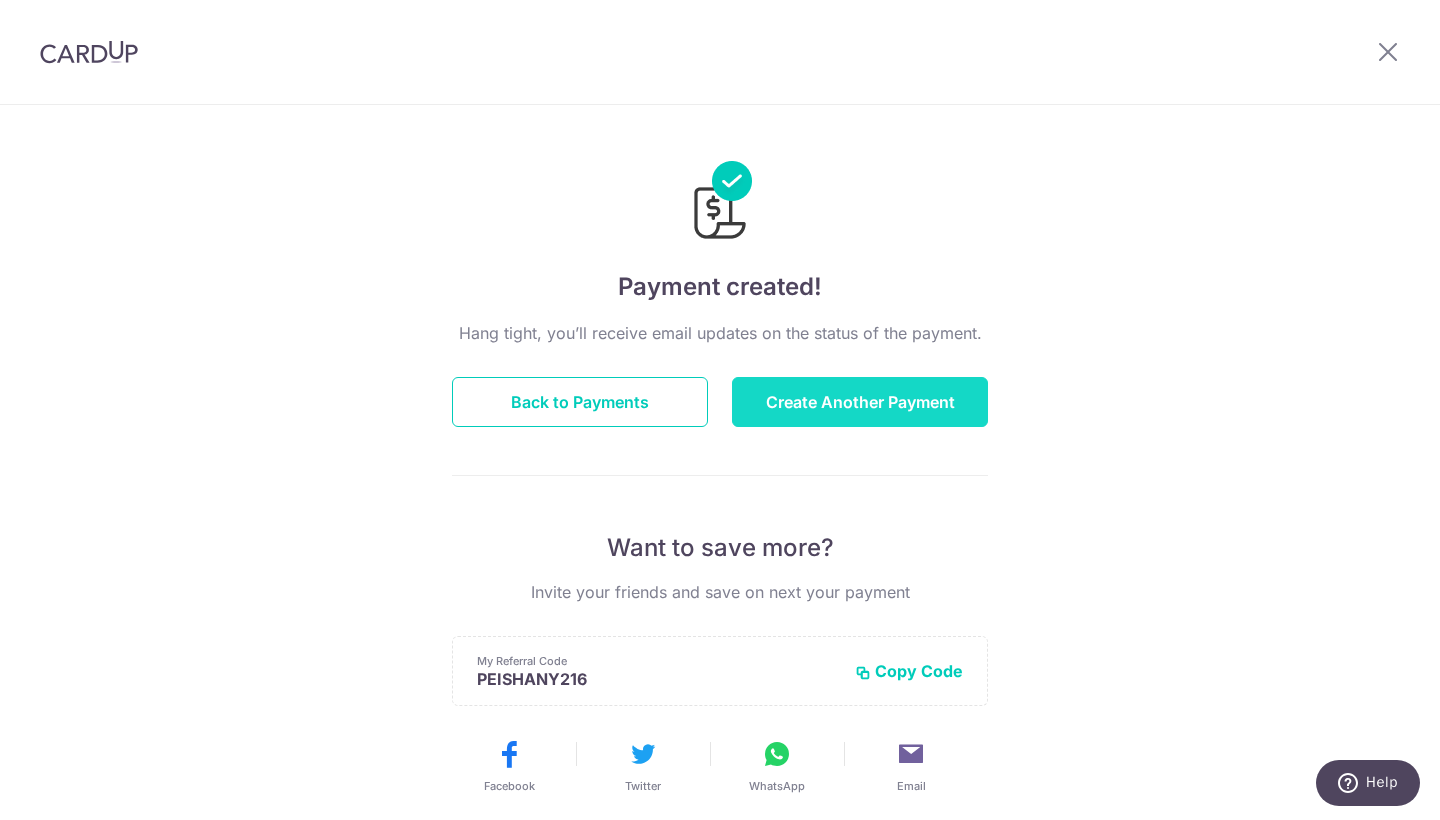 click on "Create Another Payment" at bounding box center [860, 402] 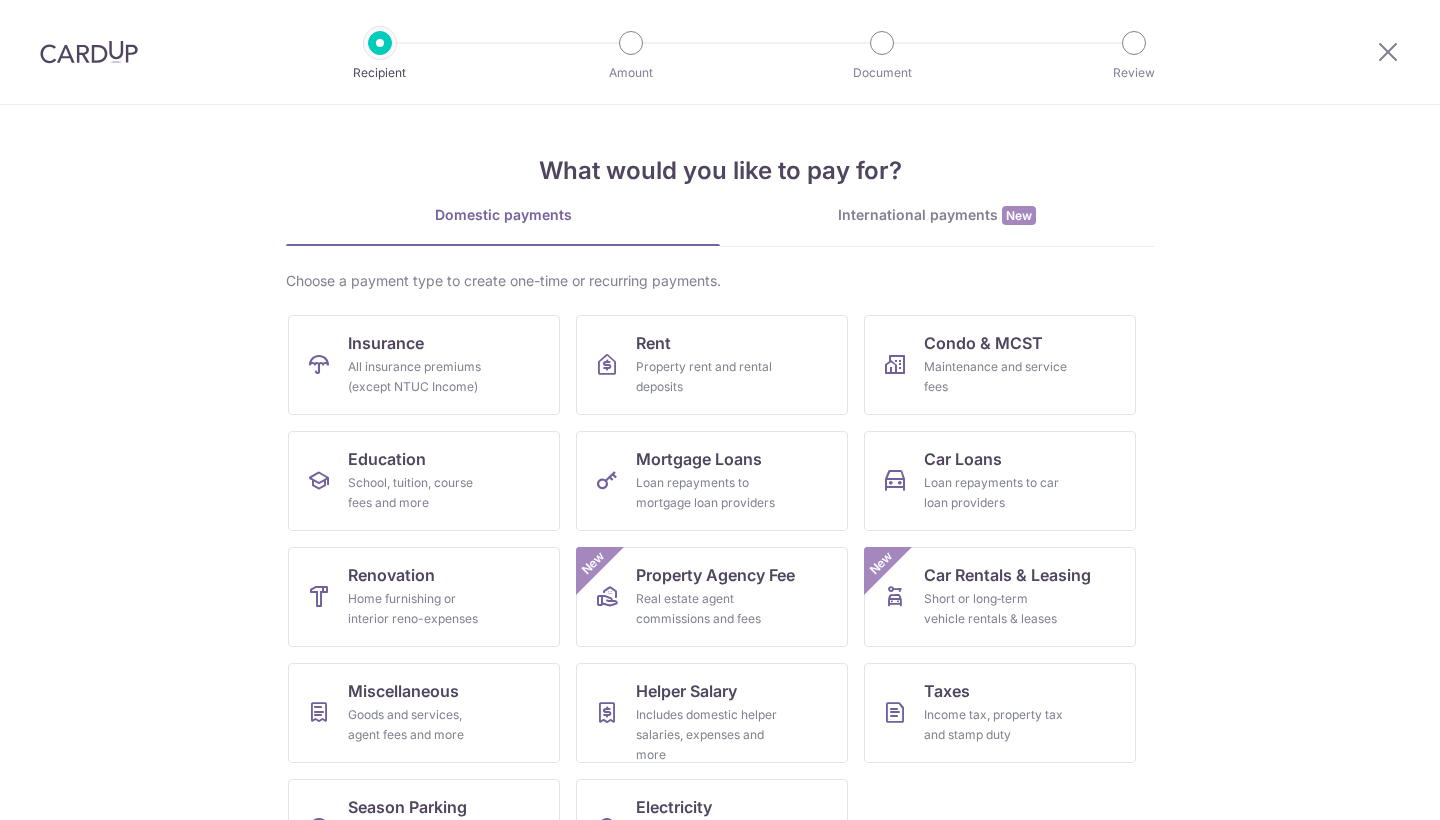 scroll, scrollTop: 0, scrollLeft: 0, axis: both 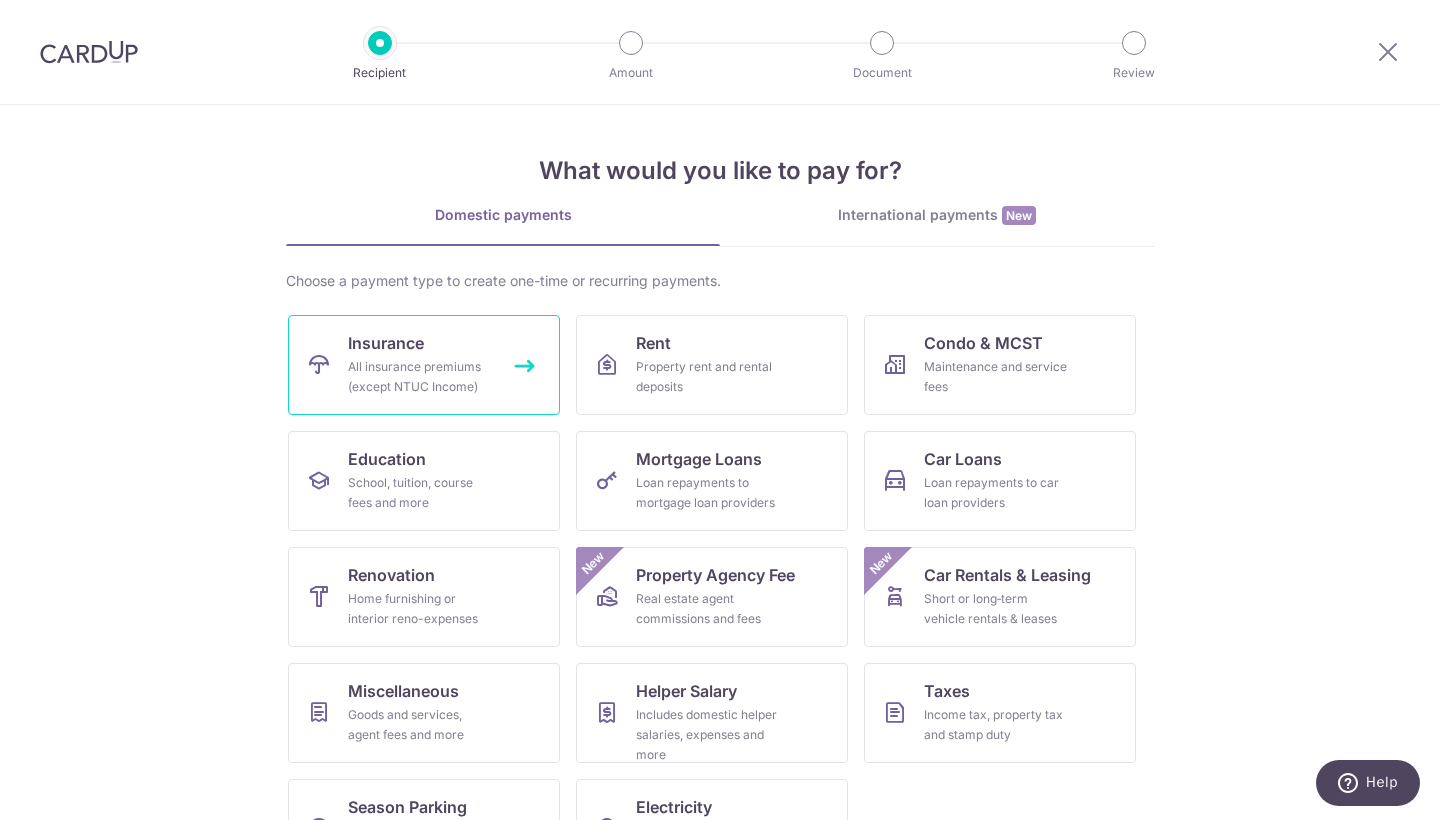 click on "All insurance premiums (except NTUC Income)" at bounding box center [420, 377] 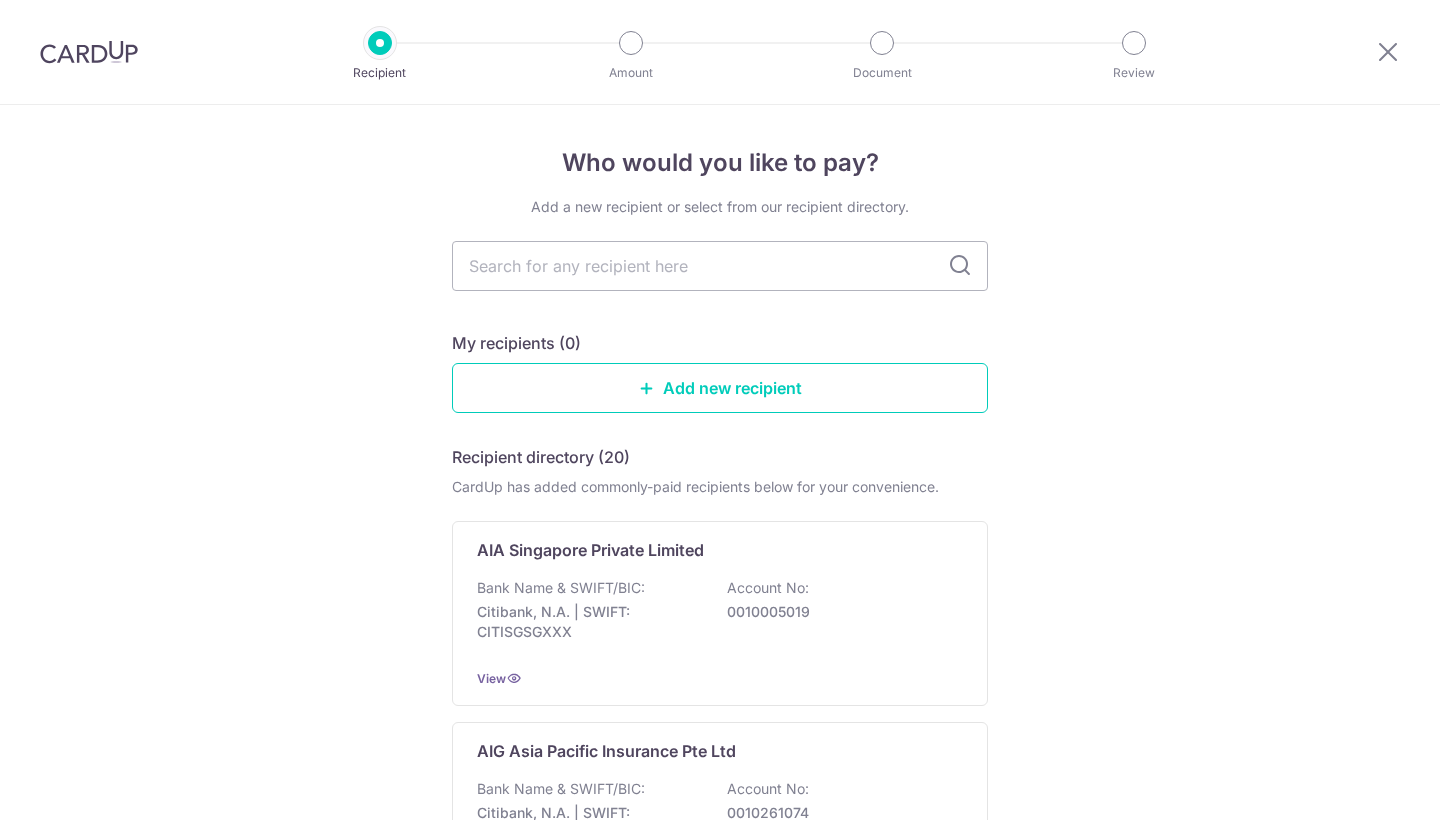 scroll, scrollTop: 0, scrollLeft: 0, axis: both 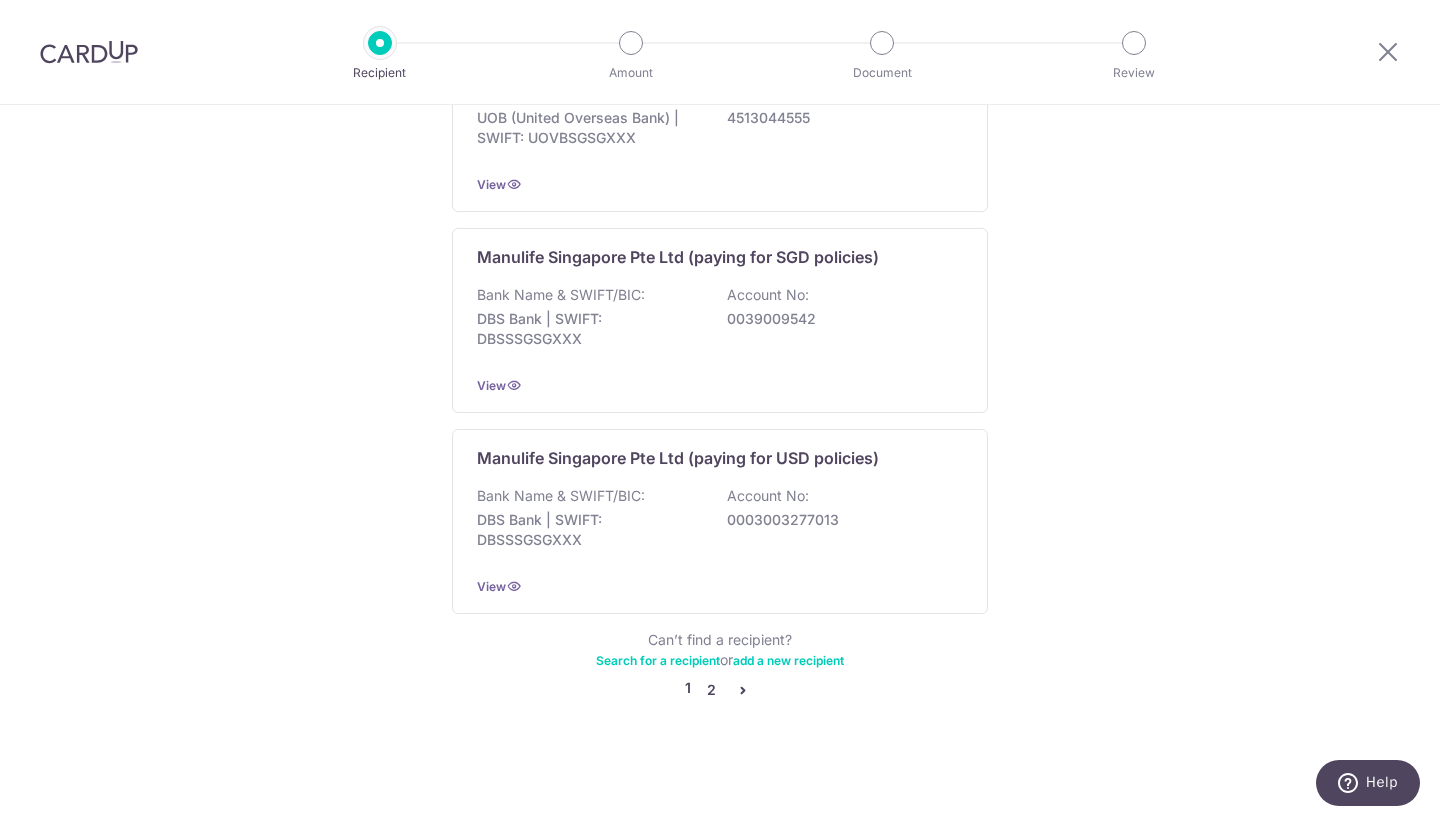 click on "2" at bounding box center (711, 690) 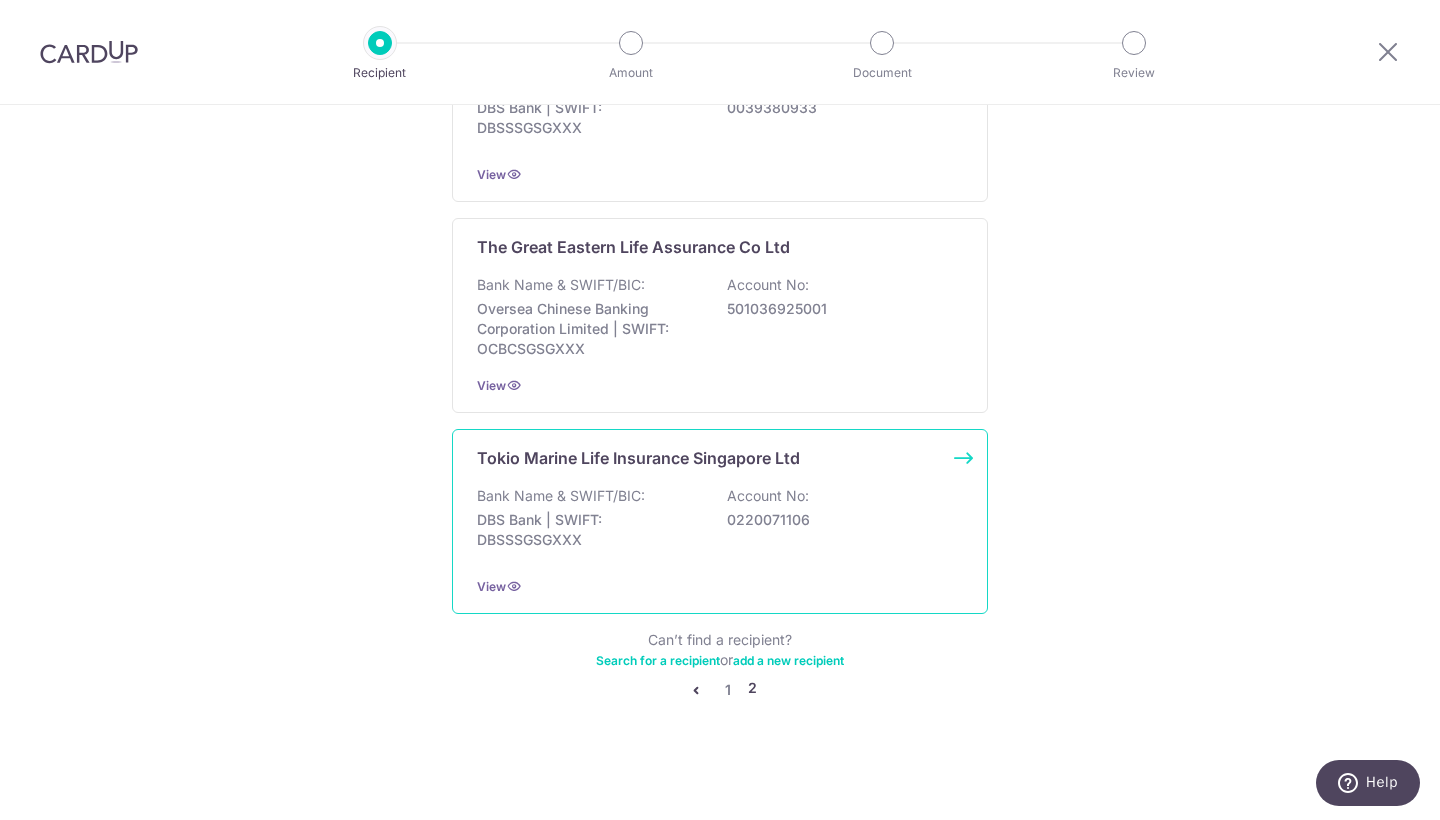scroll, scrollTop: 1921, scrollLeft: 0, axis: vertical 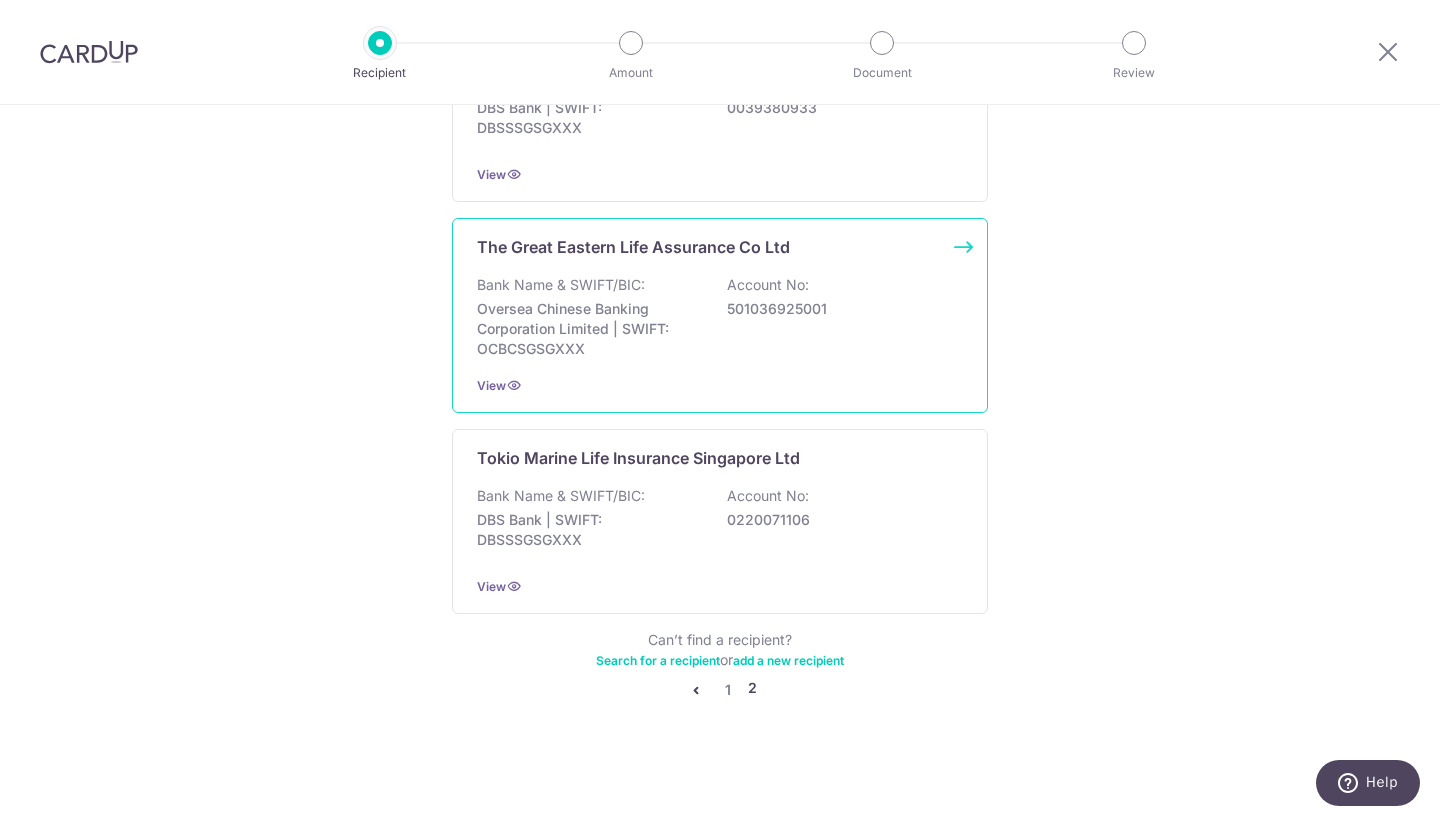click on "The Great Eastern Life Assurance Co Ltd" at bounding box center (633, 247) 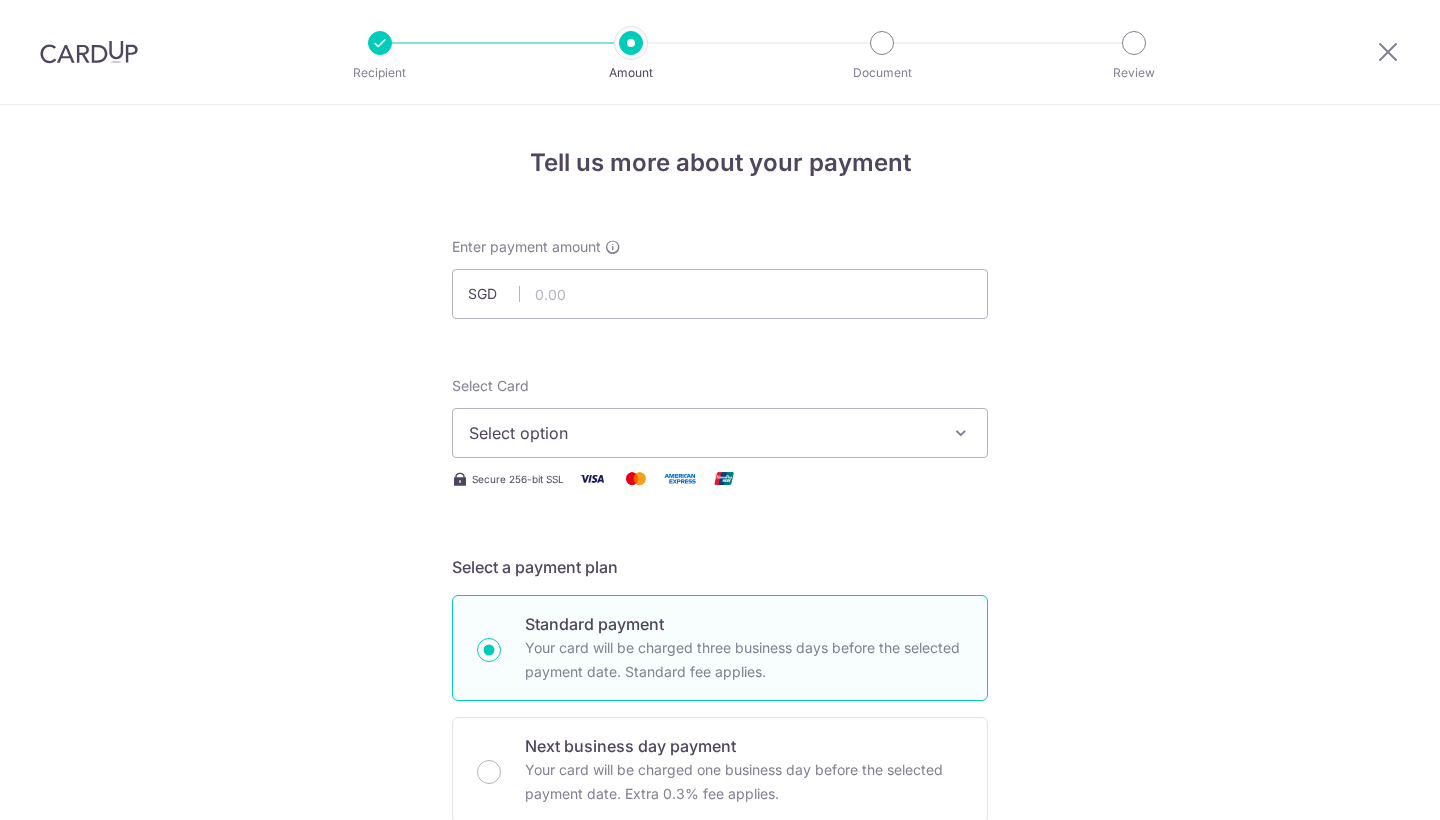 scroll, scrollTop: 0, scrollLeft: 0, axis: both 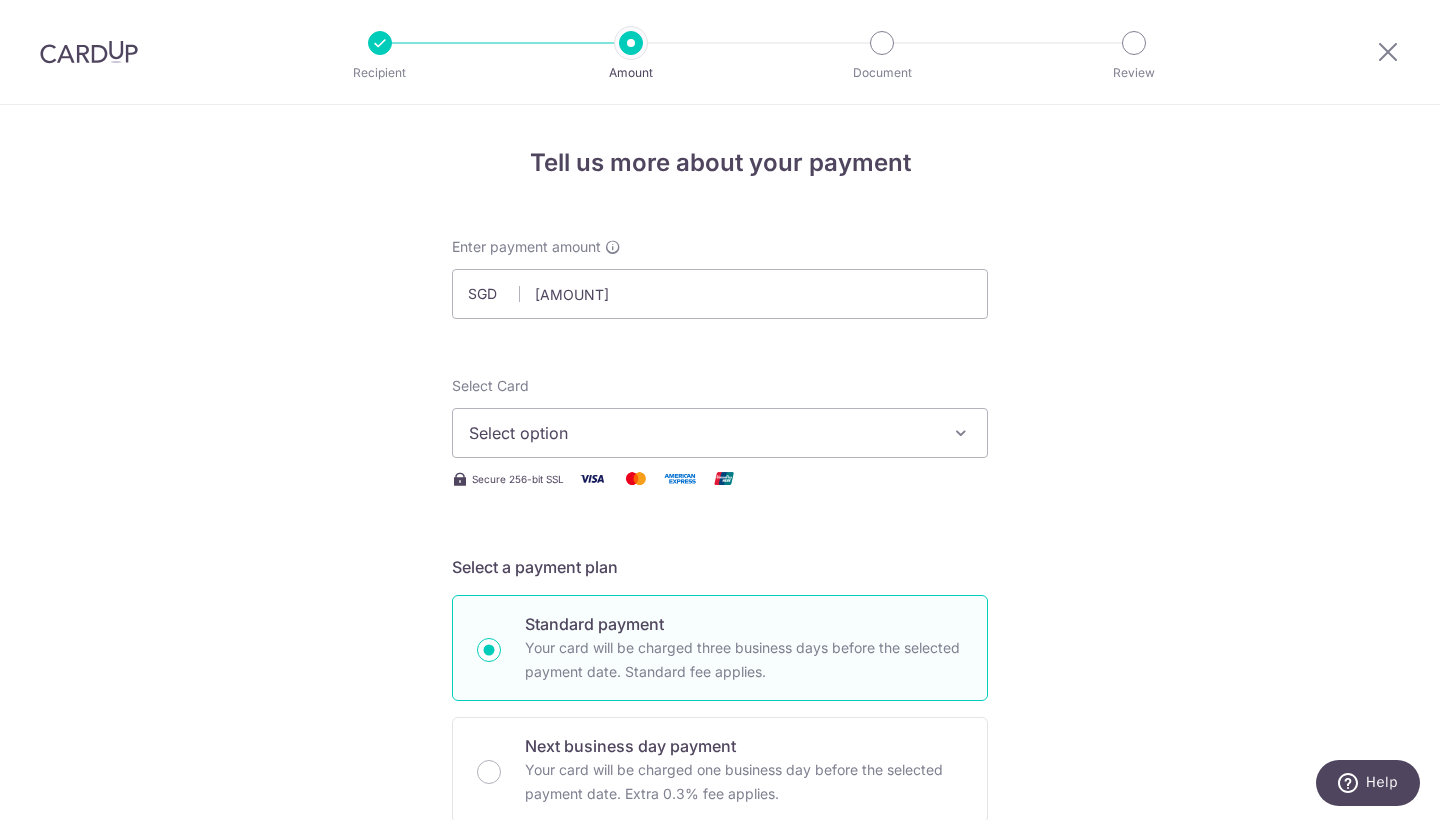type on "402.19" 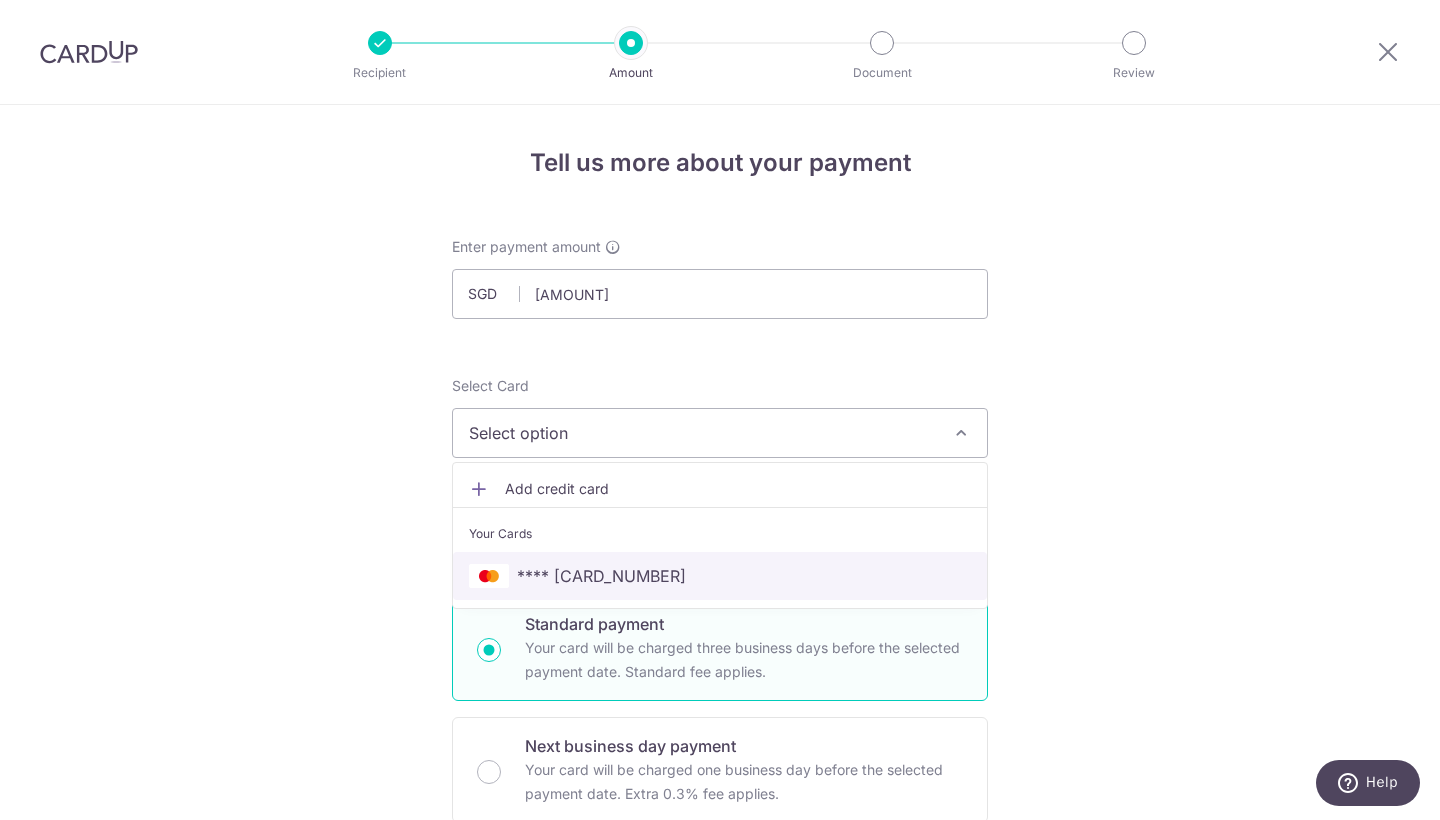 click on "**** 5584" at bounding box center [601, 576] 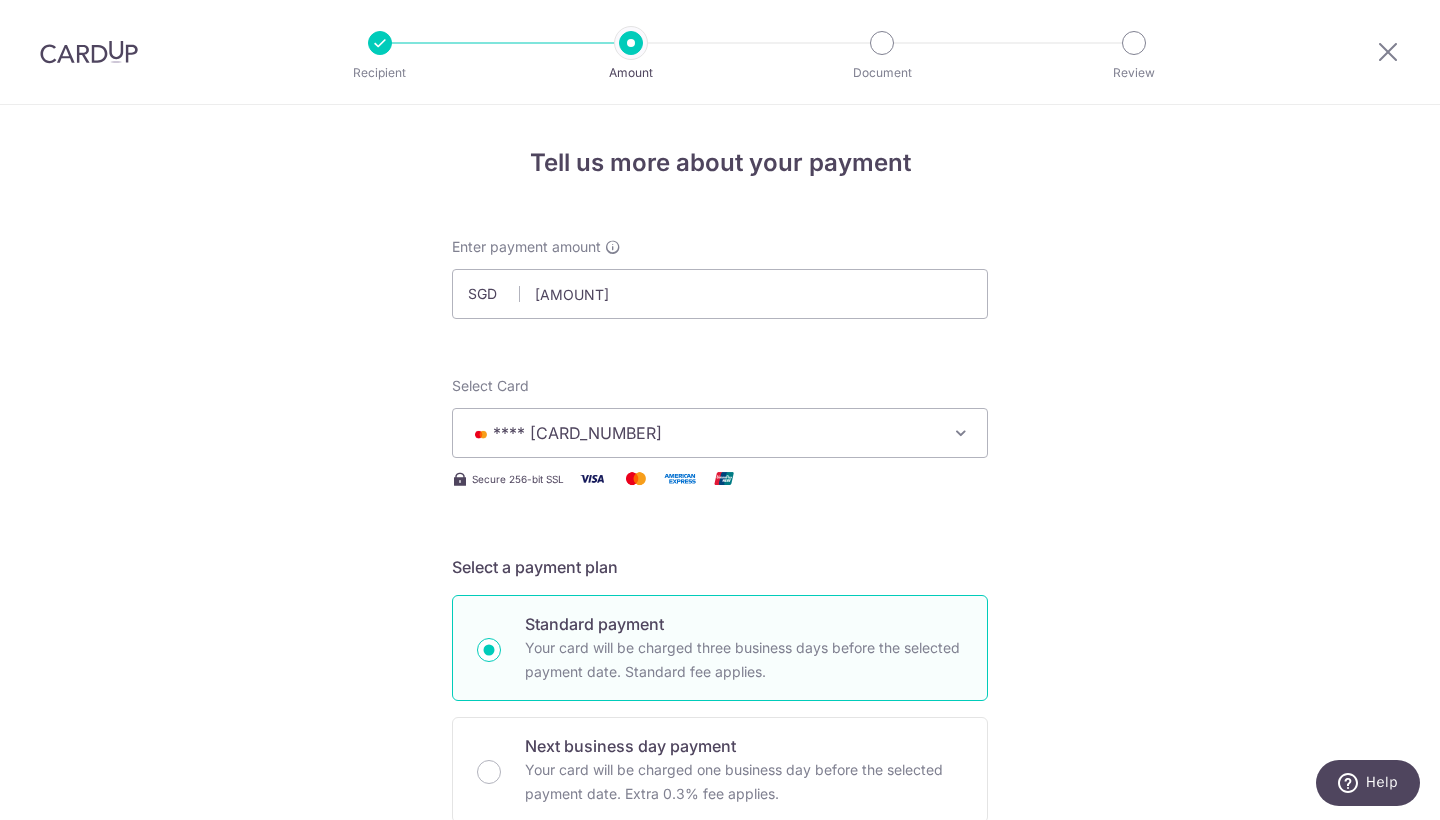 click on "Tell us more about your payment
Enter payment amount
SGD
402.19
402.19
Select Card
**** 5584
Add credit card
Your Cards
**** 5584
Secure 256-bit SSL
Text
New card details
Card
Secure 256-bit SSL" at bounding box center [720, 1009] 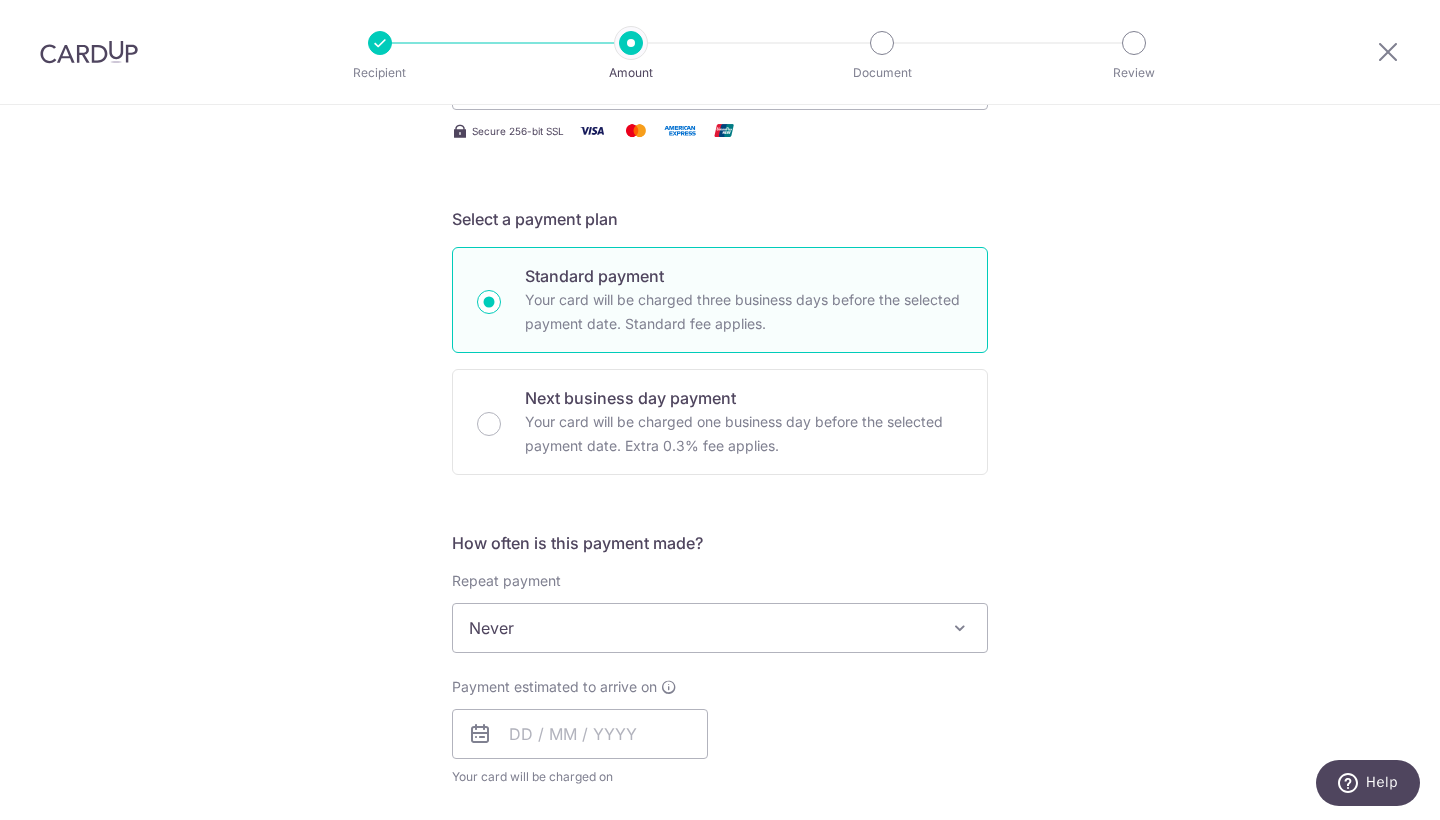 scroll, scrollTop: 340, scrollLeft: 0, axis: vertical 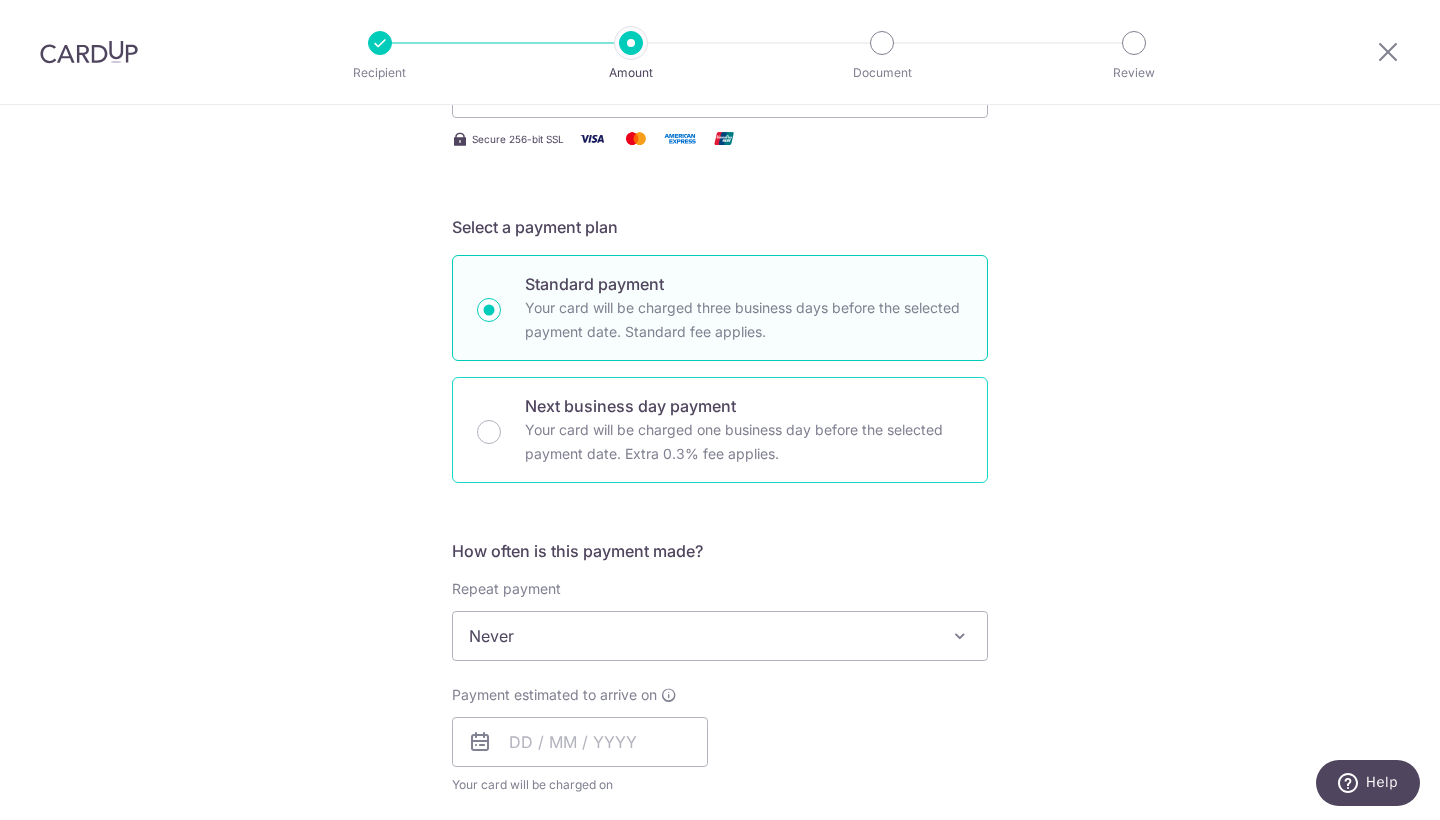 click on "Next business day payment
Your card will be charged one business day before the selected payment date. Extra 0.3% fee applies." at bounding box center (720, 430) 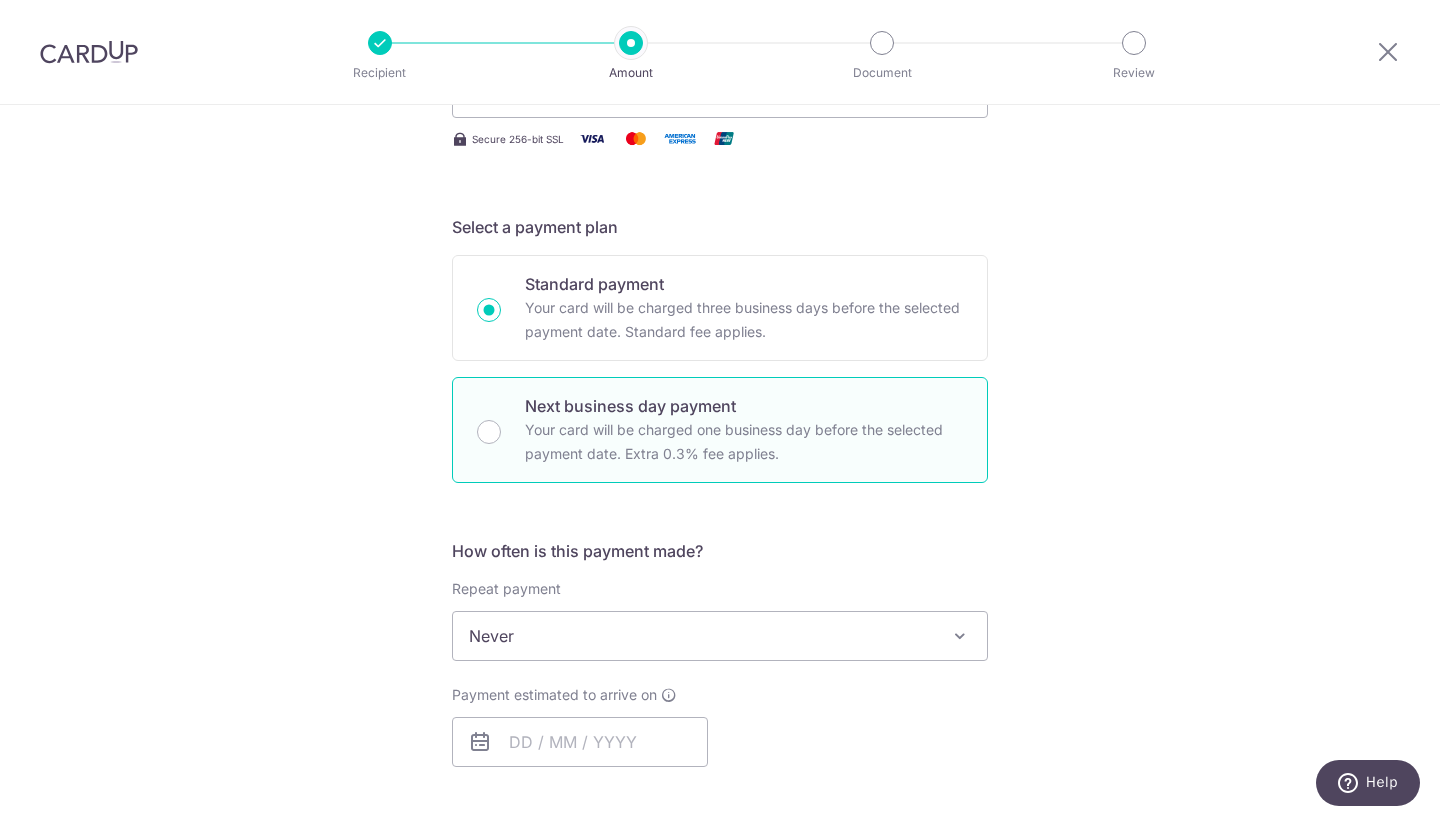 radio on "false" 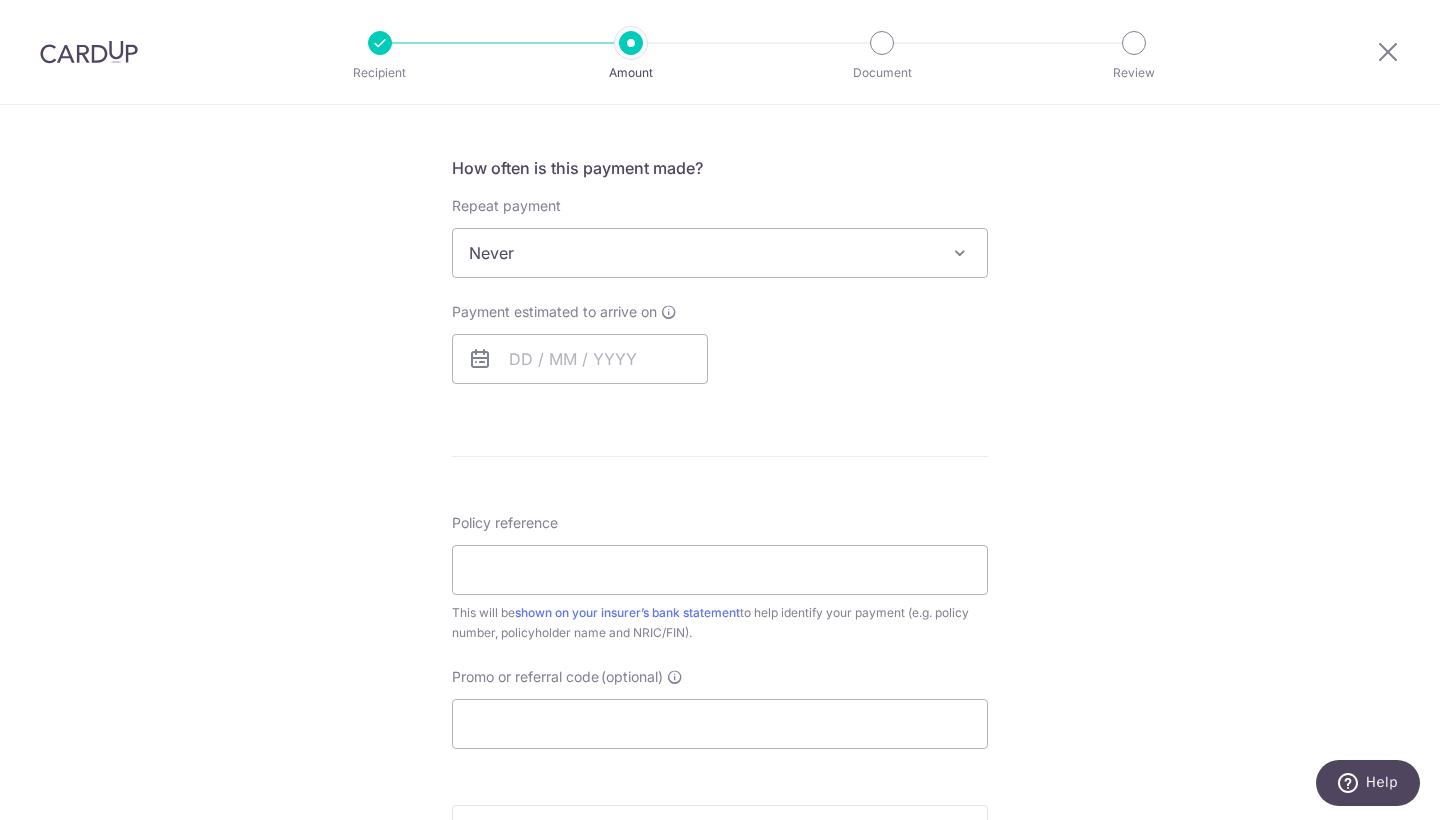 scroll, scrollTop: 724, scrollLeft: 0, axis: vertical 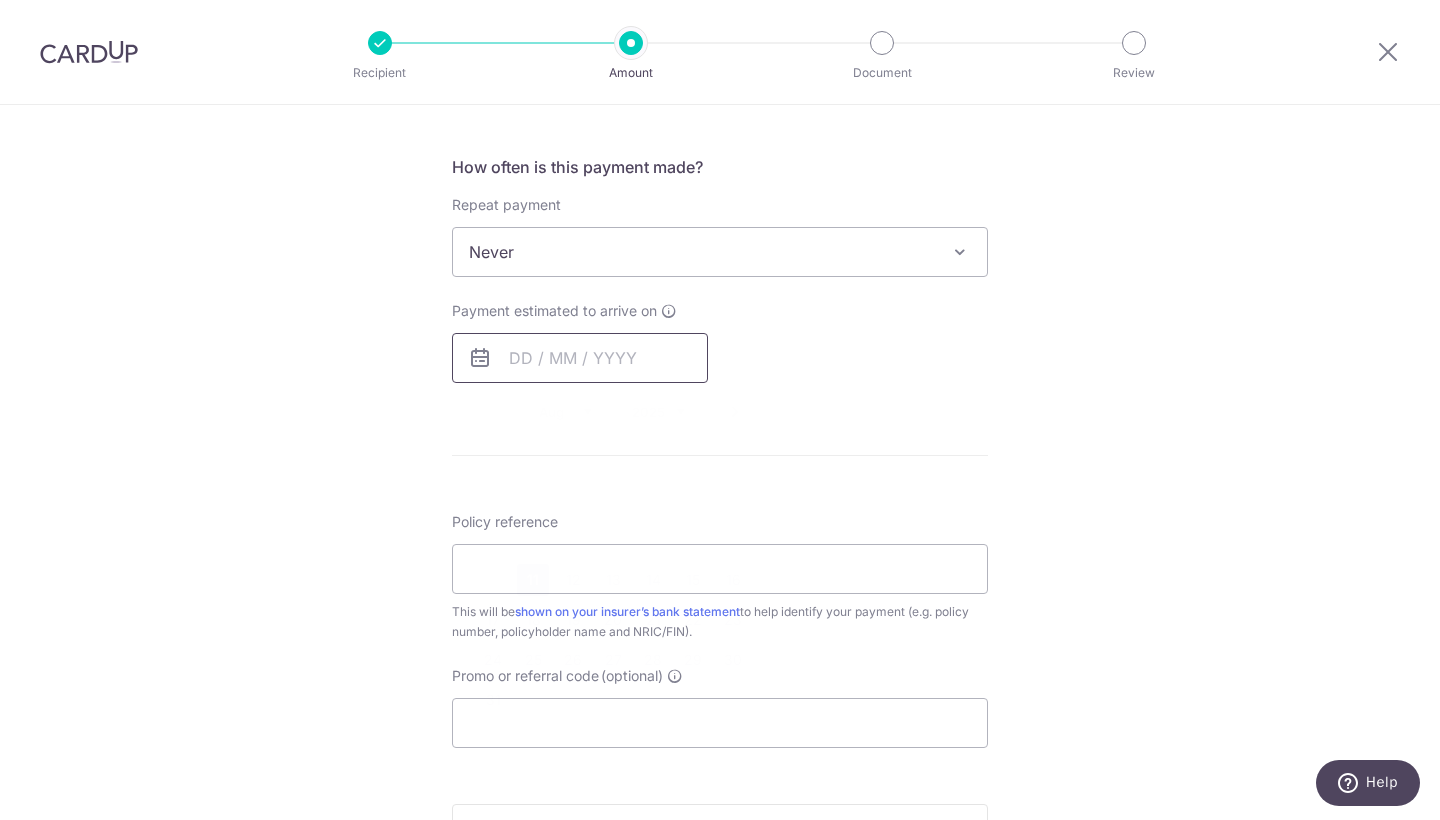 click at bounding box center [580, 358] 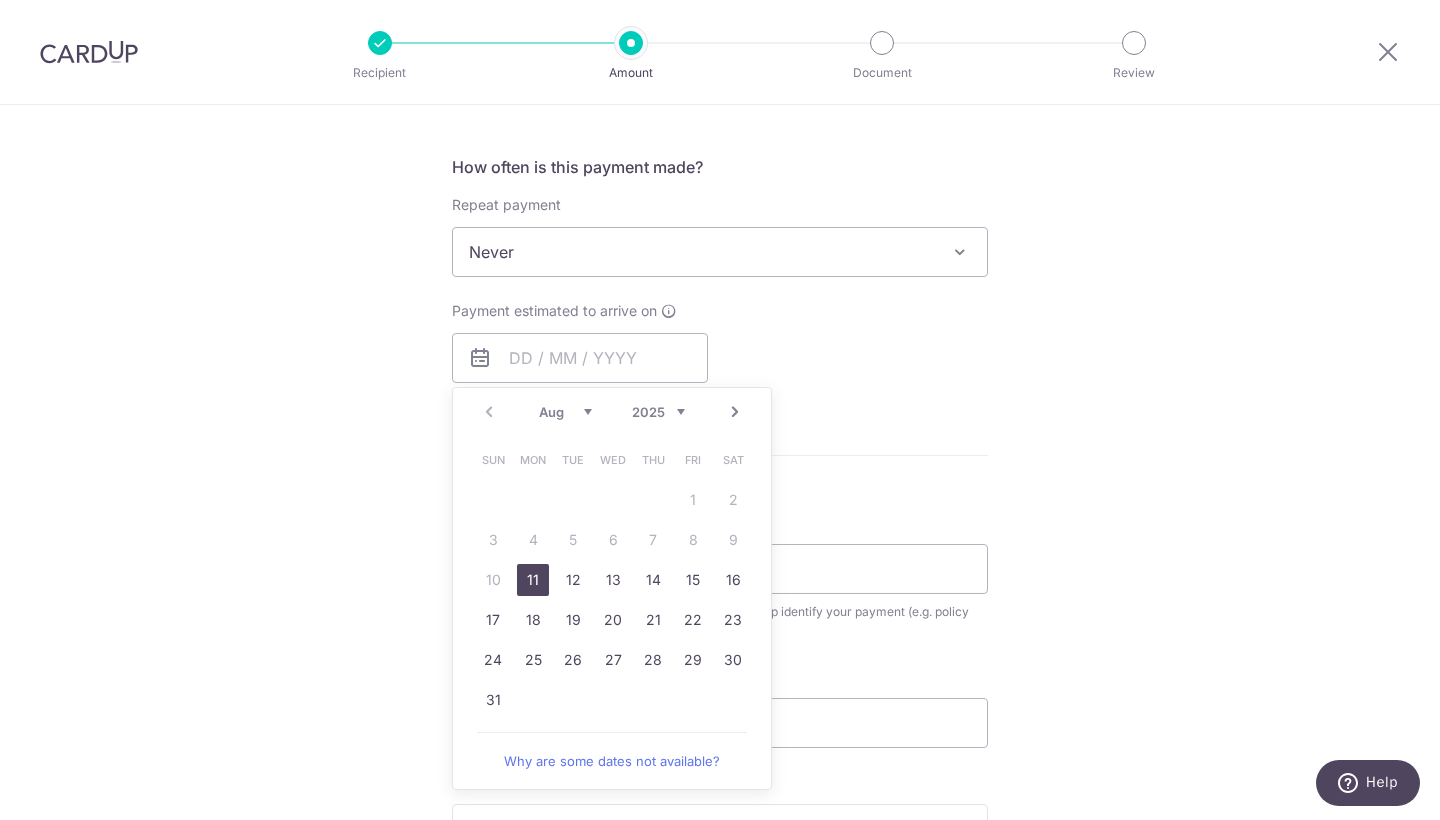 click on "11" at bounding box center (533, 580) 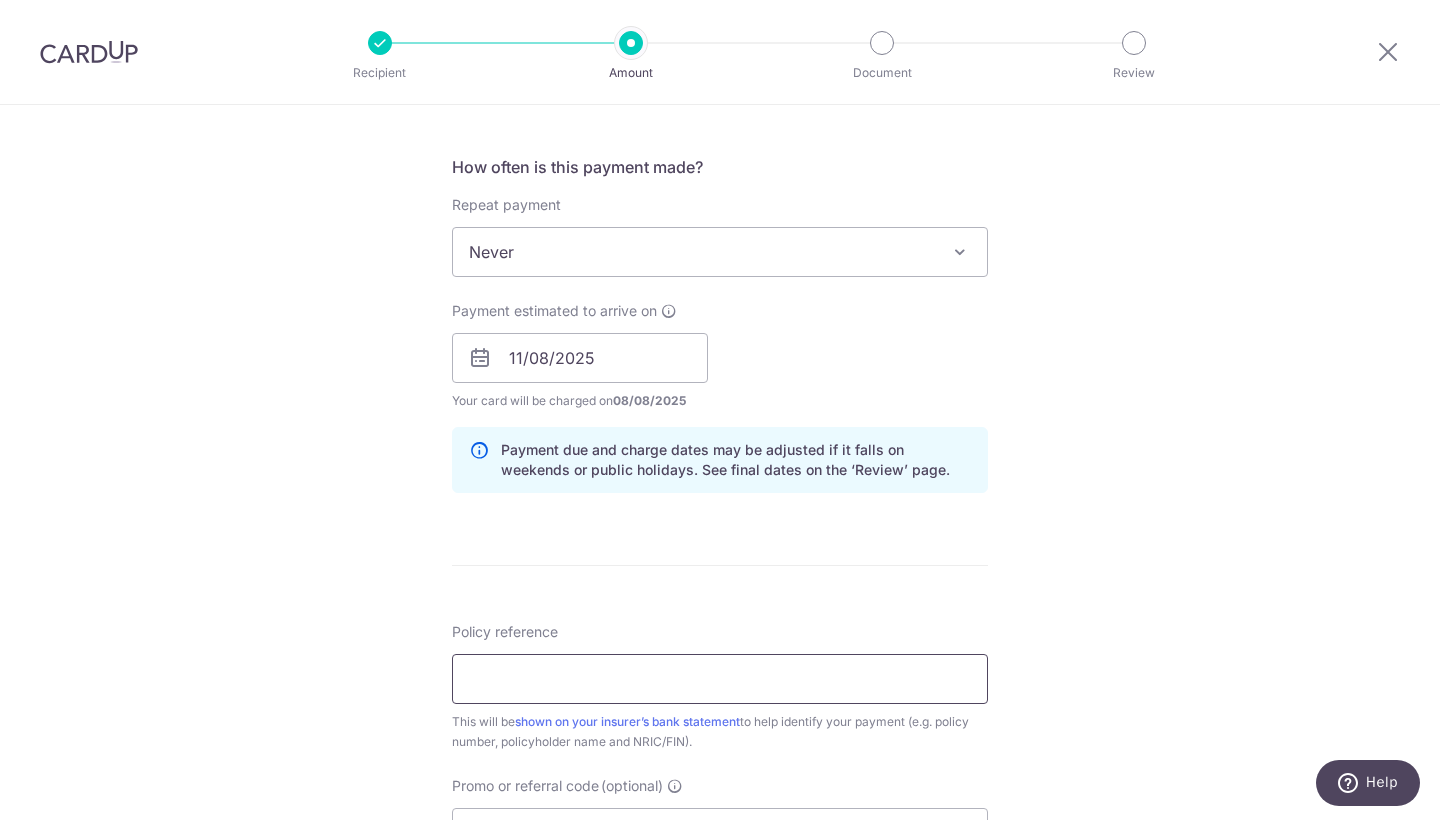 click on "Policy reference" at bounding box center (720, 679) 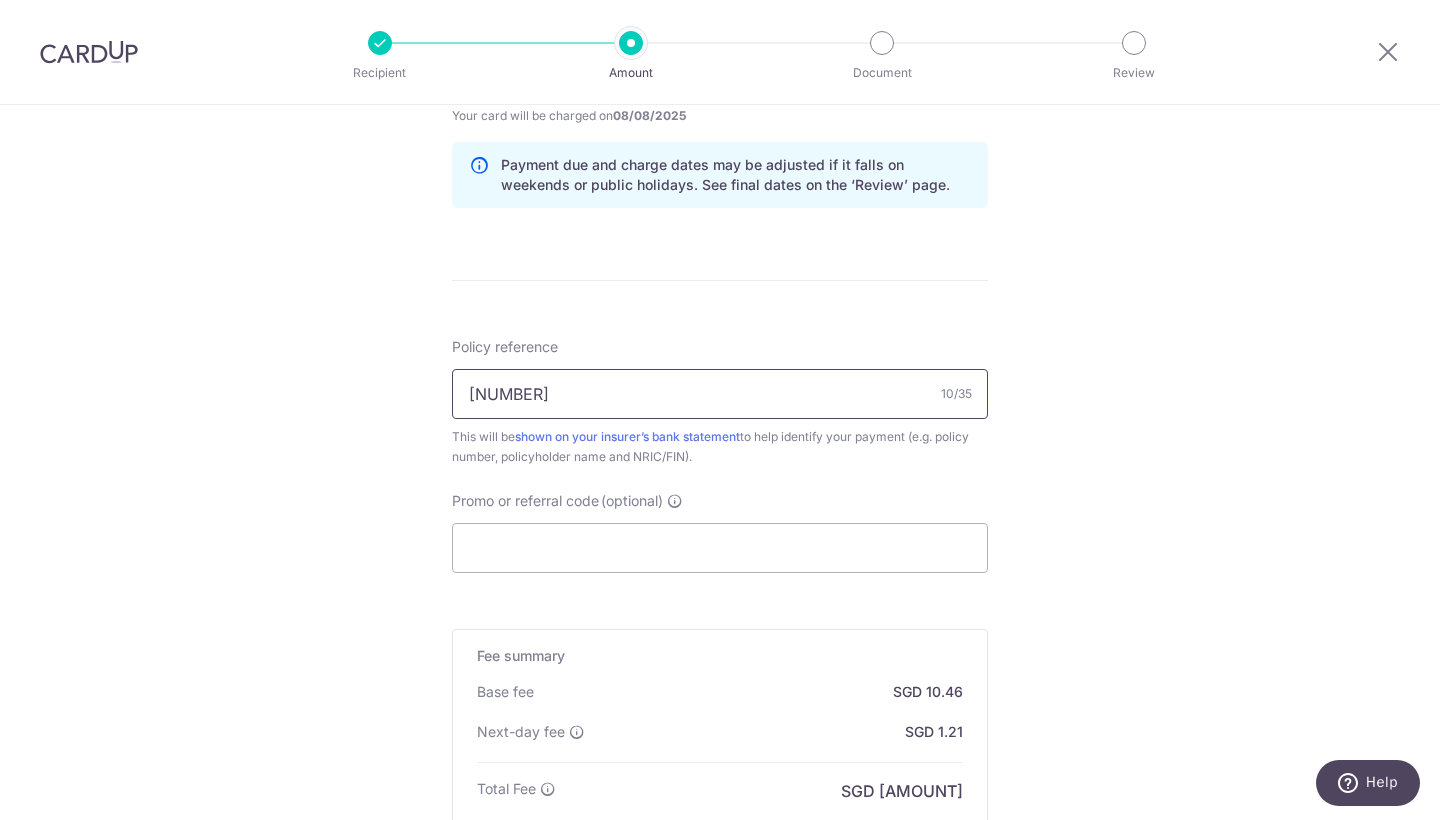 scroll, scrollTop: 1012, scrollLeft: 0, axis: vertical 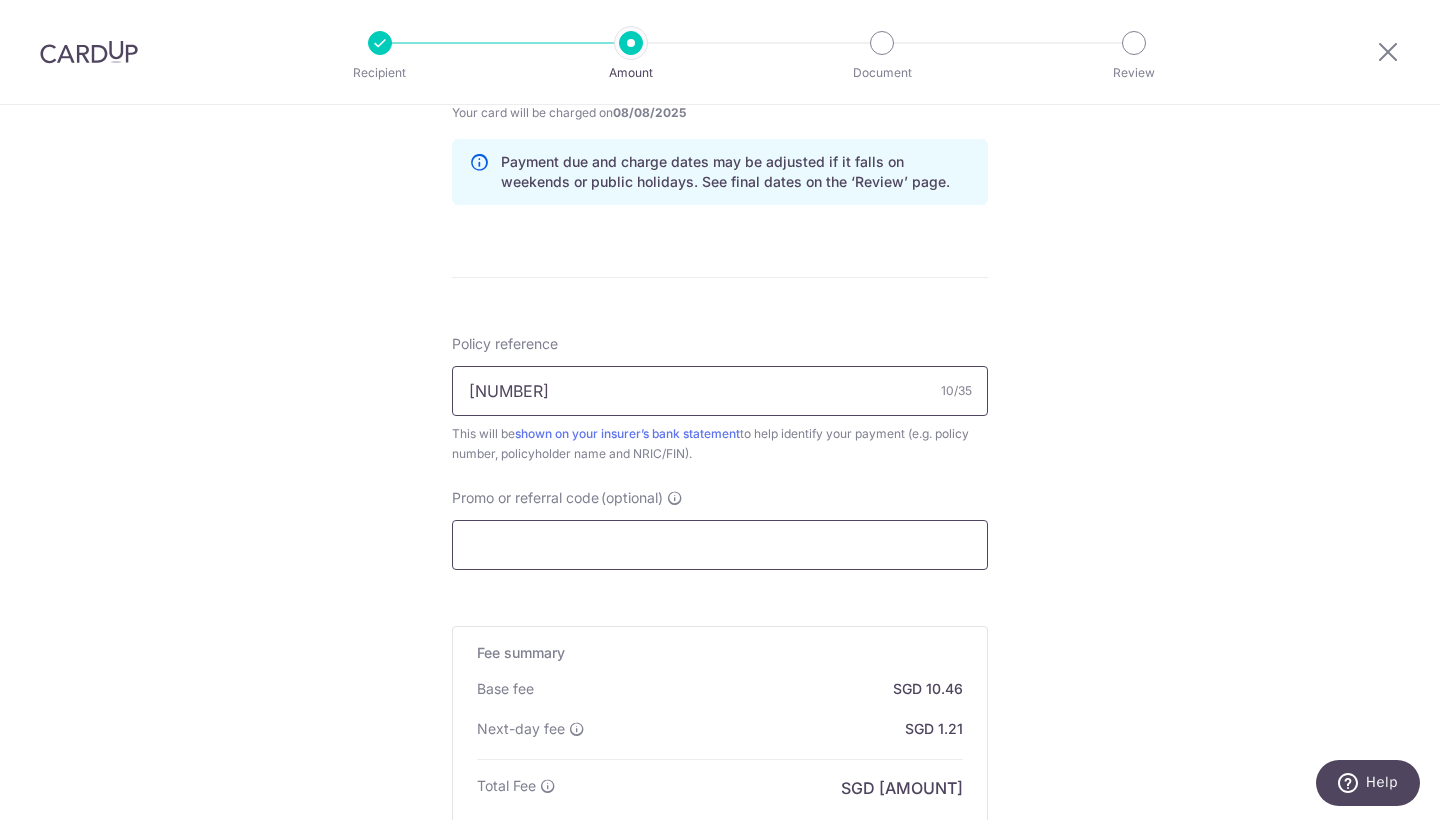 type on "0254096886" 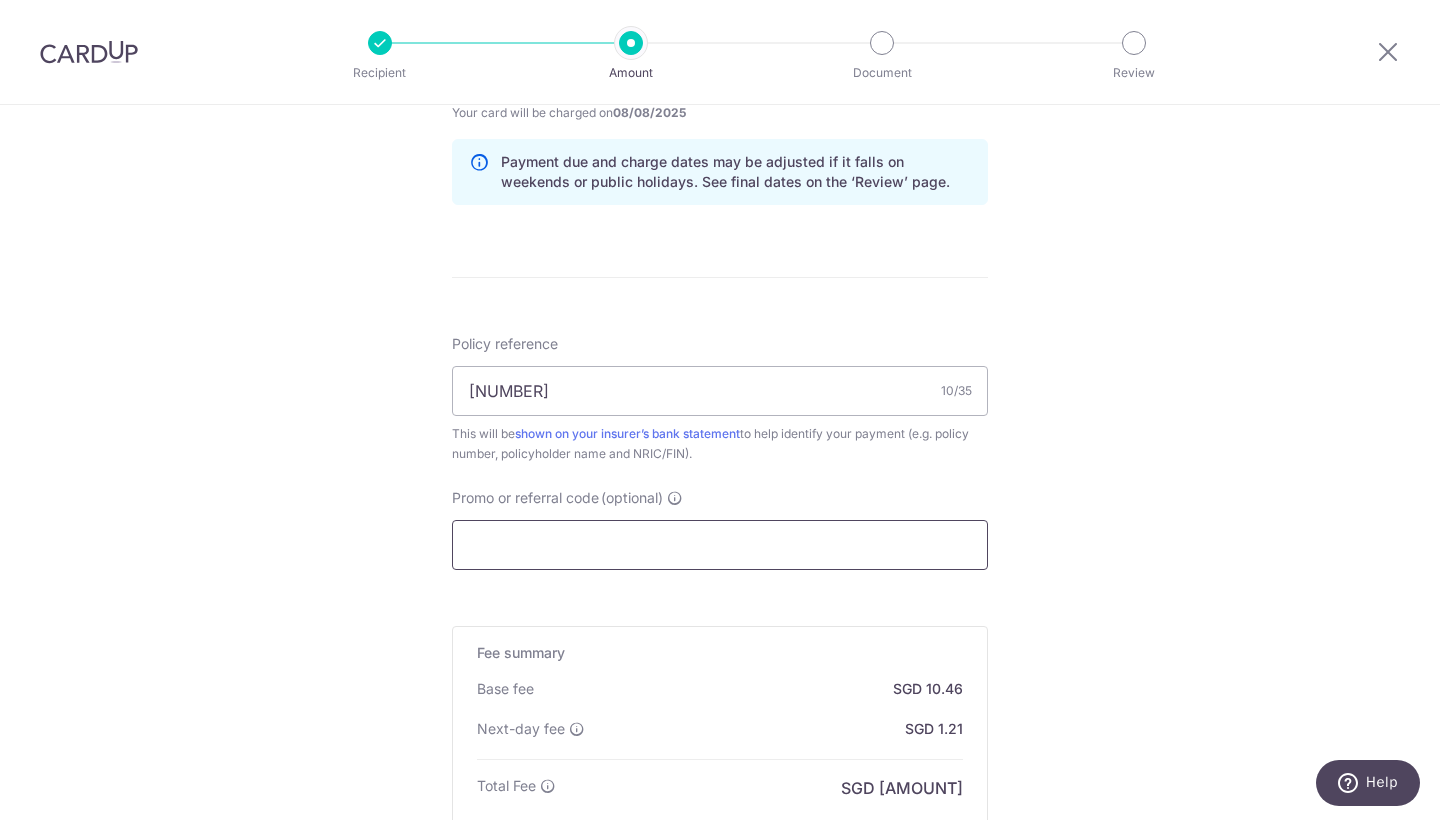 click on "Promo or referral code
(optional)" at bounding box center [720, 545] 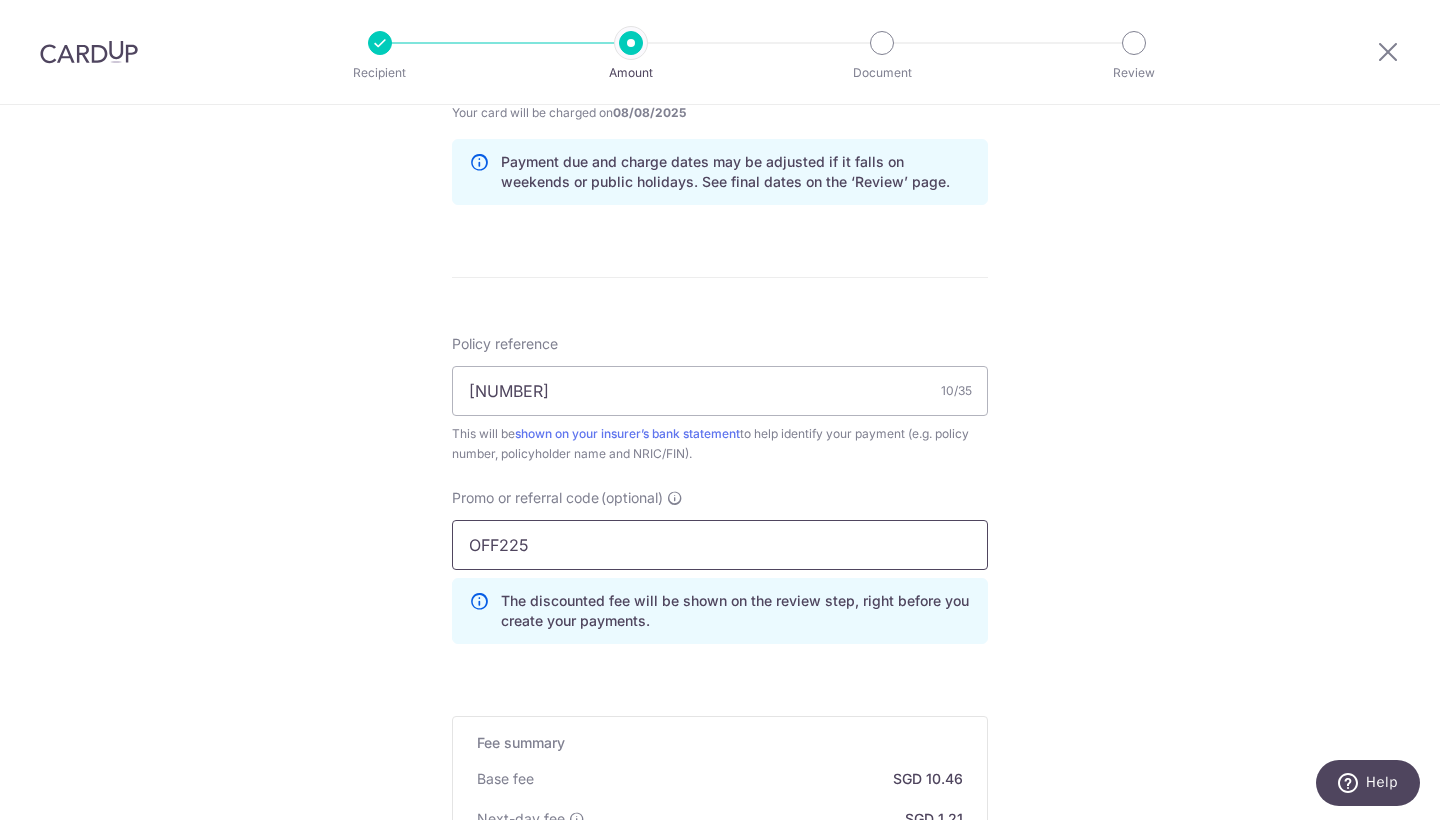 type on "OFF225" 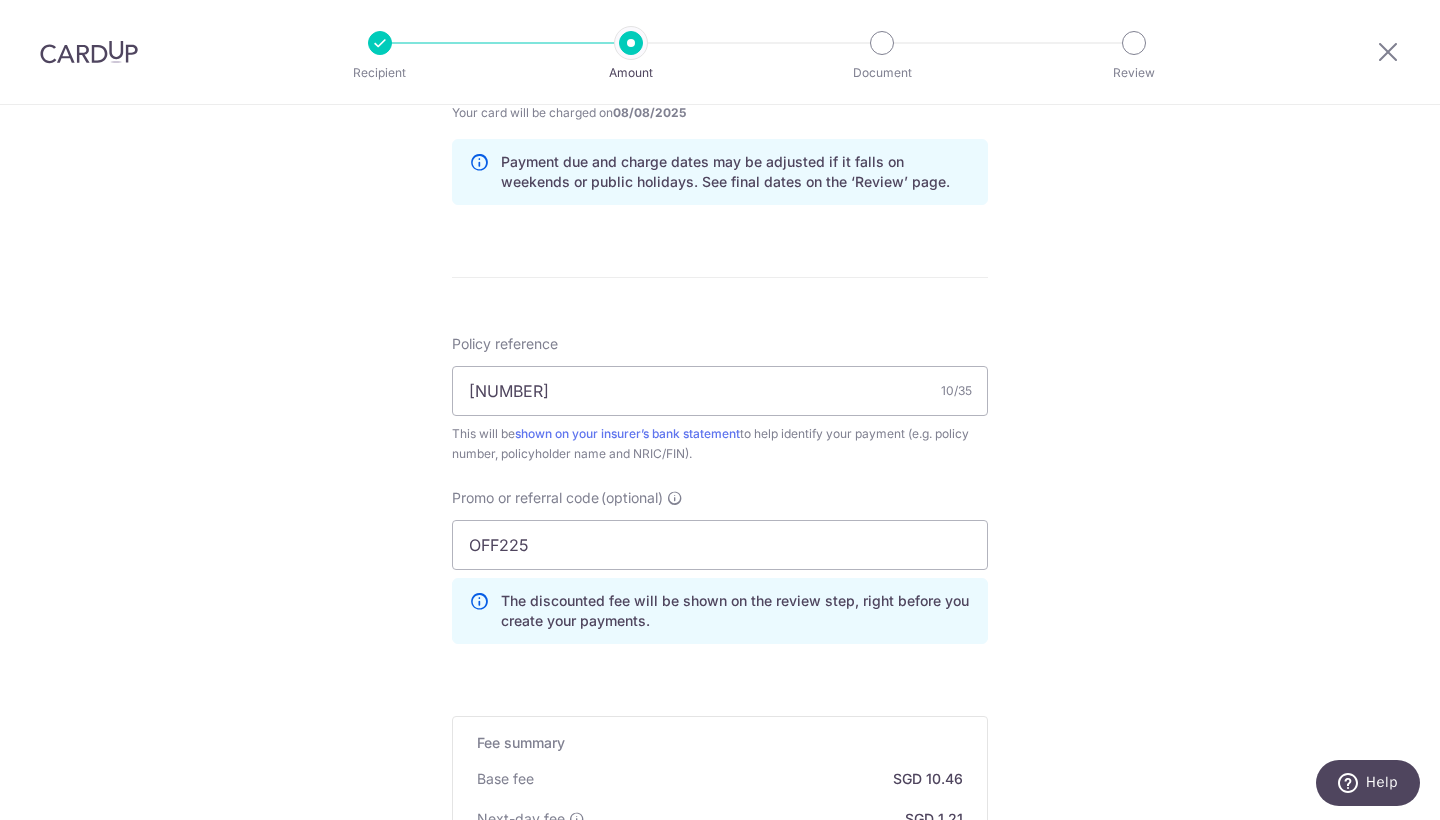 click on "Tell us more about your payment
Enter payment amount
SGD
402.19
402.19
Select Card
**** 5584
Add credit card
Your Cards
**** 5584
Secure 256-bit SSL
Text
New card details
Card
Secure 256-bit SSL" at bounding box center (720, 132) 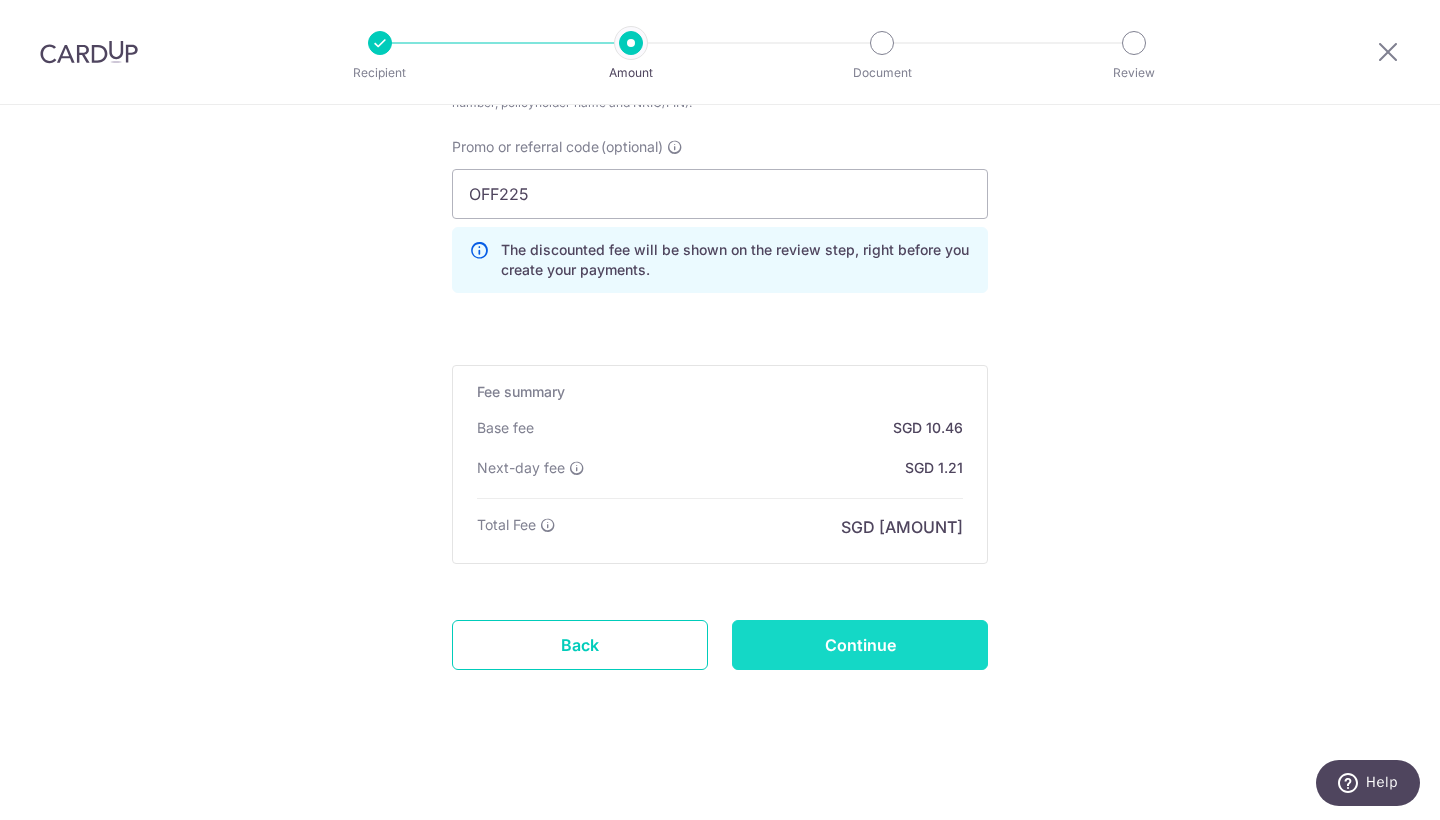 scroll, scrollTop: 1363, scrollLeft: 0, axis: vertical 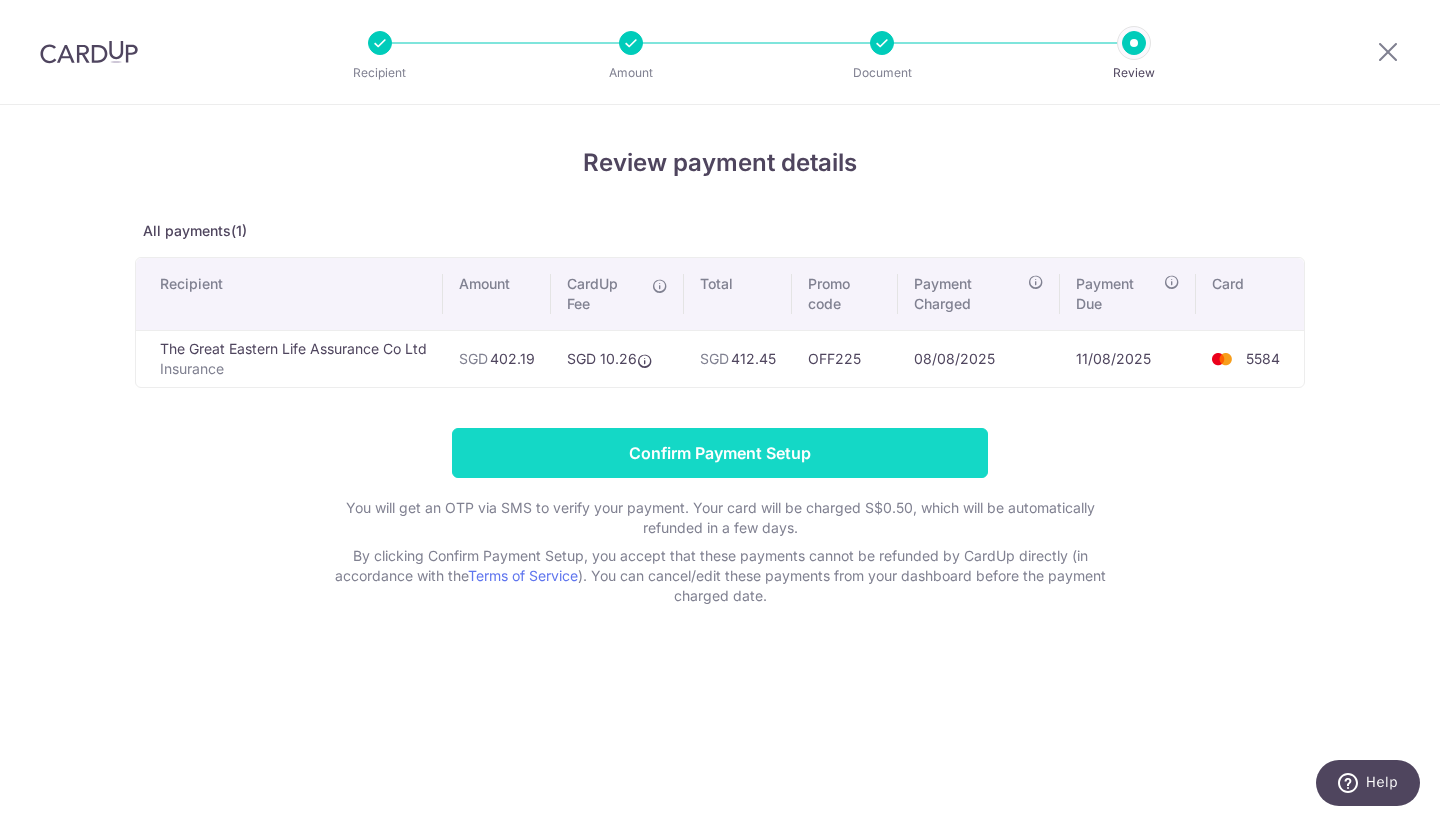 click on "Confirm Payment Setup" at bounding box center (720, 453) 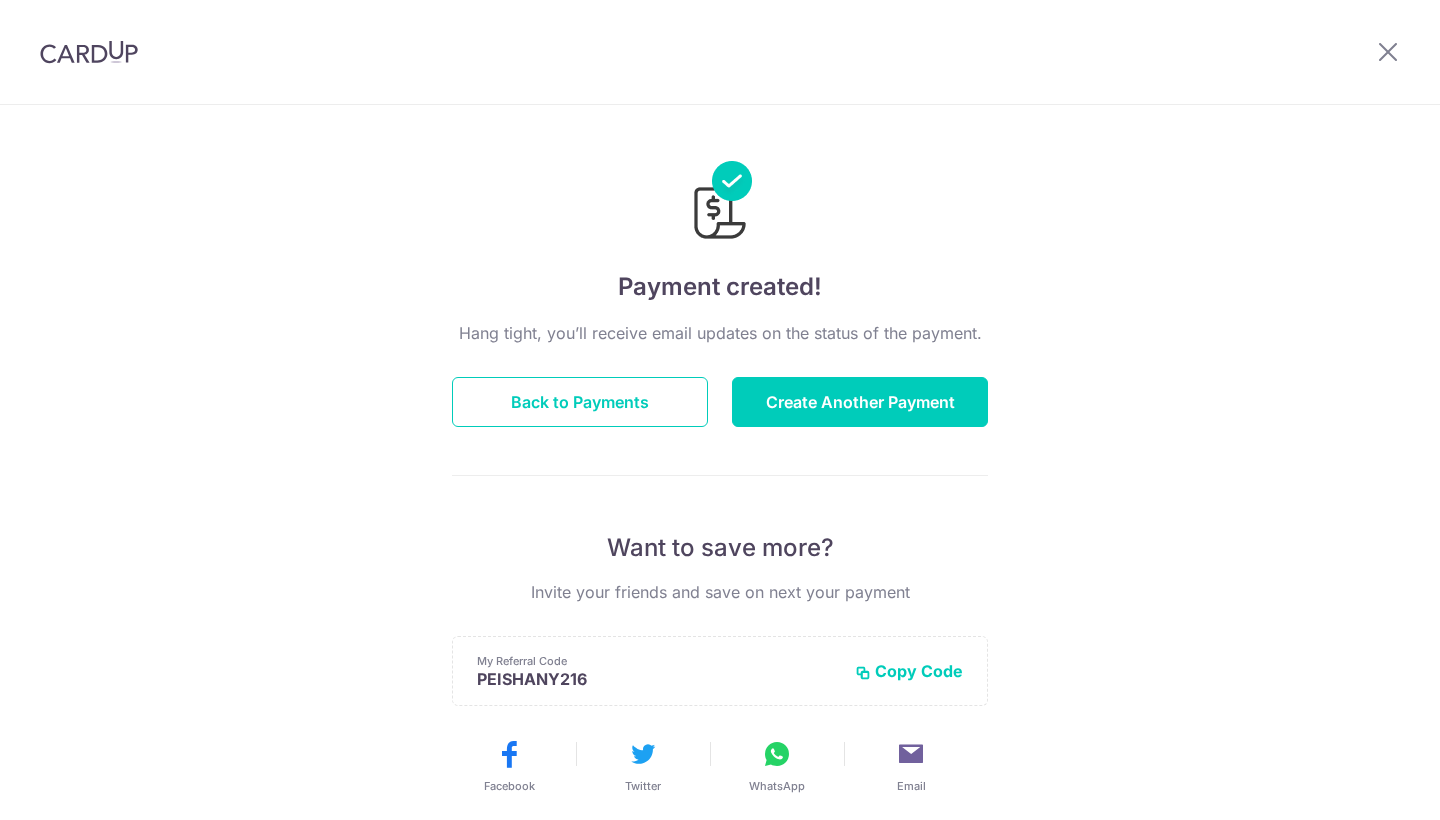 scroll, scrollTop: 0, scrollLeft: 0, axis: both 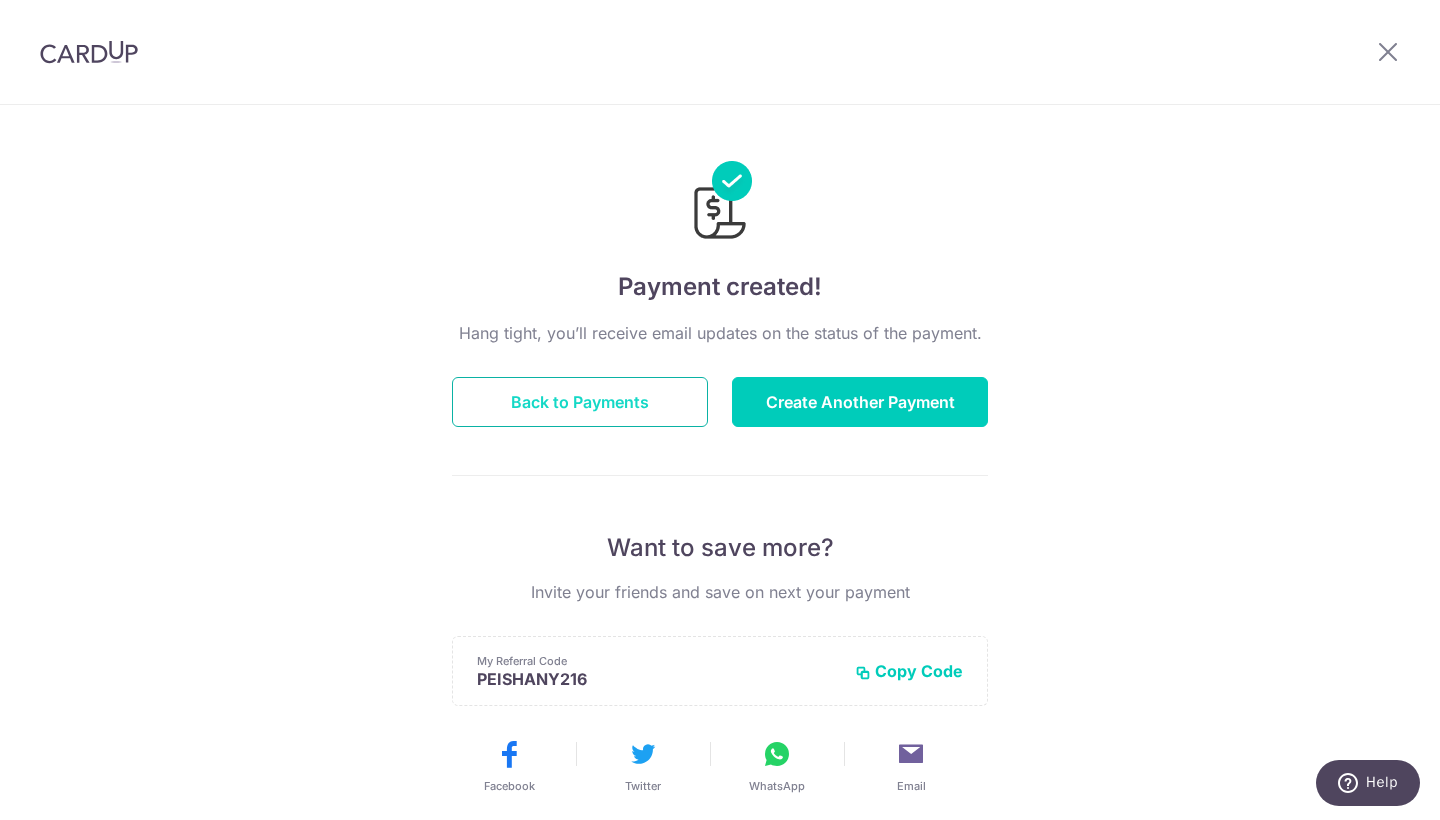 click on "Back to Payments" at bounding box center (580, 402) 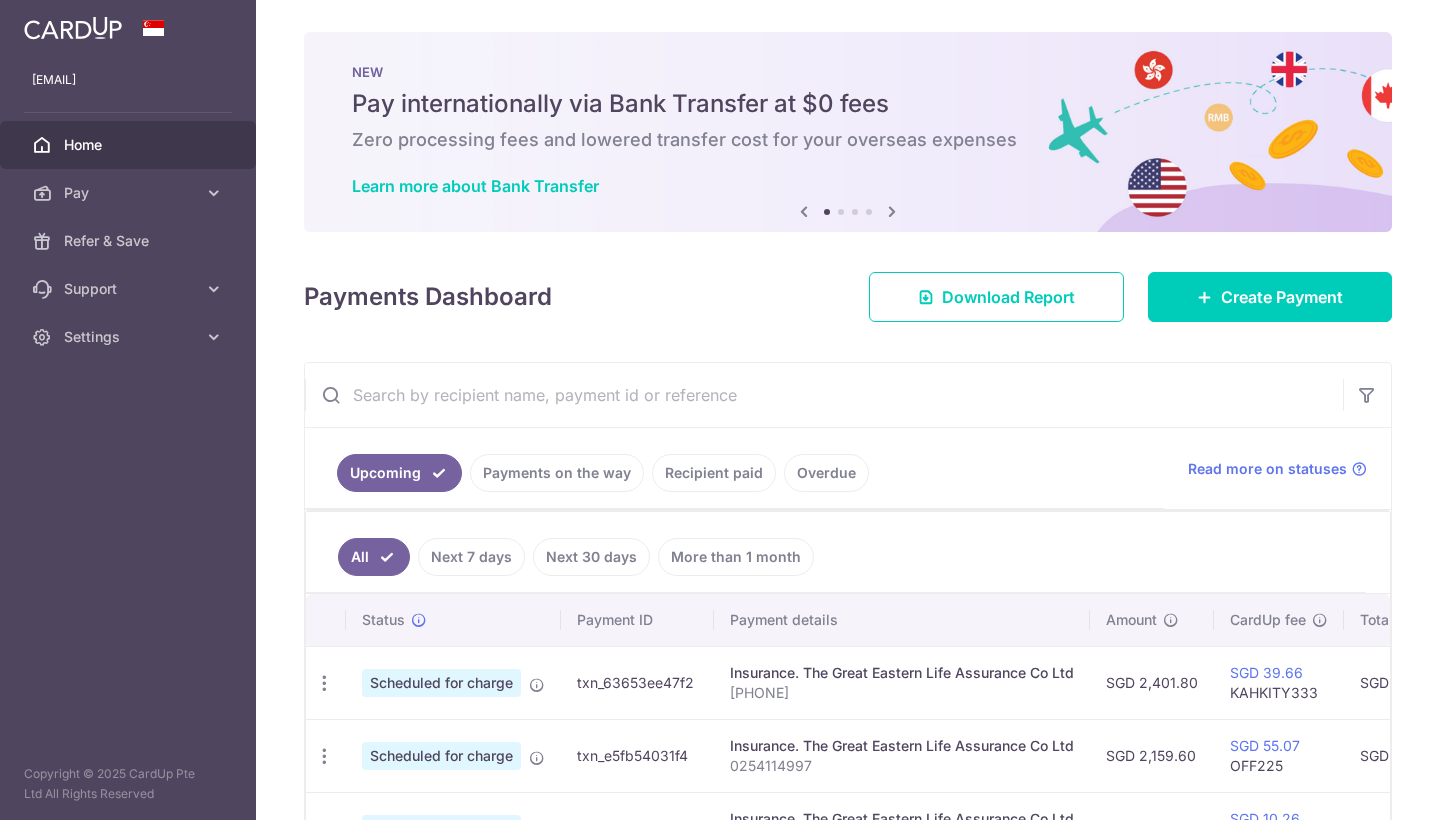 scroll, scrollTop: 0, scrollLeft: 0, axis: both 